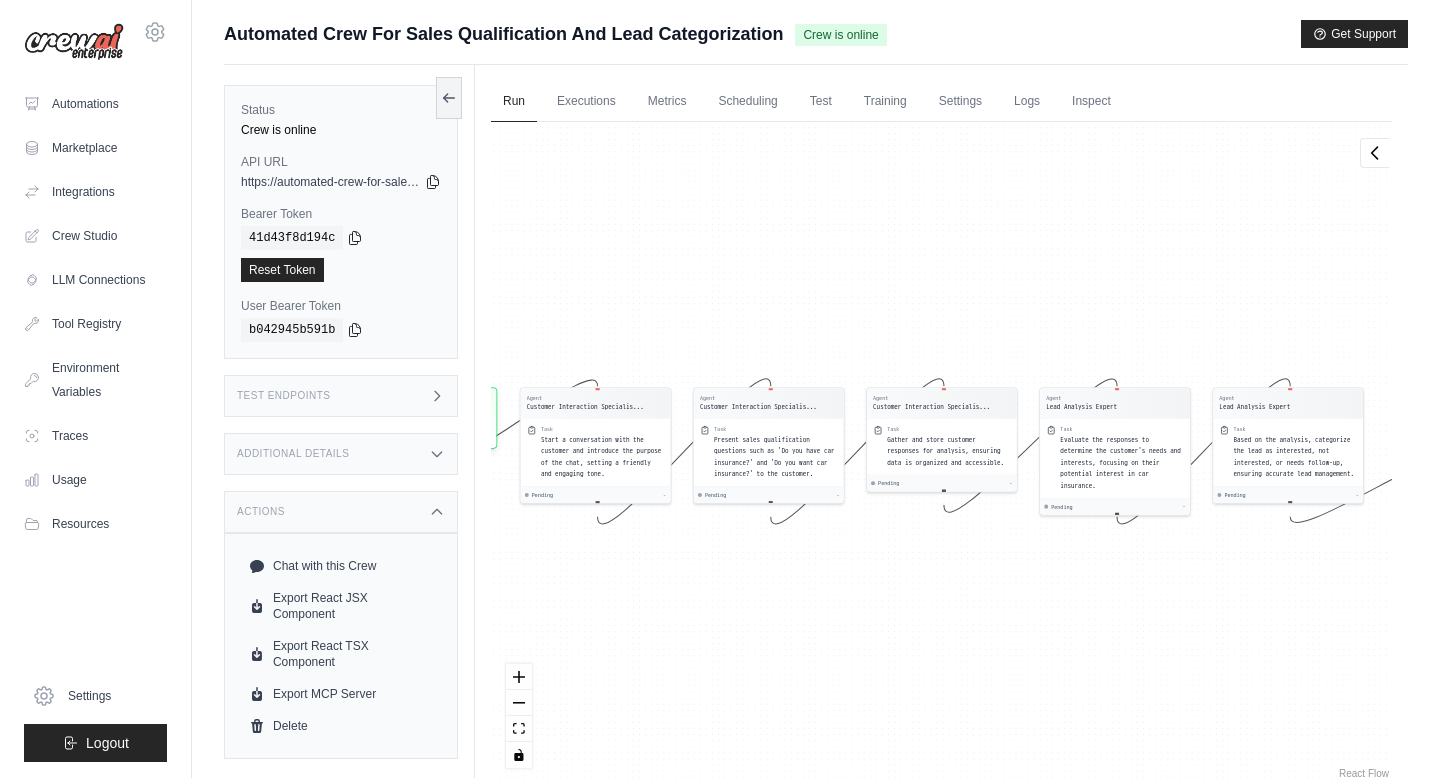 scroll, scrollTop: 0, scrollLeft: 0, axis: both 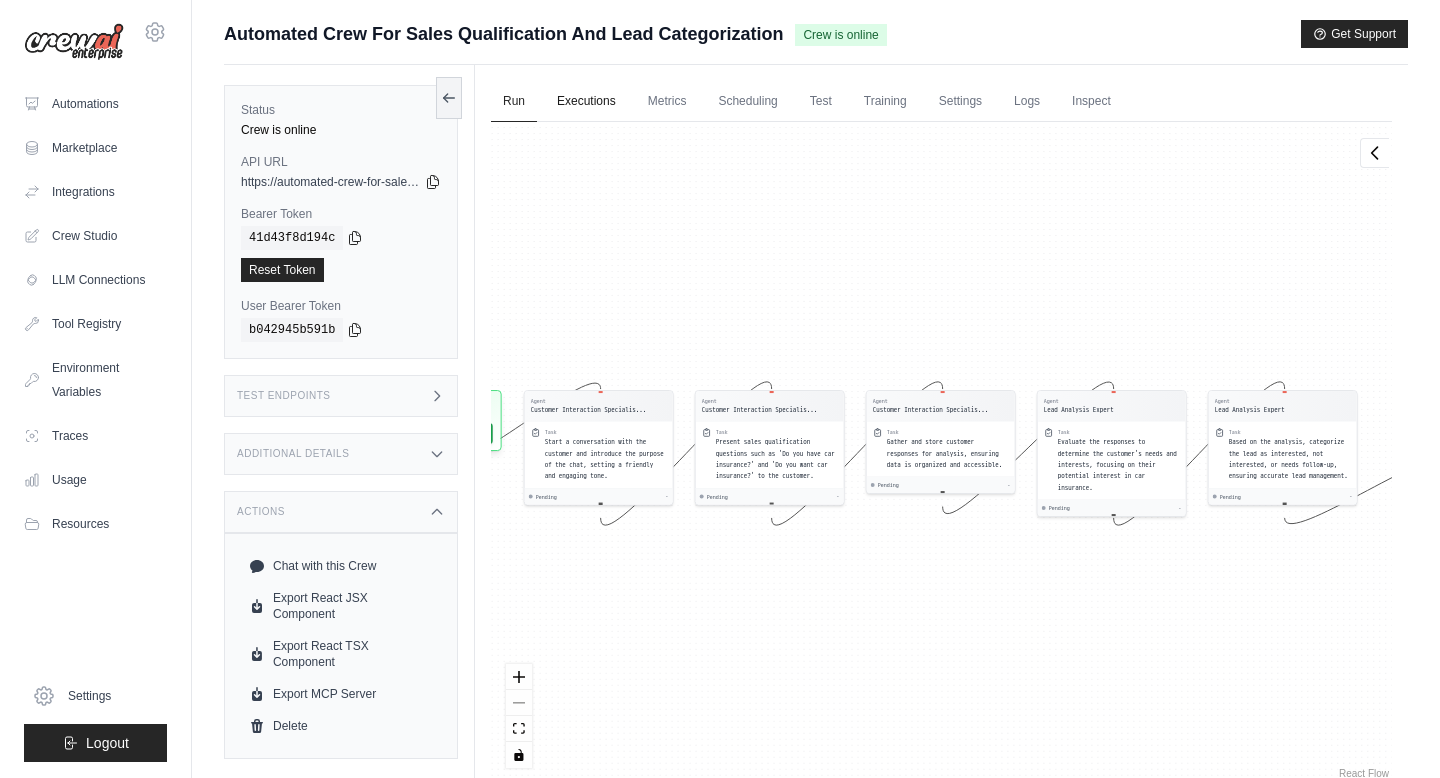 click on "Executions" at bounding box center [586, 102] 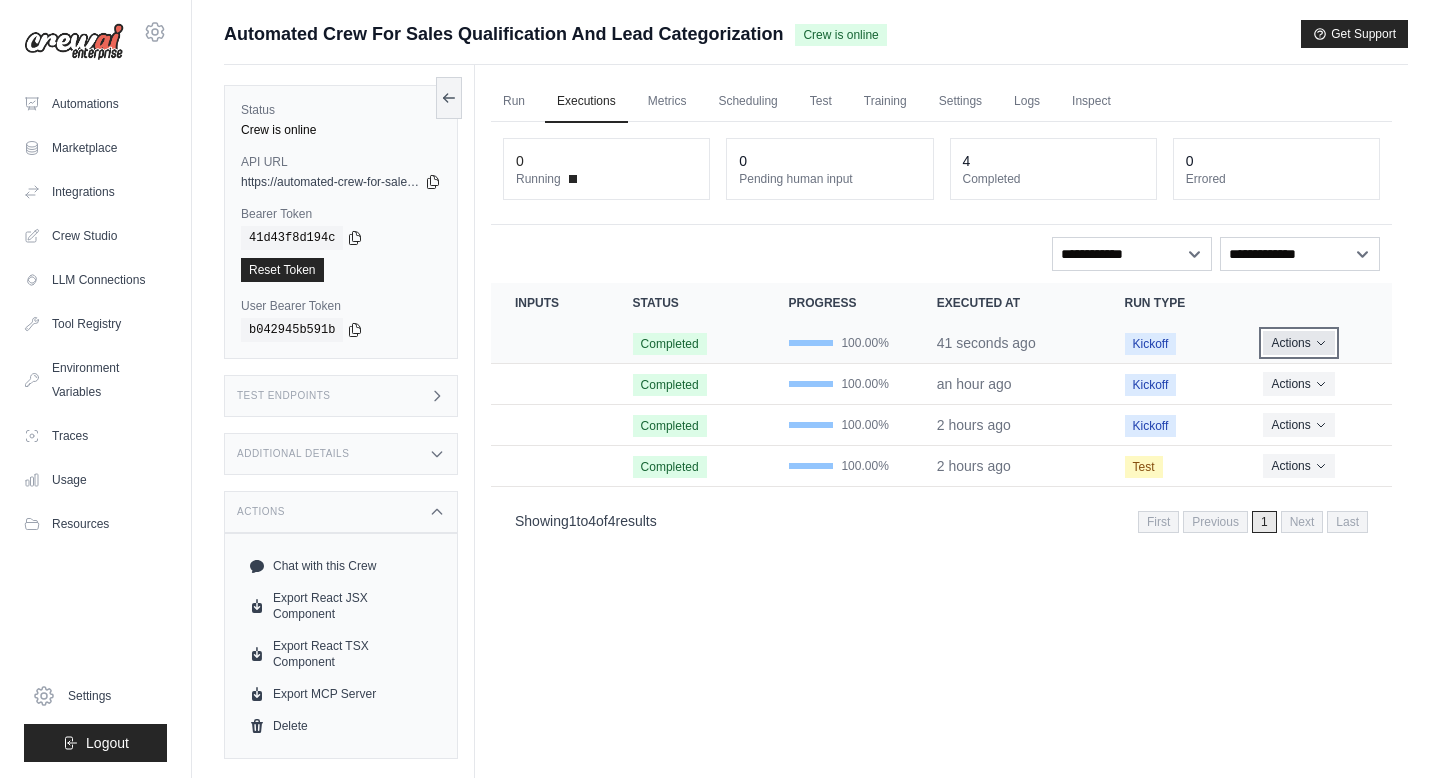 click 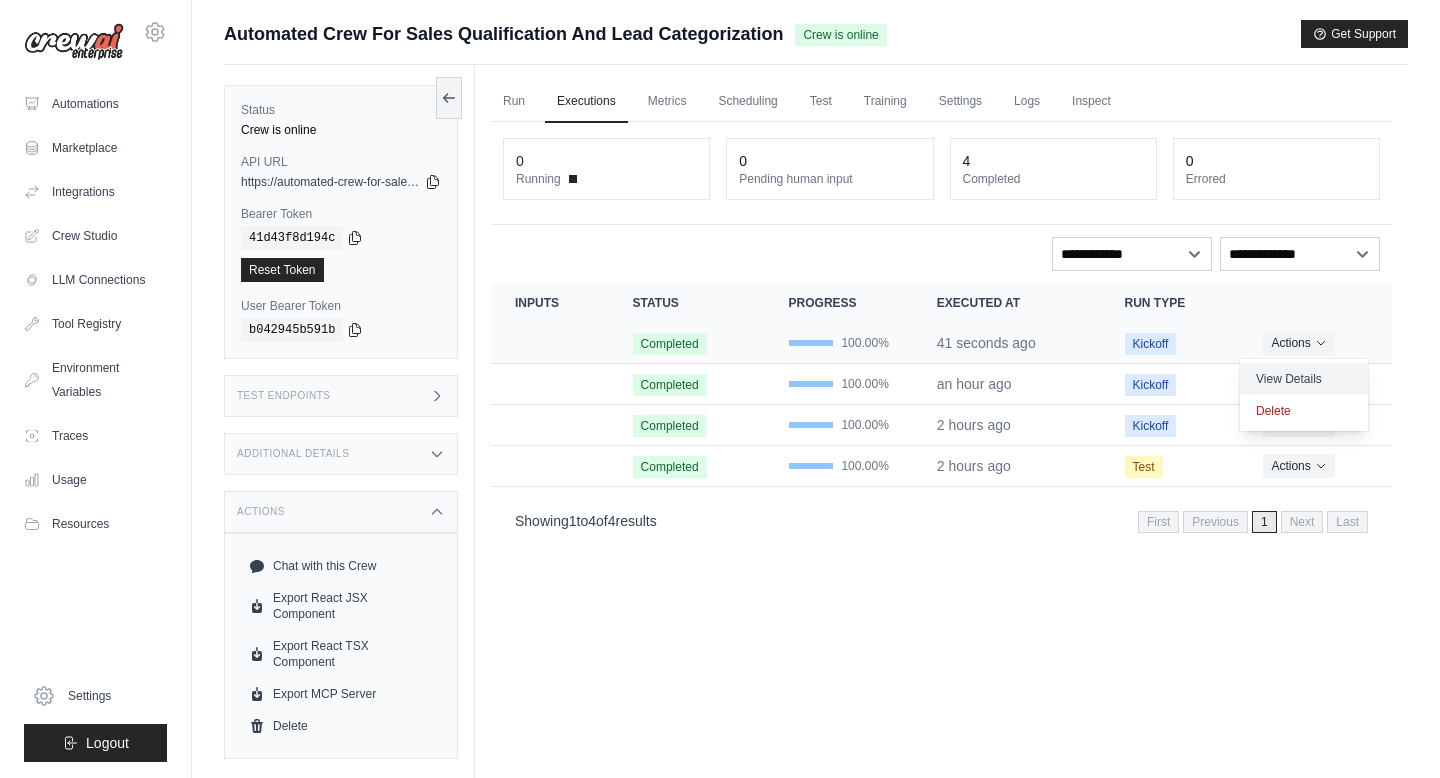 click on "View Details" at bounding box center (1304, 379) 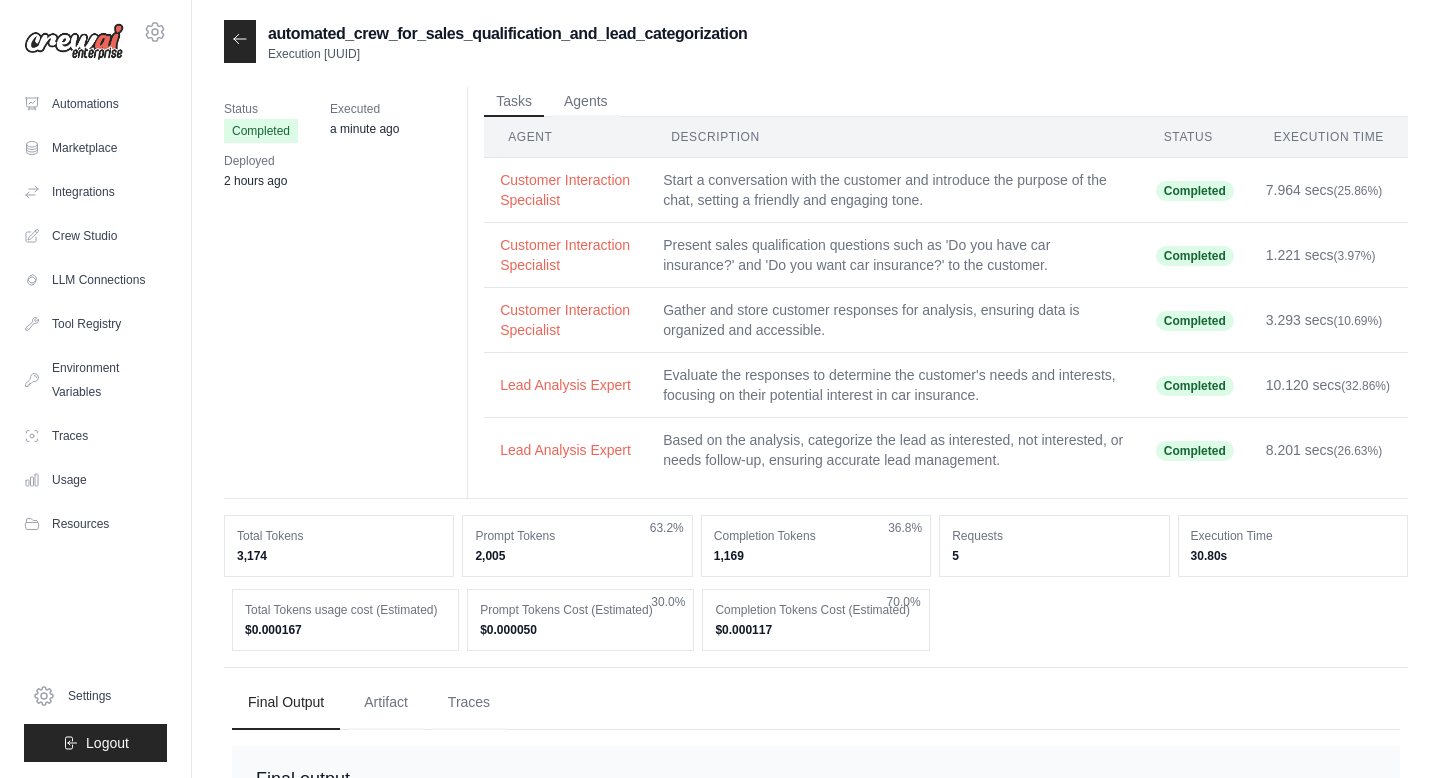 scroll, scrollTop: 0, scrollLeft: 0, axis: both 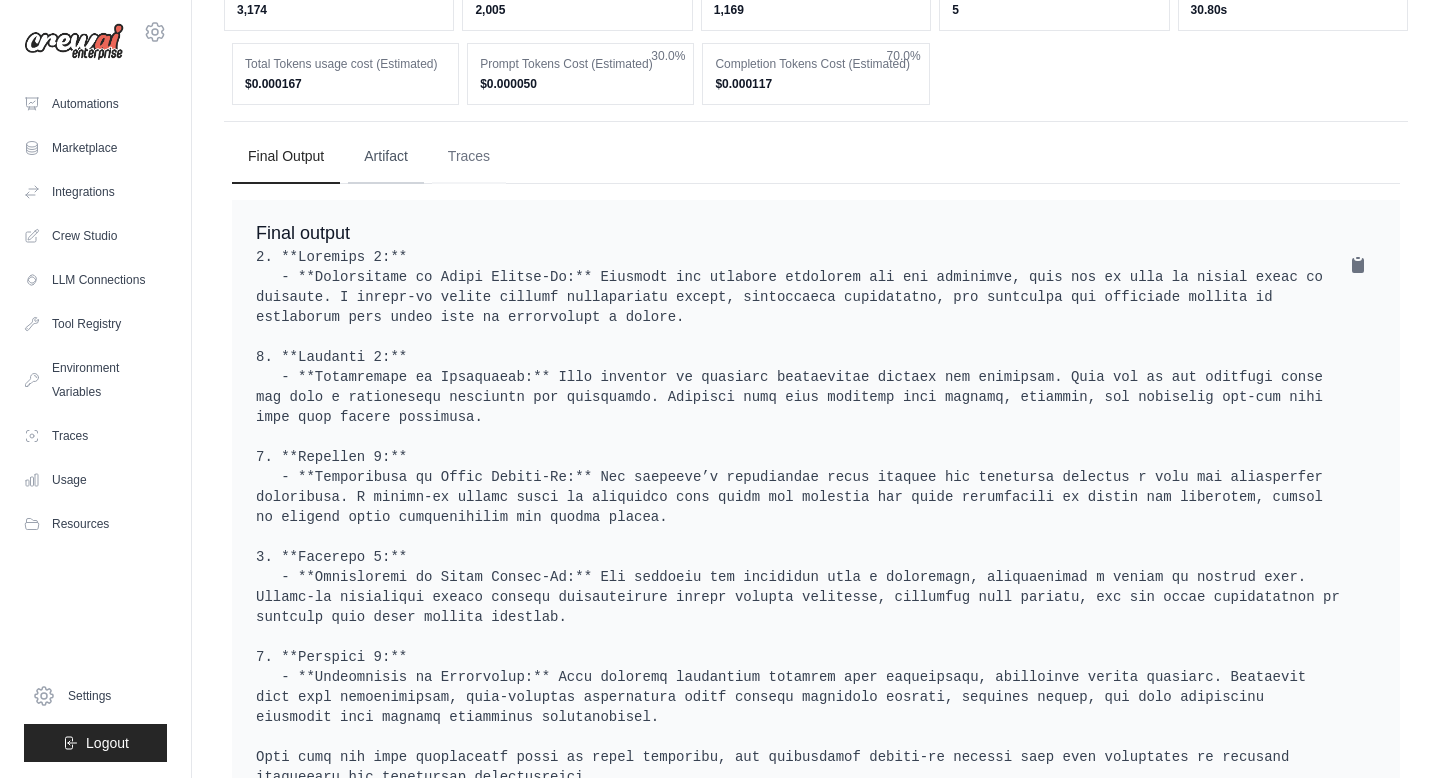 click on "Artifact" at bounding box center (386, 157) 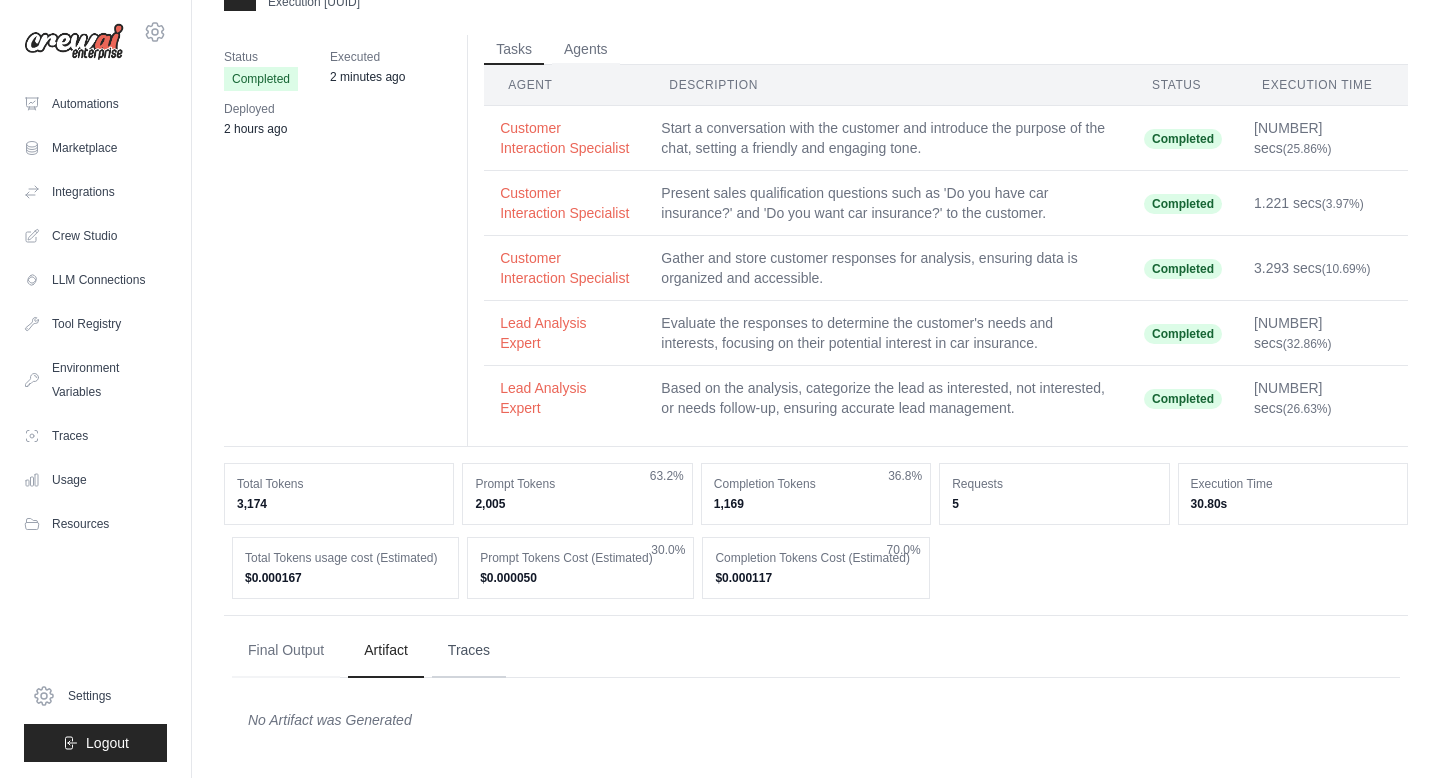 click on "Traces" at bounding box center (469, 651) 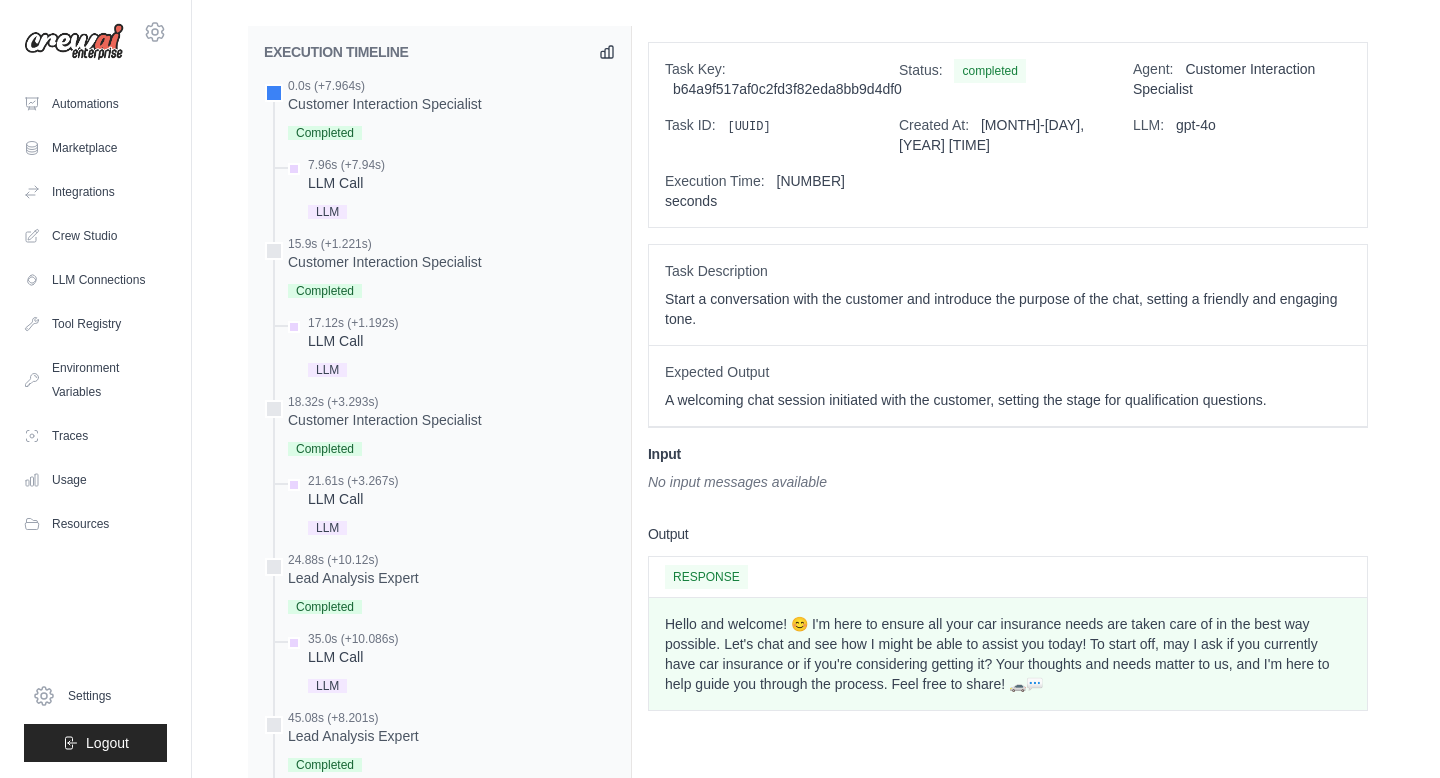 scroll, scrollTop: 725, scrollLeft: 0, axis: vertical 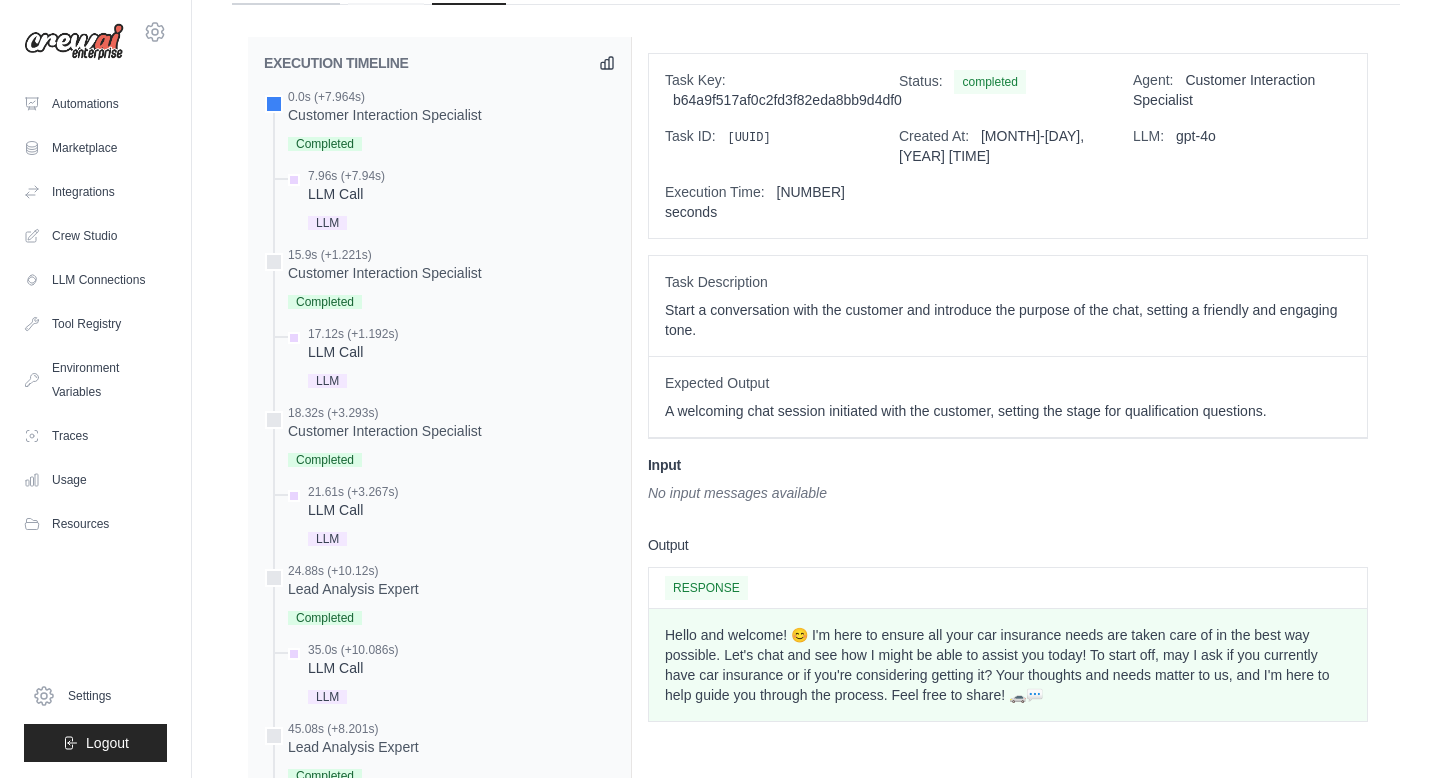 click on "Final Output" at bounding box center [286, -22] 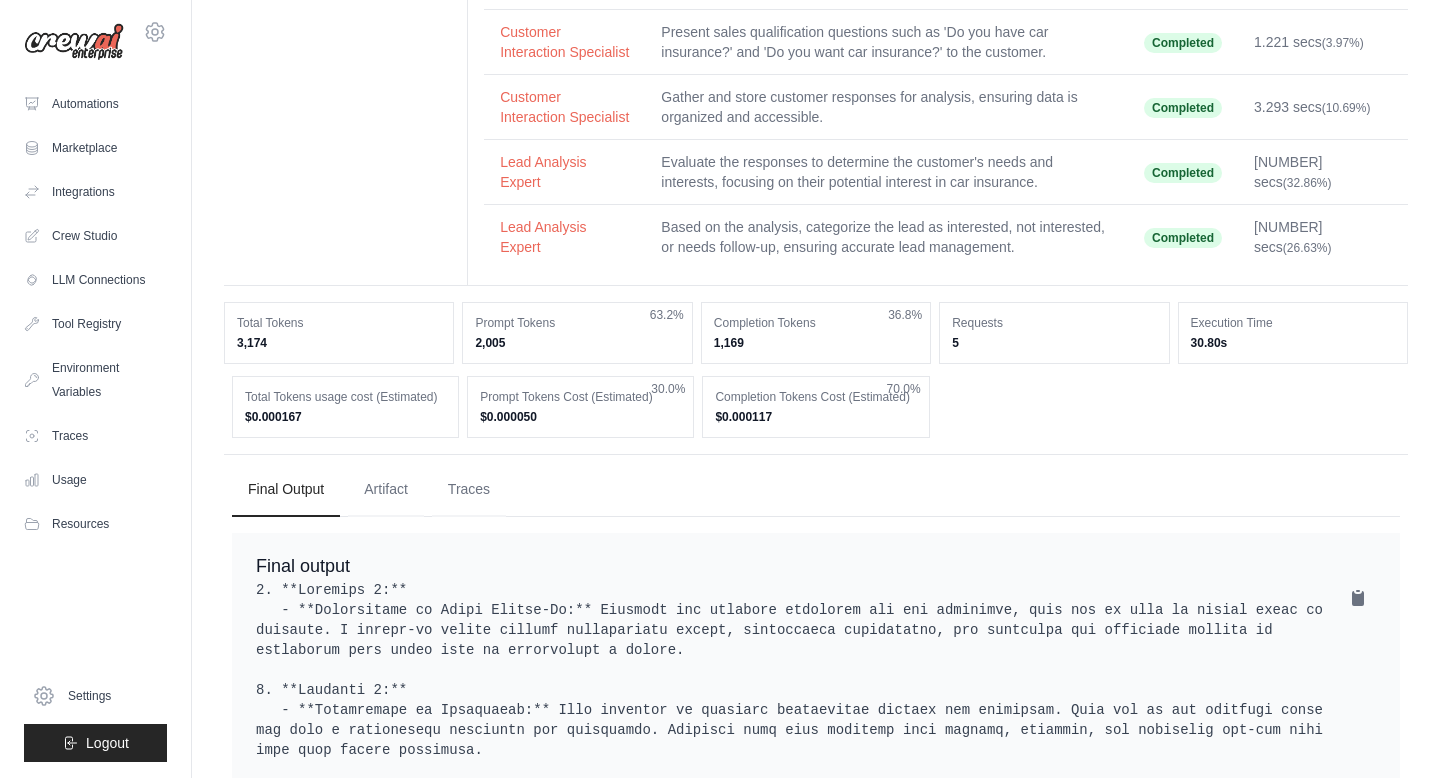 scroll, scrollTop: 168, scrollLeft: 0, axis: vertical 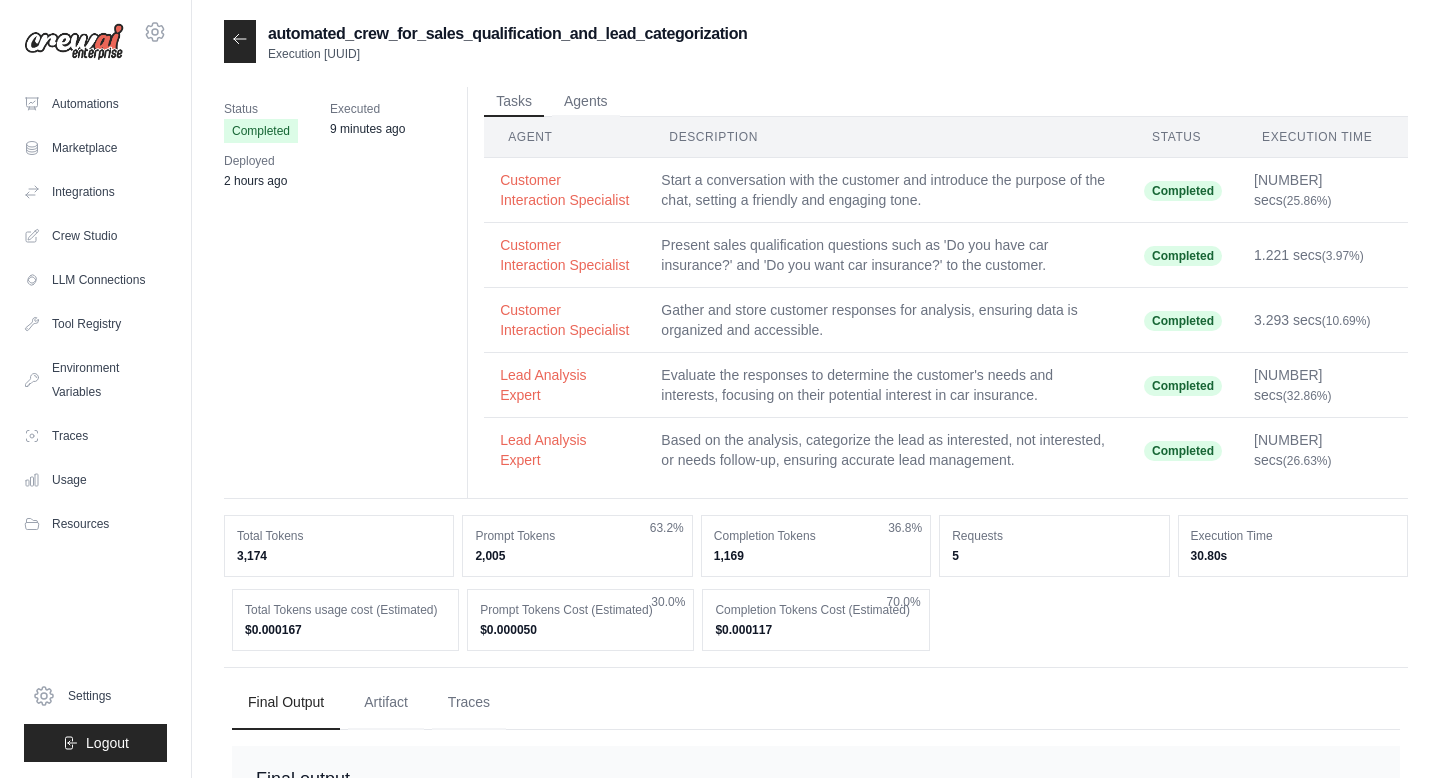 click at bounding box center (240, 41) 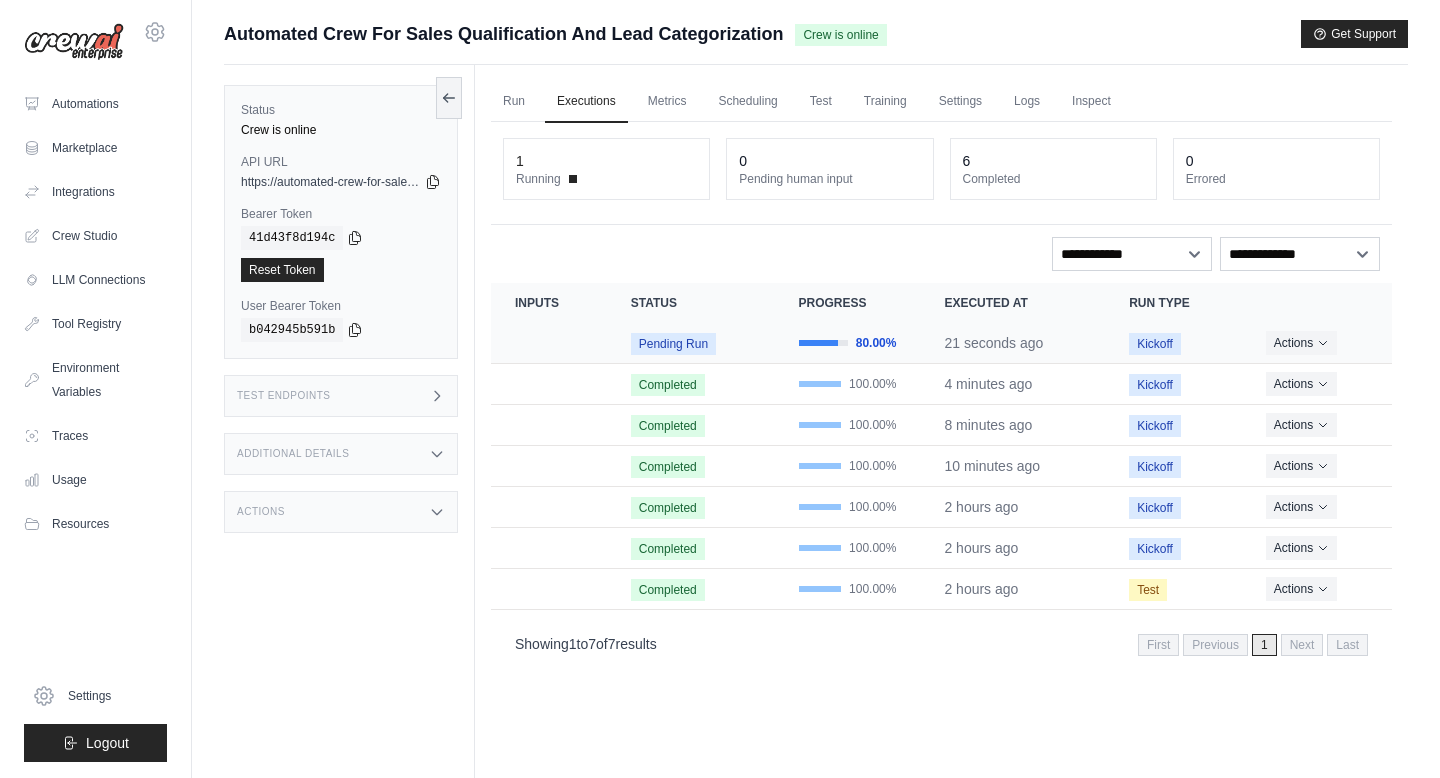 click on "Pending Run" at bounding box center [673, 344] 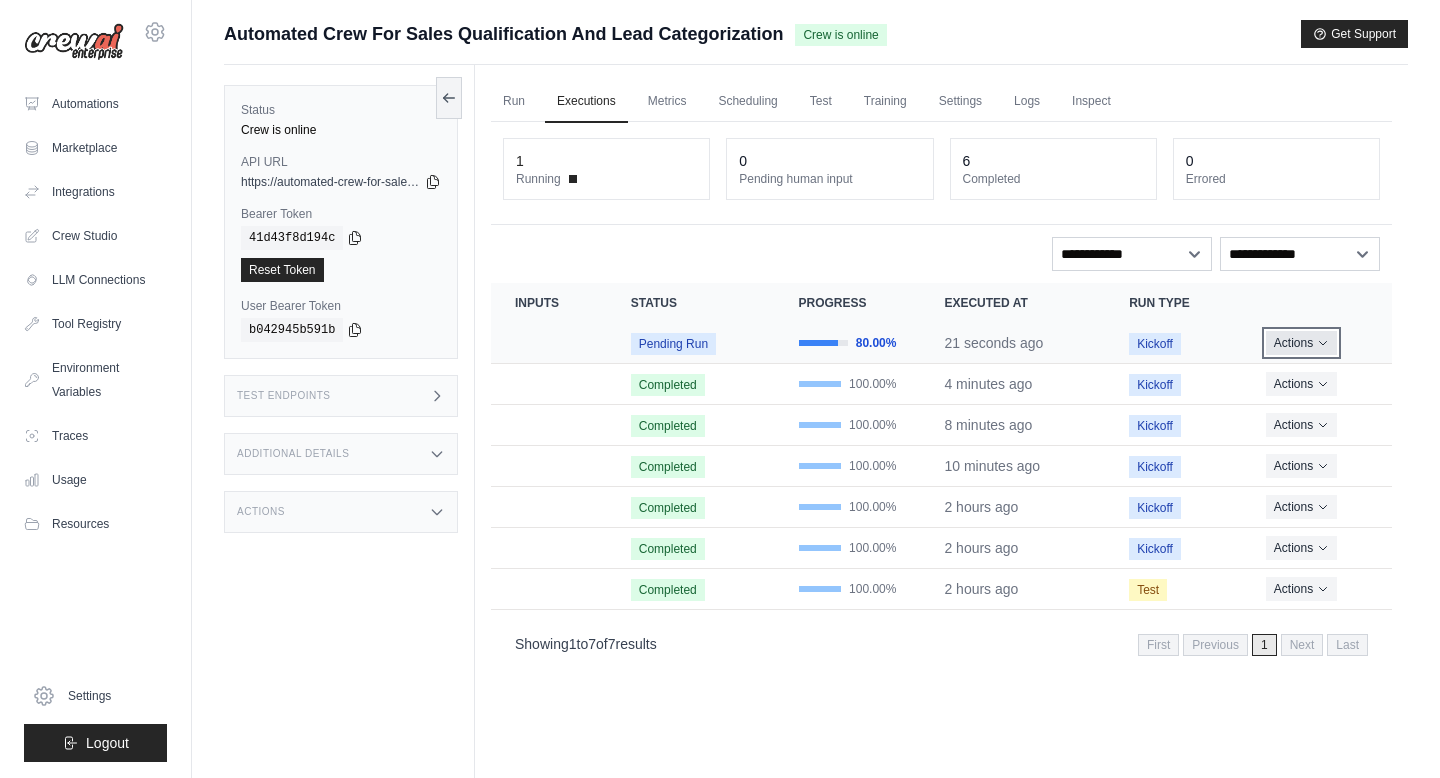 click on "Actions" at bounding box center (1301, 343) 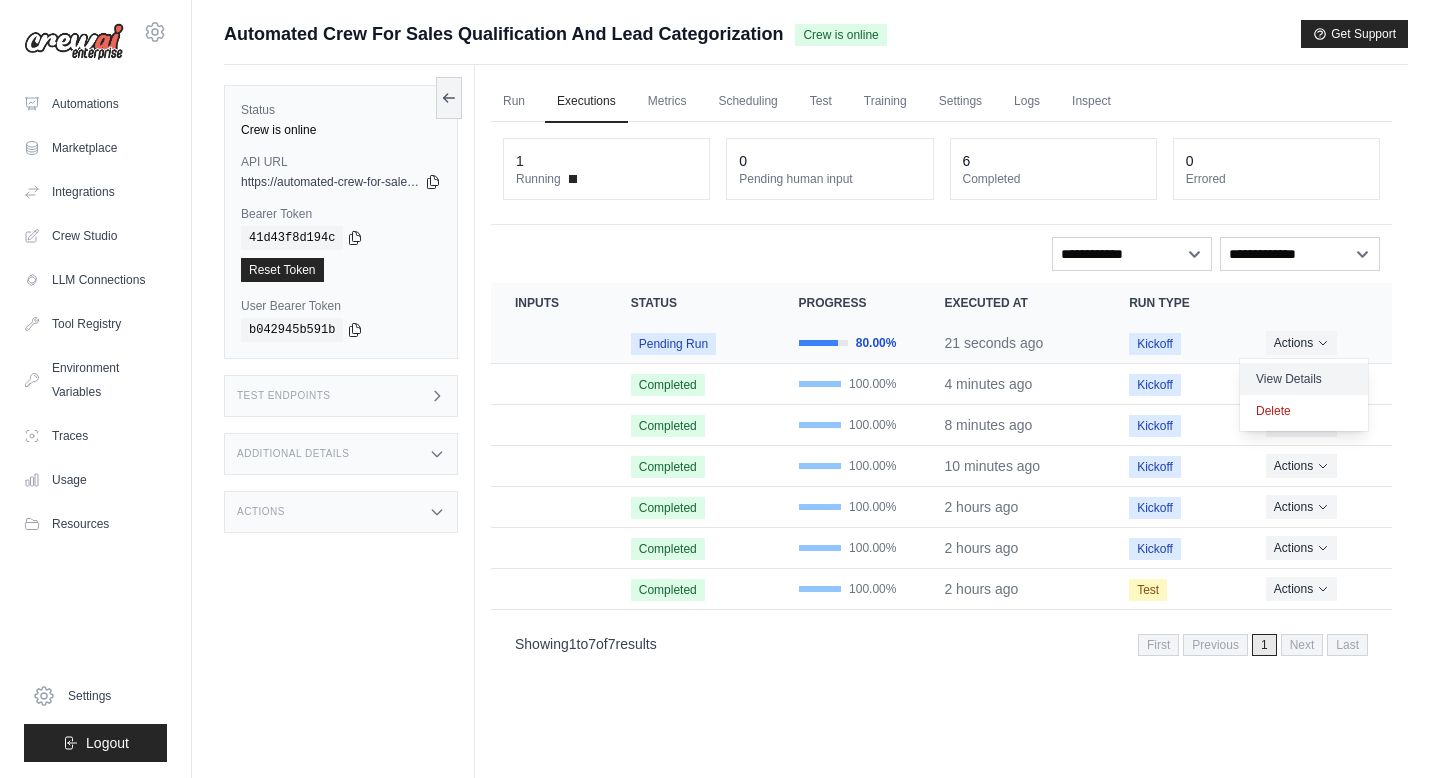 click on "View Details" at bounding box center (1304, 379) 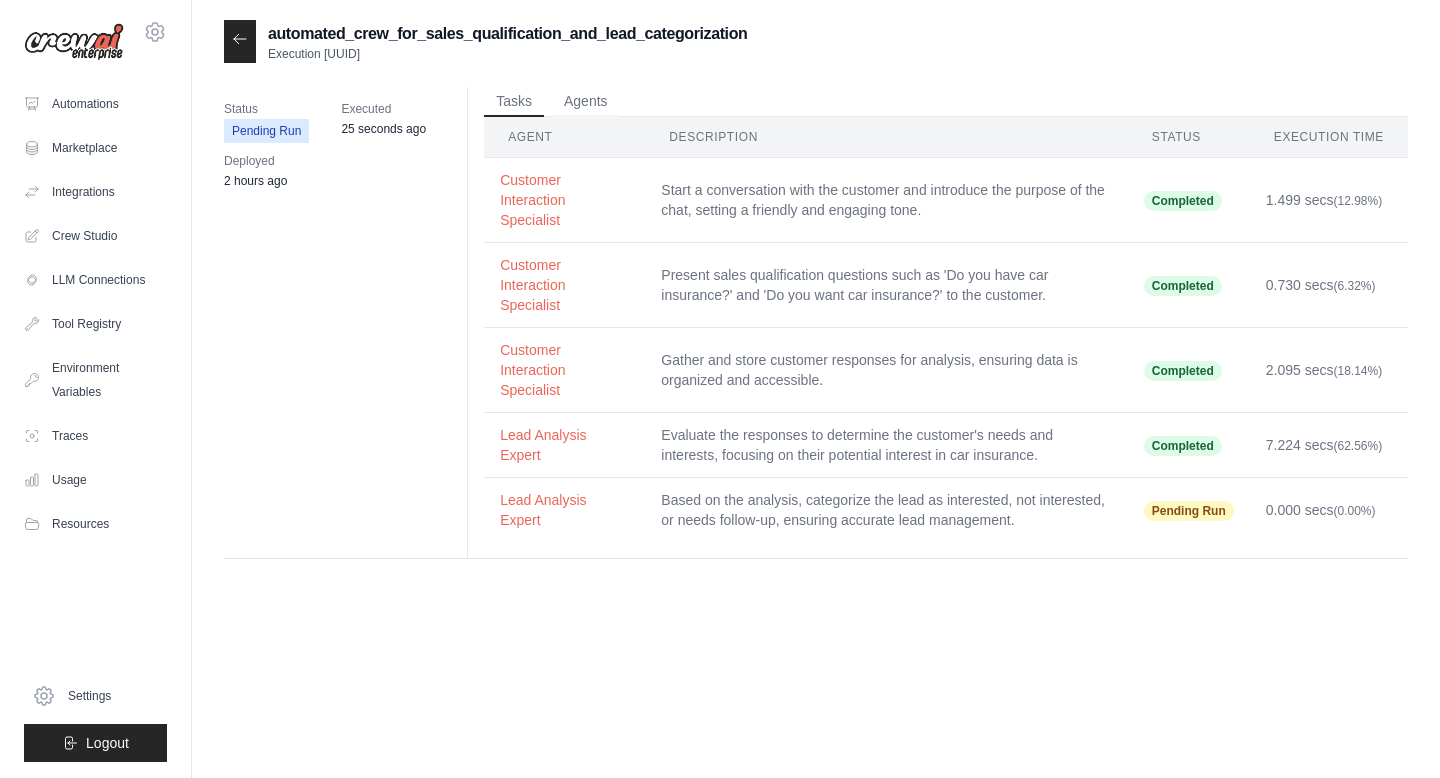 scroll, scrollTop: 0, scrollLeft: 0, axis: both 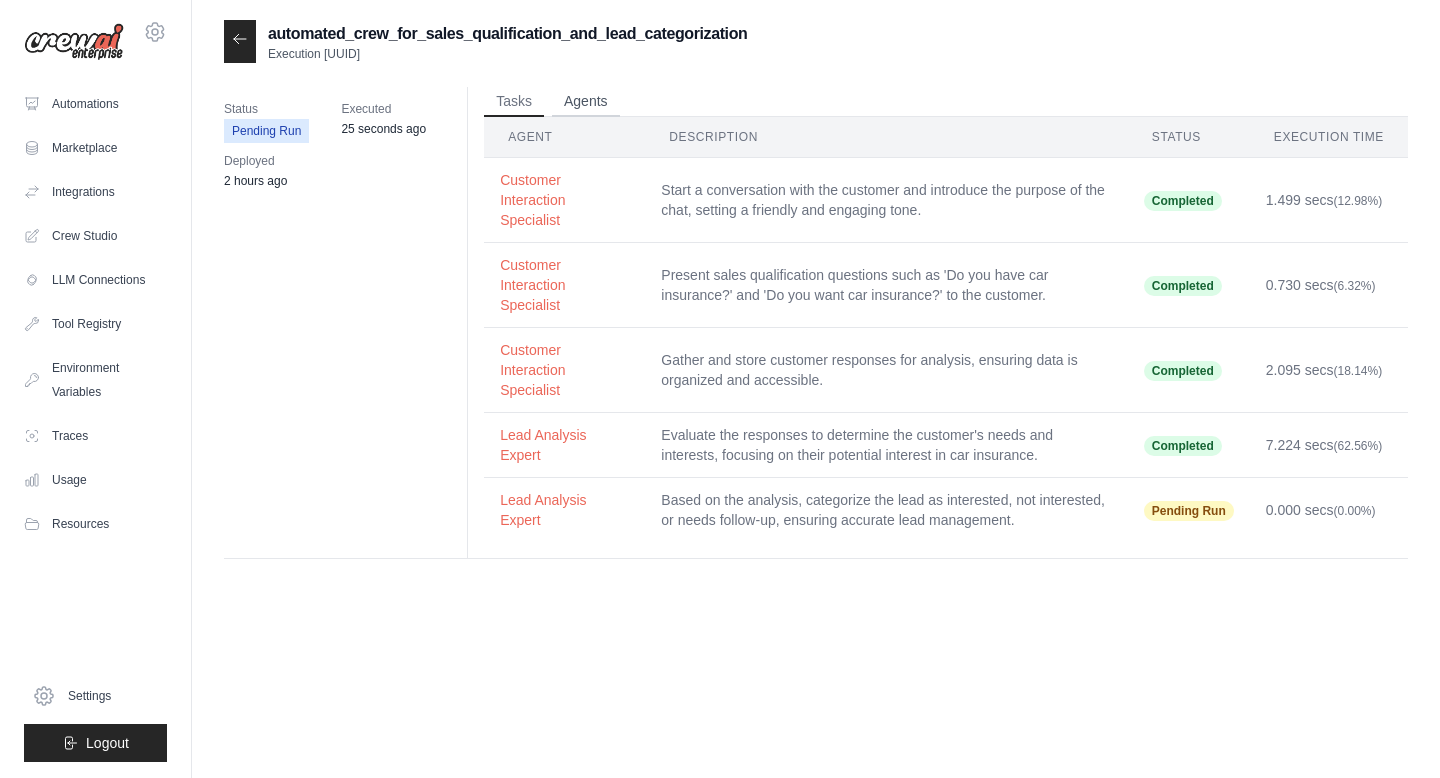 click on "Agents" at bounding box center (586, 102) 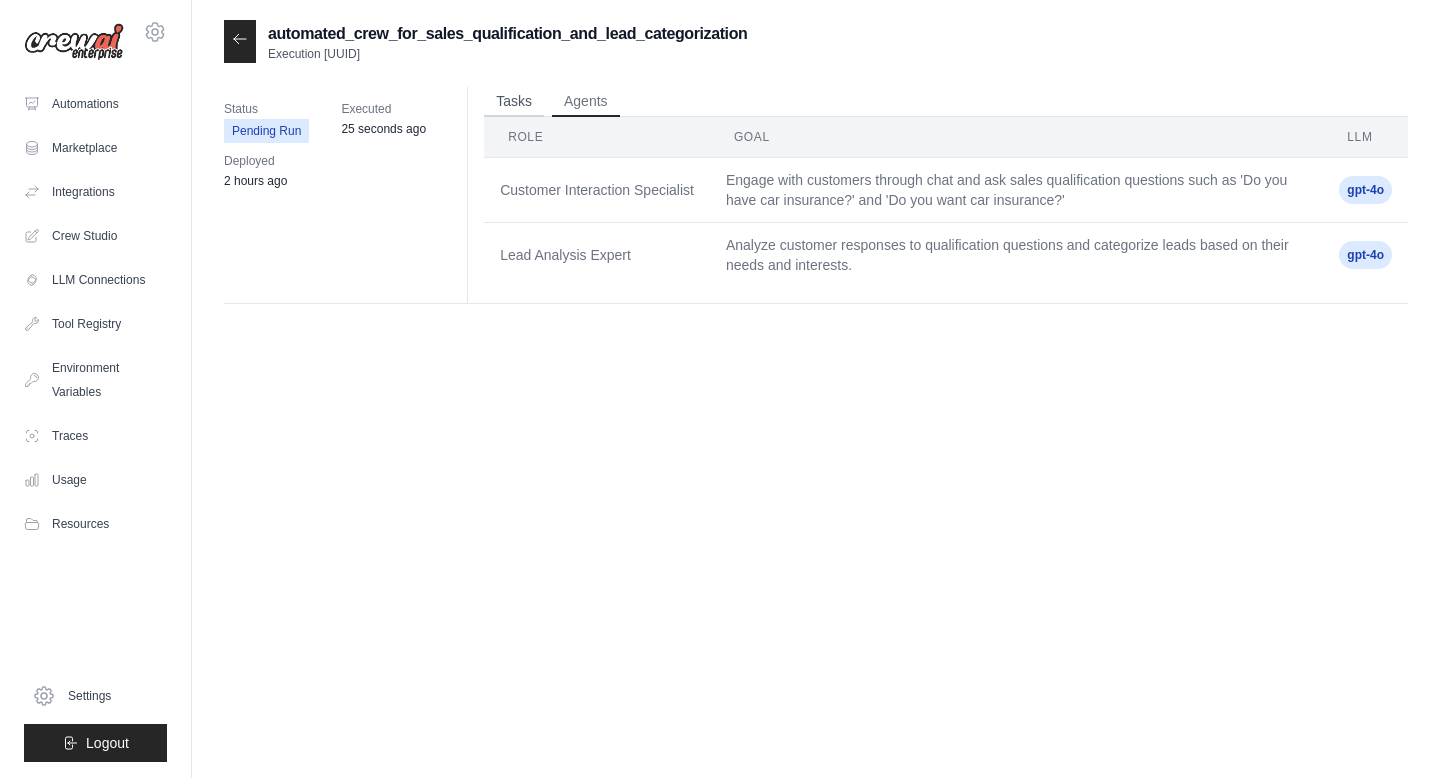 click on "Tasks" at bounding box center [514, 102] 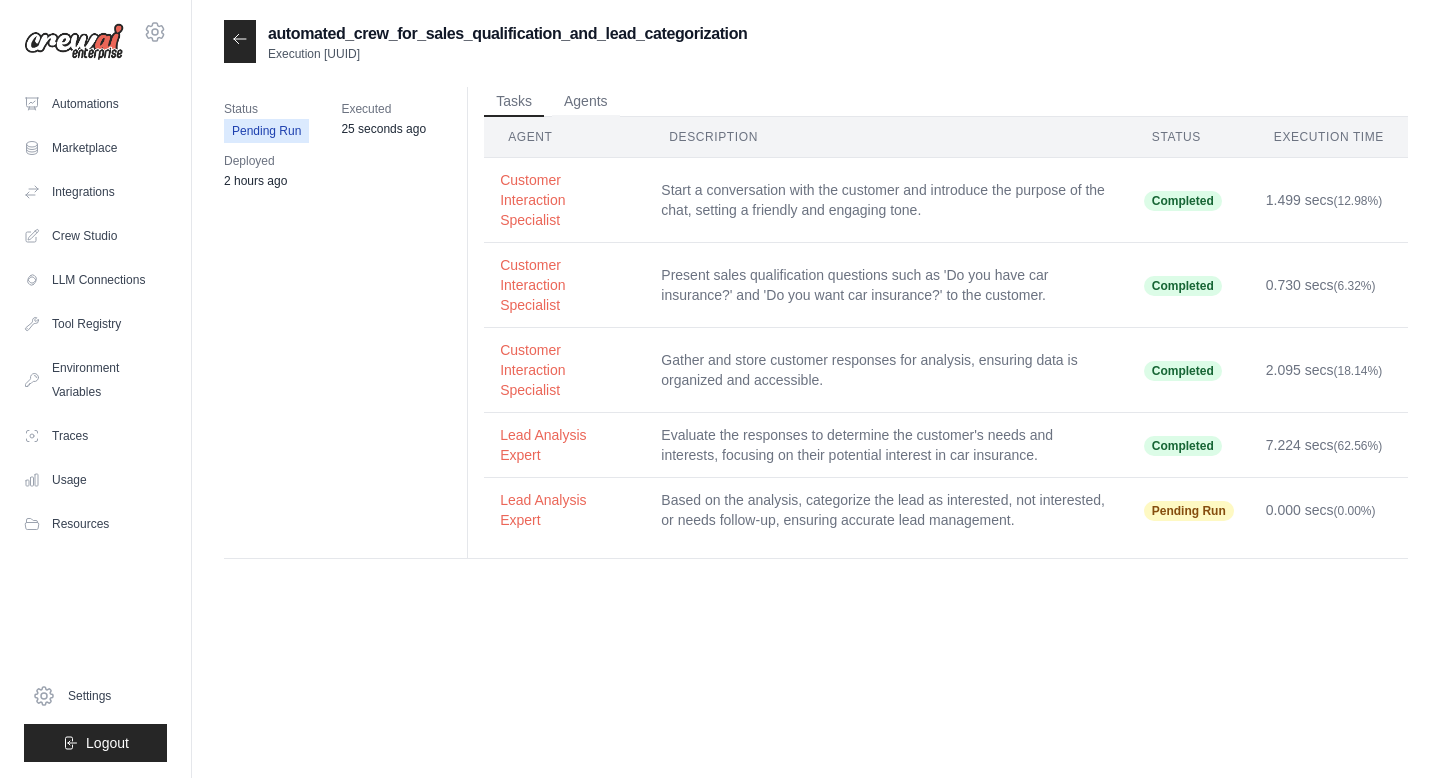click 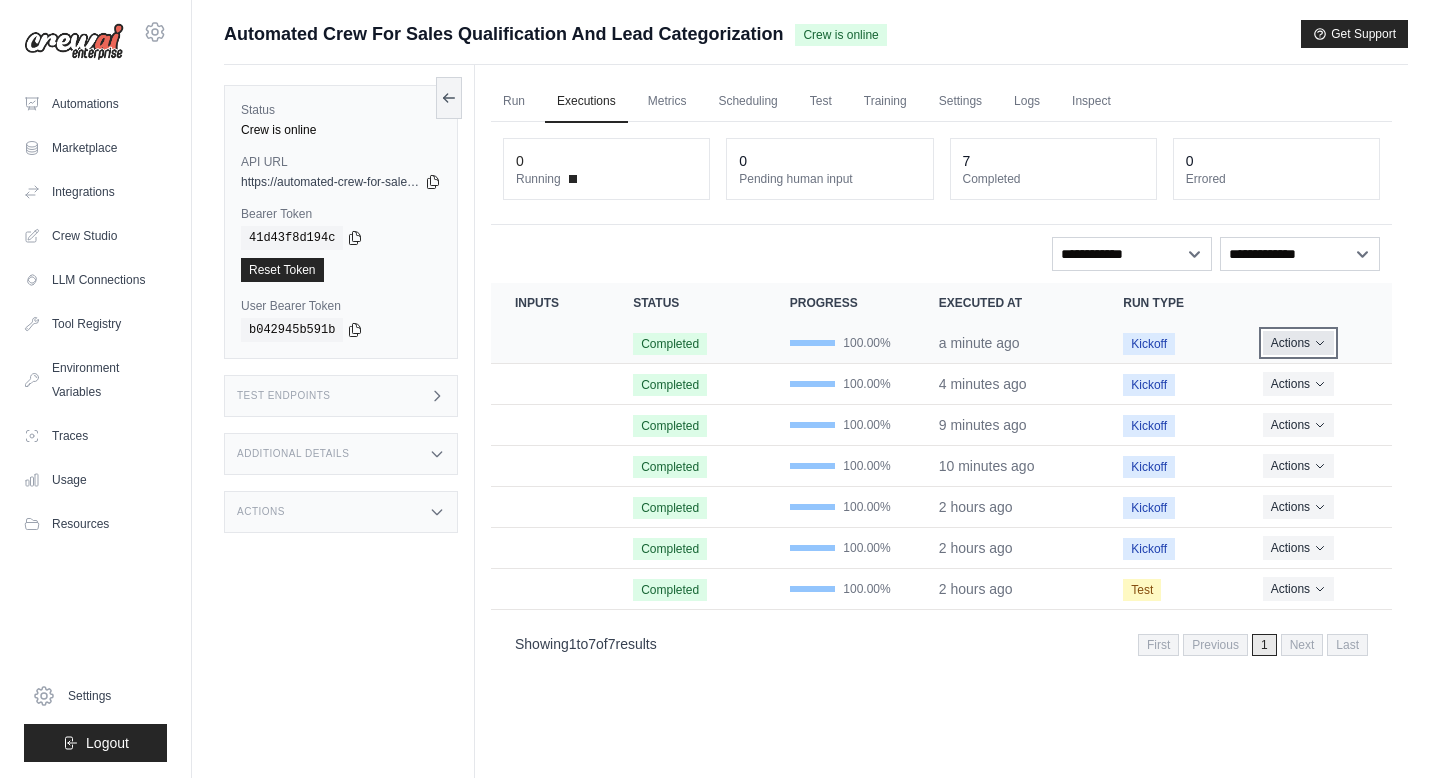 click 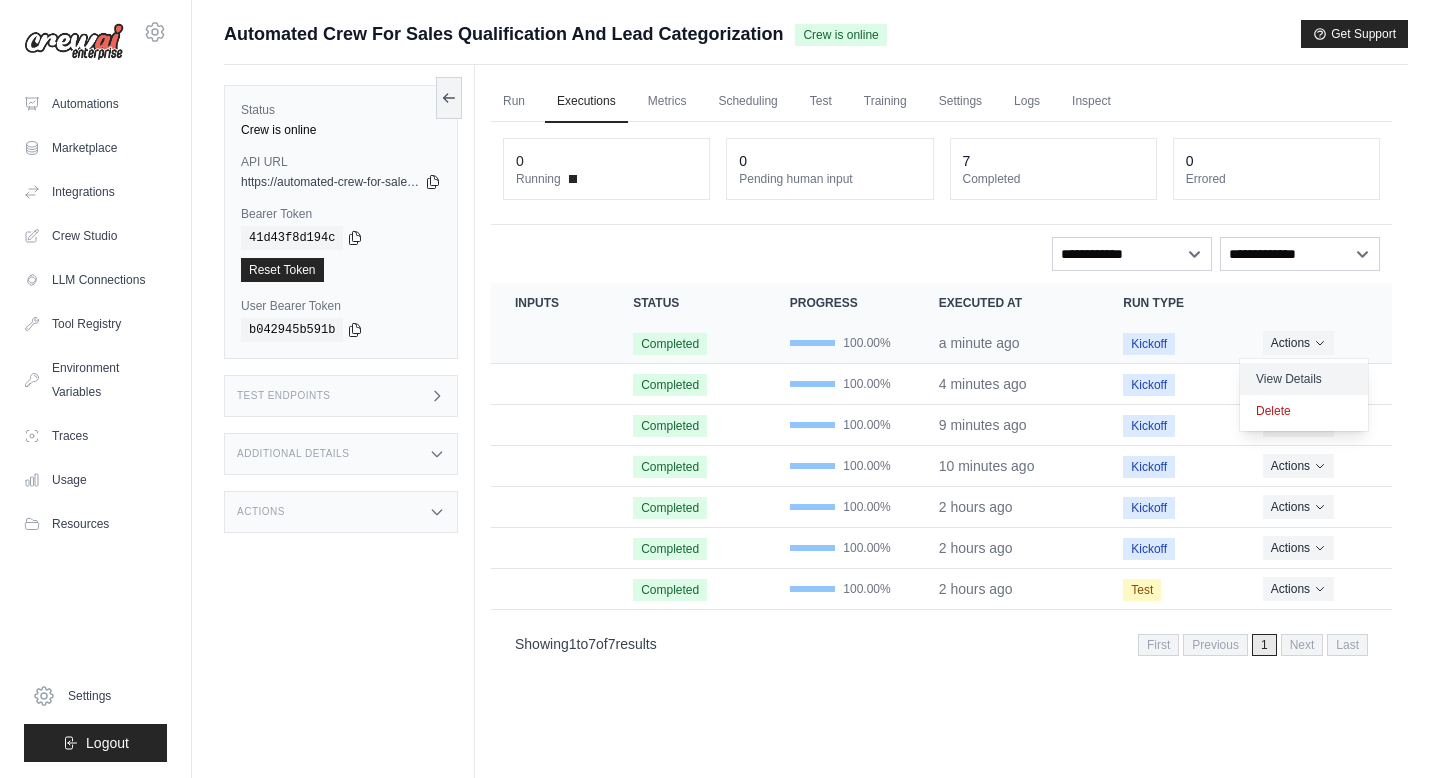 click on "View Details" at bounding box center [1304, 379] 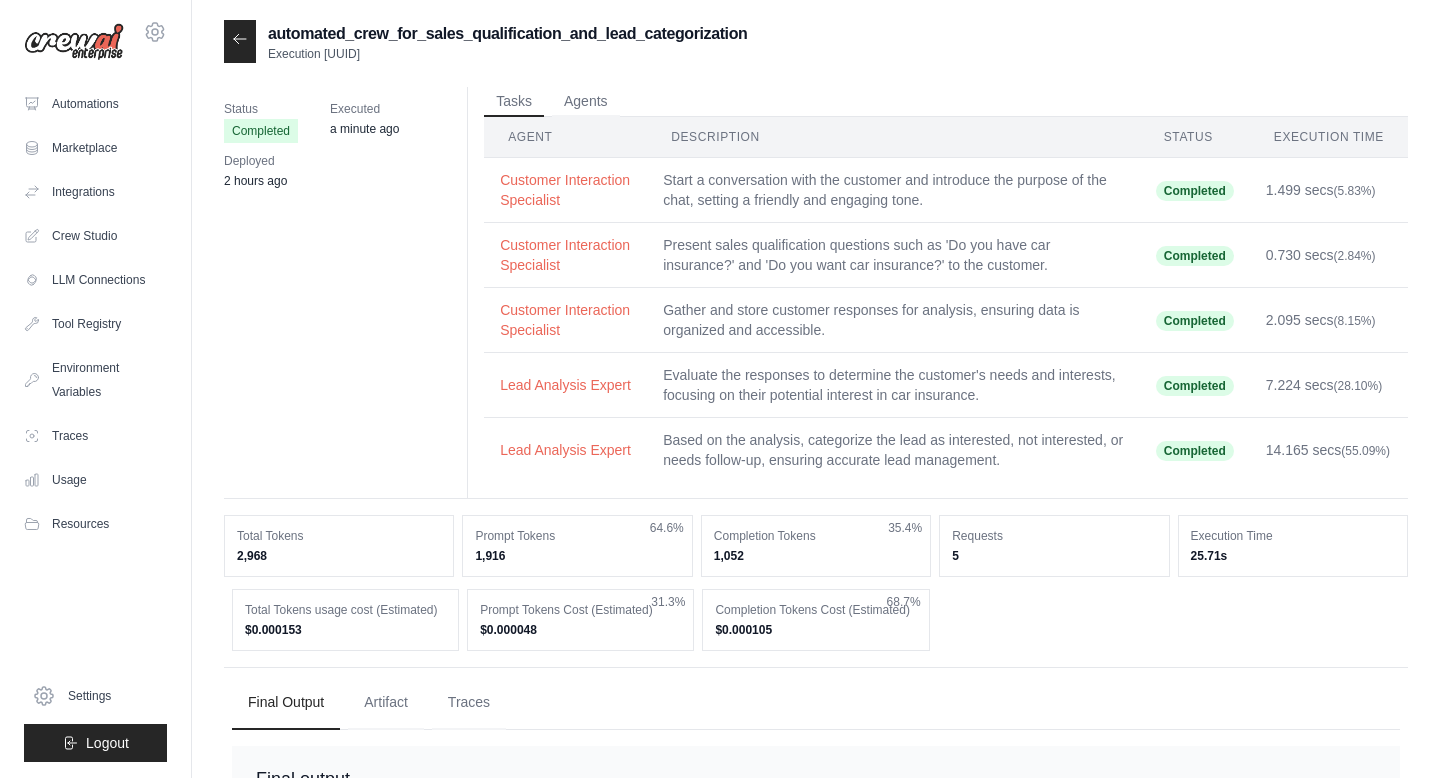 scroll, scrollTop: 0, scrollLeft: 0, axis: both 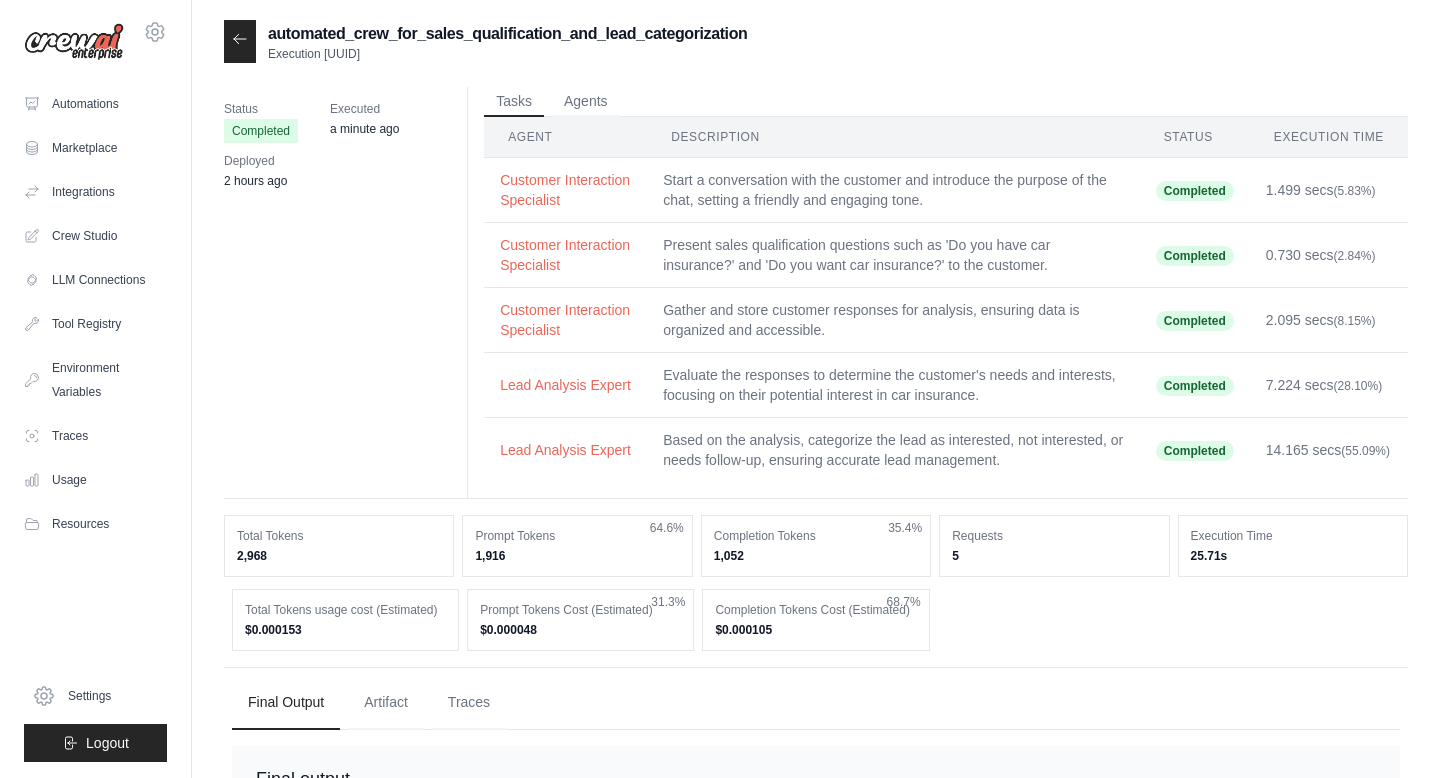 click 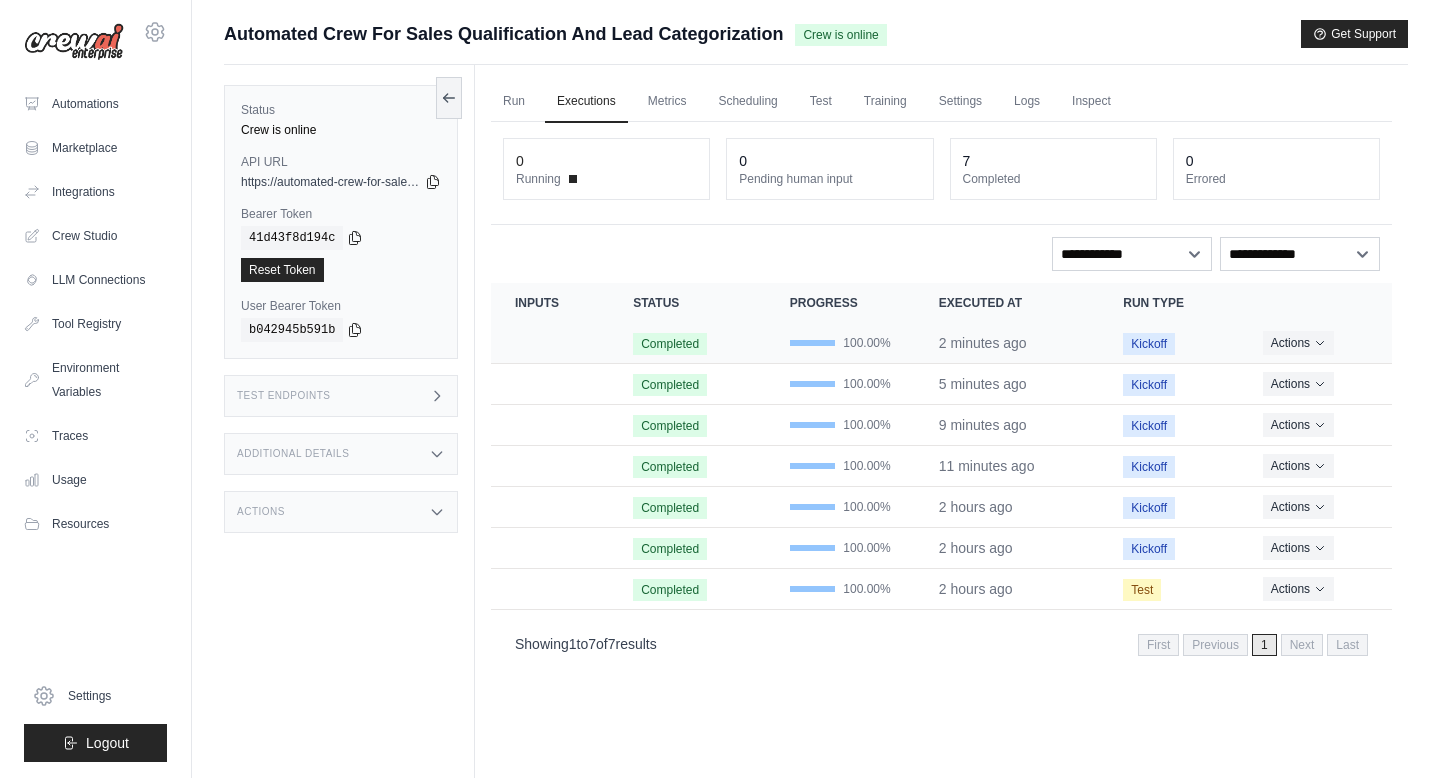 click on "Kickoff" at bounding box center [1149, 344] 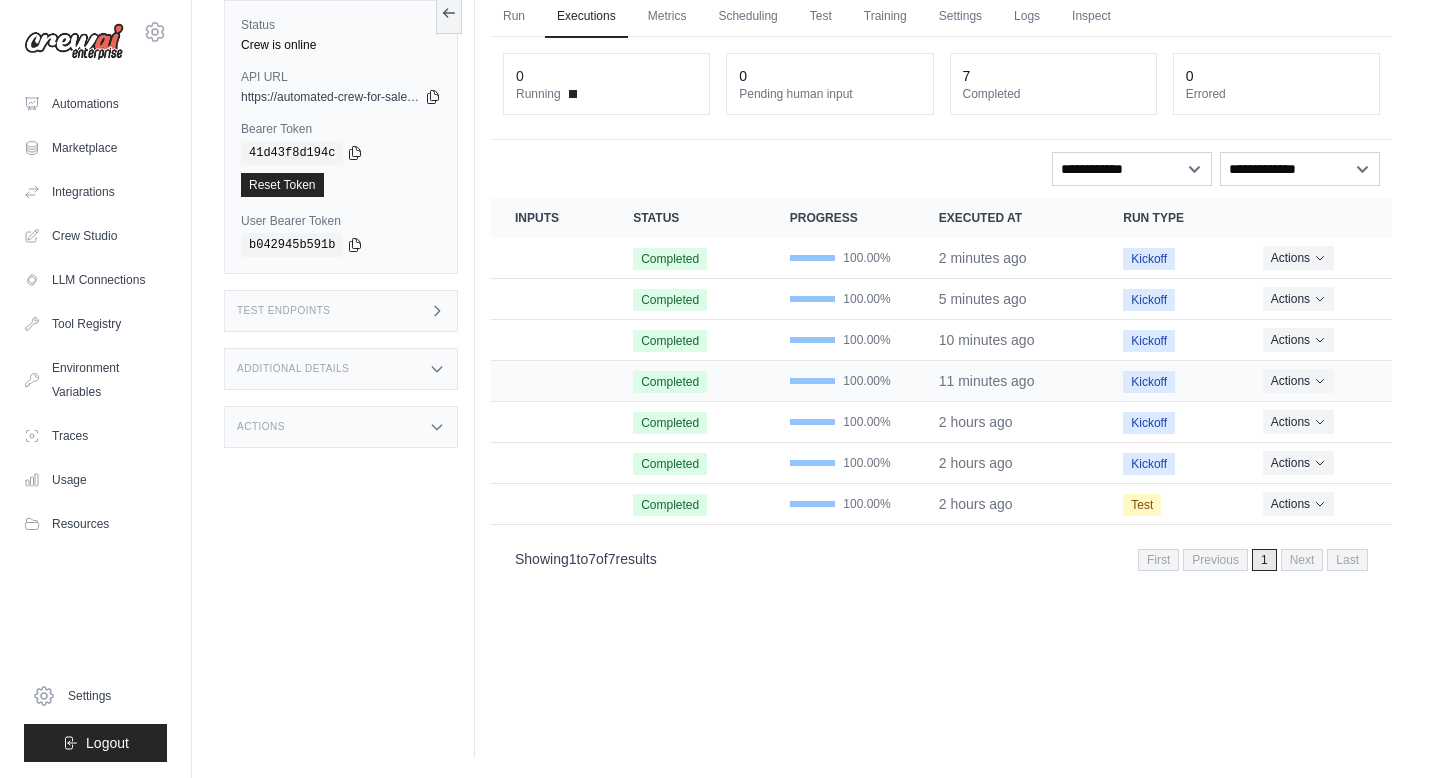 scroll, scrollTop: 0, scrollLeft: 0, axis: both 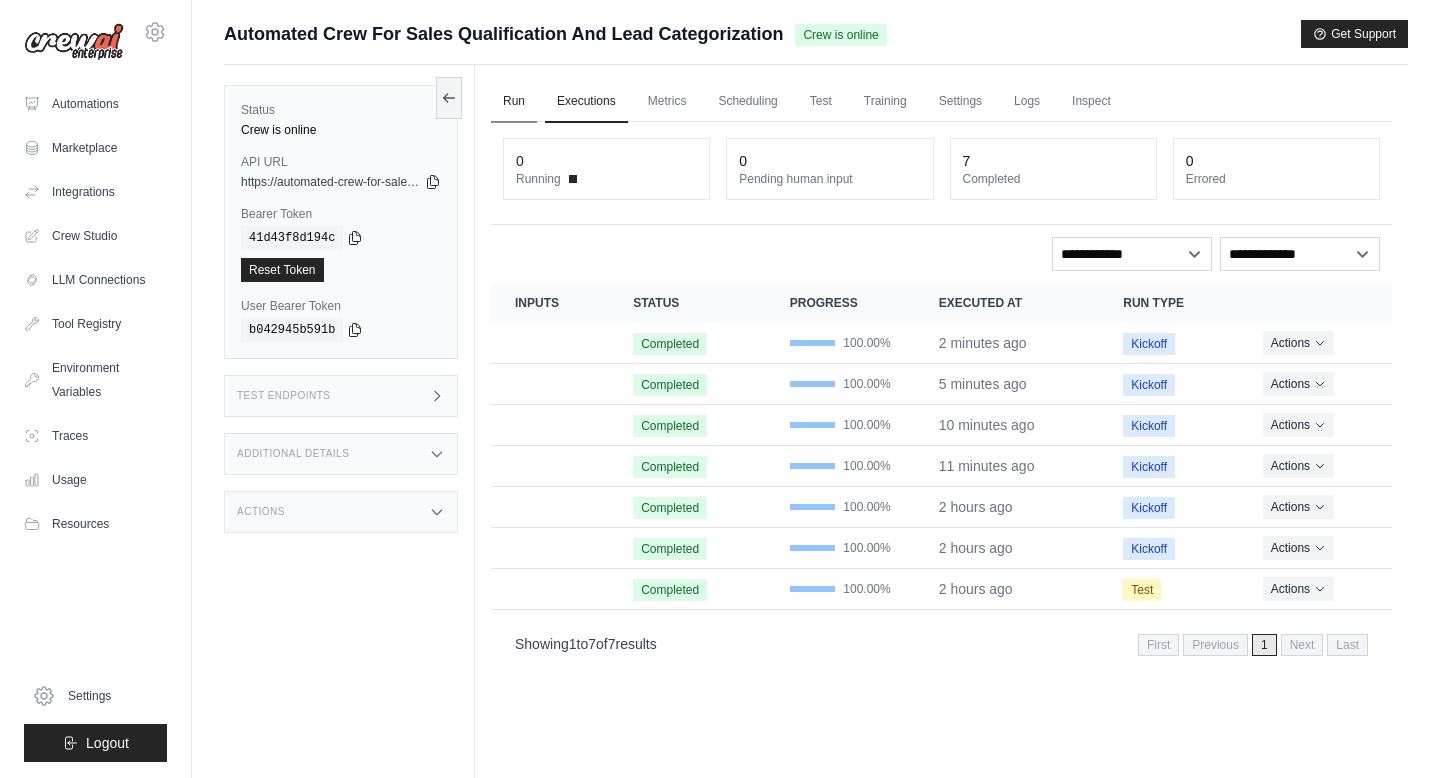 click on "Run" at bounding box center [514, 102] 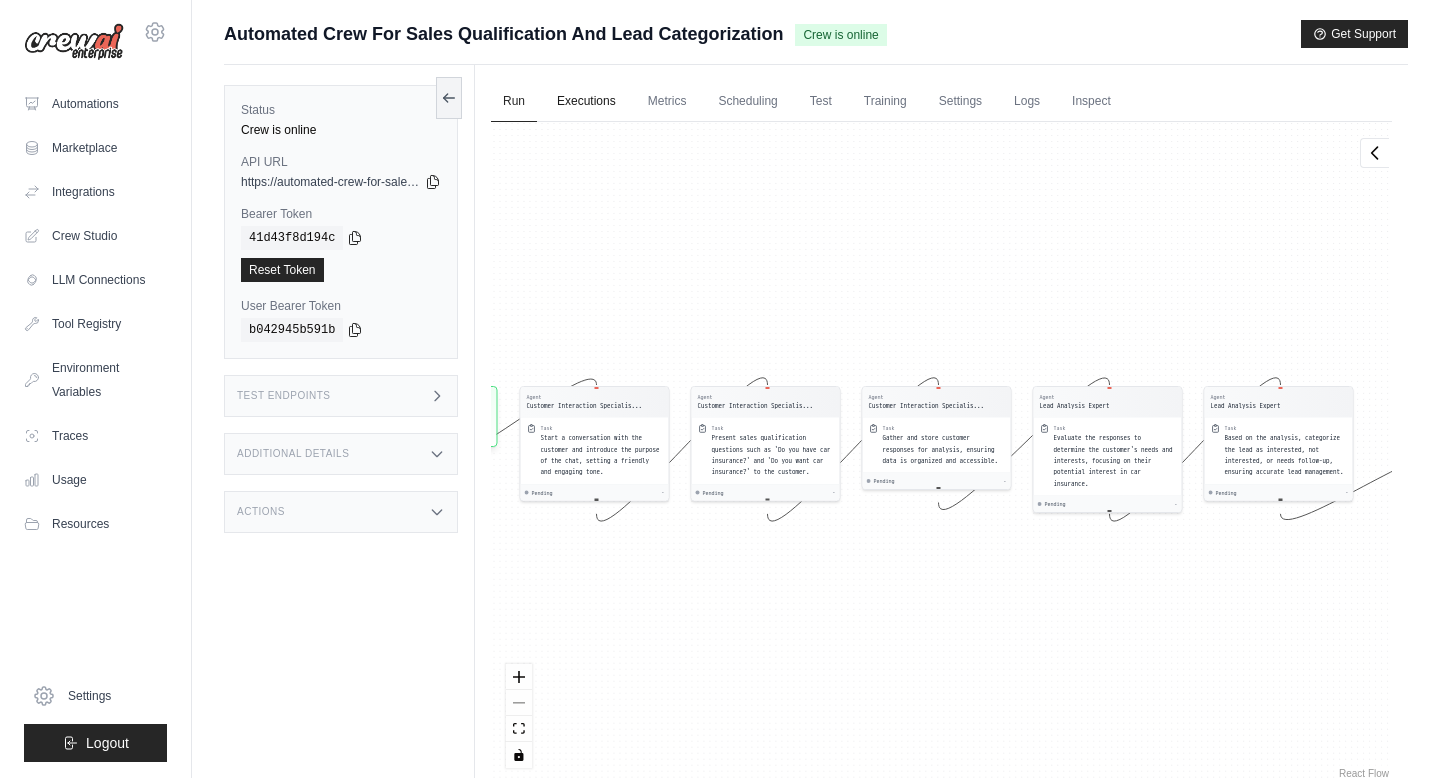 click on "Executions" at bounding box center [586, 102] 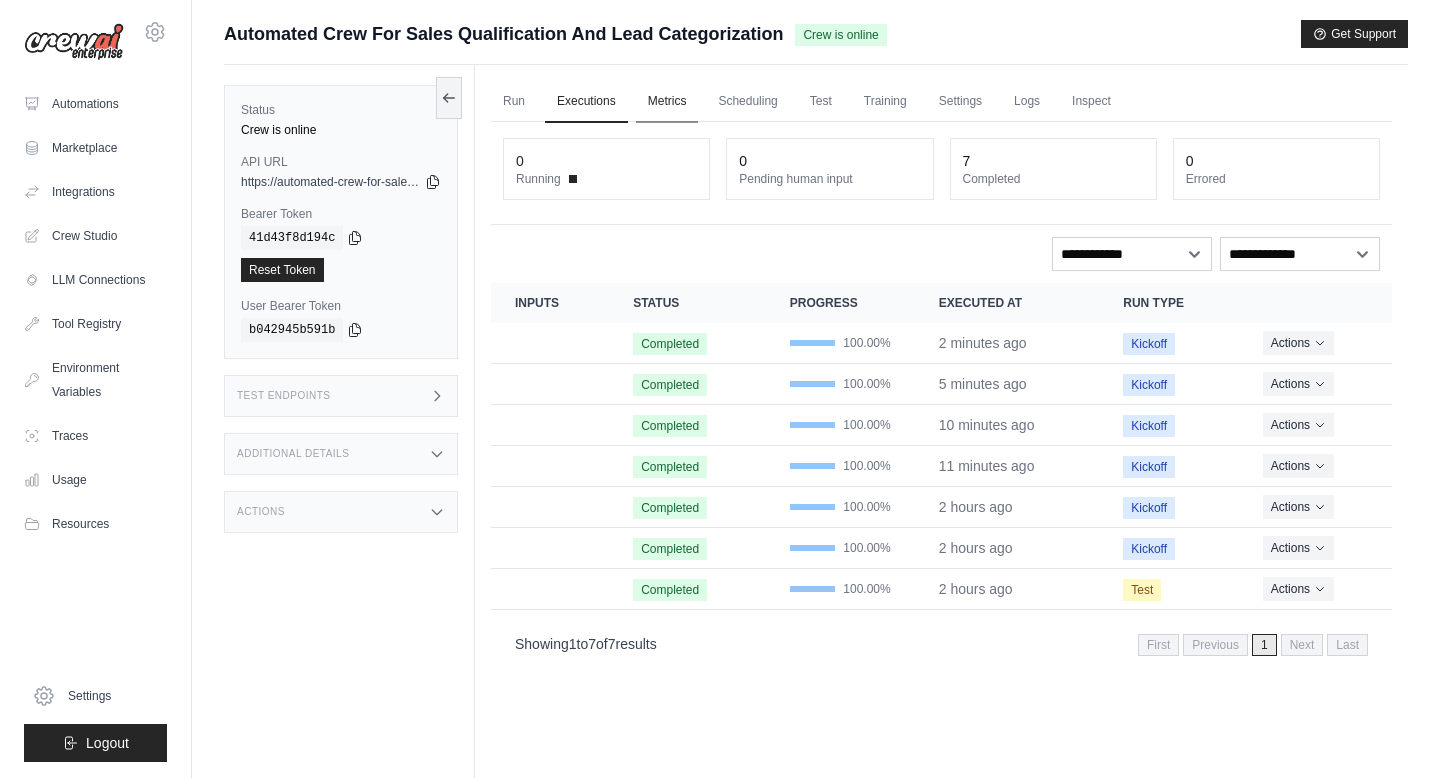 click on "Metrics" at bounding box center [667, 102] 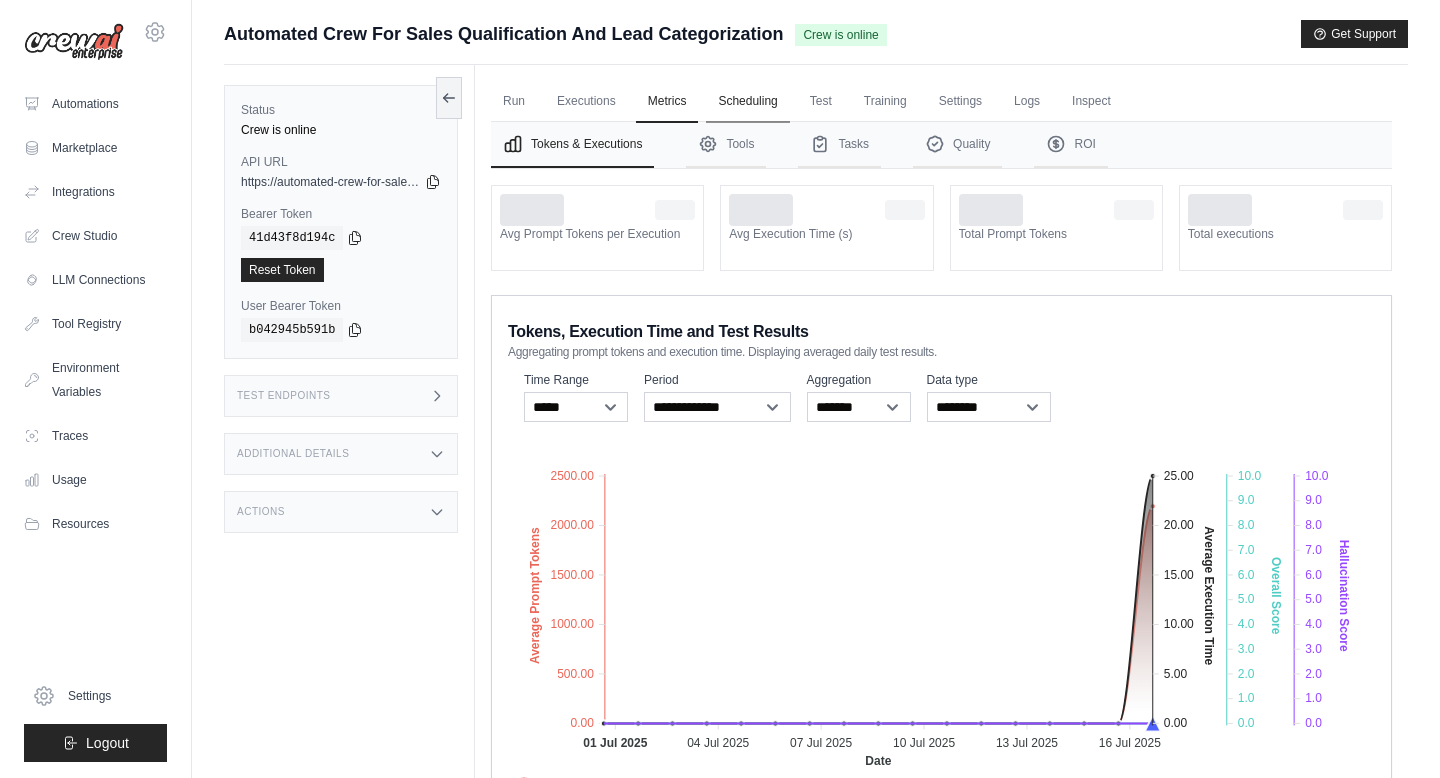 click on "Scheduling" at bounding box center [747, 102] 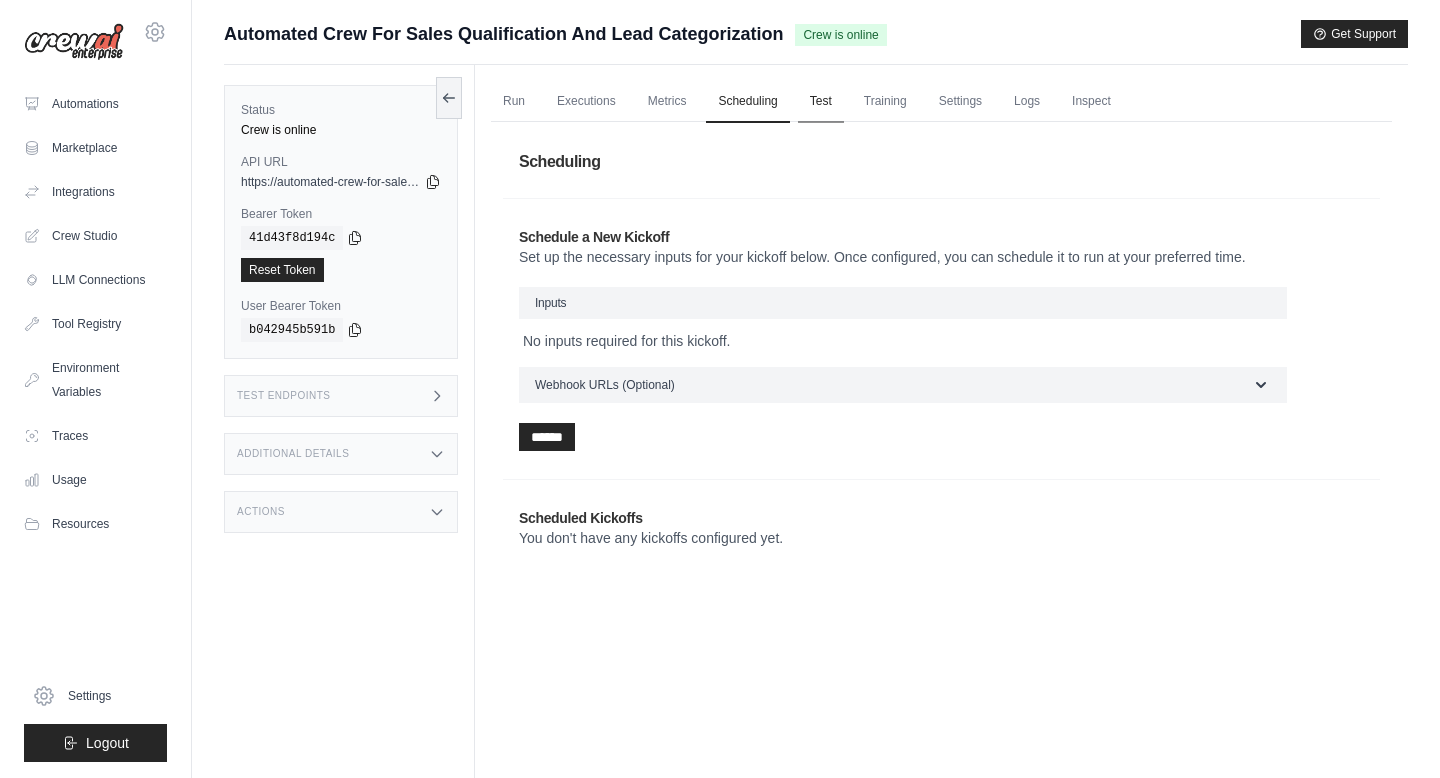 click on "Test" at bounding box center [821, 102] 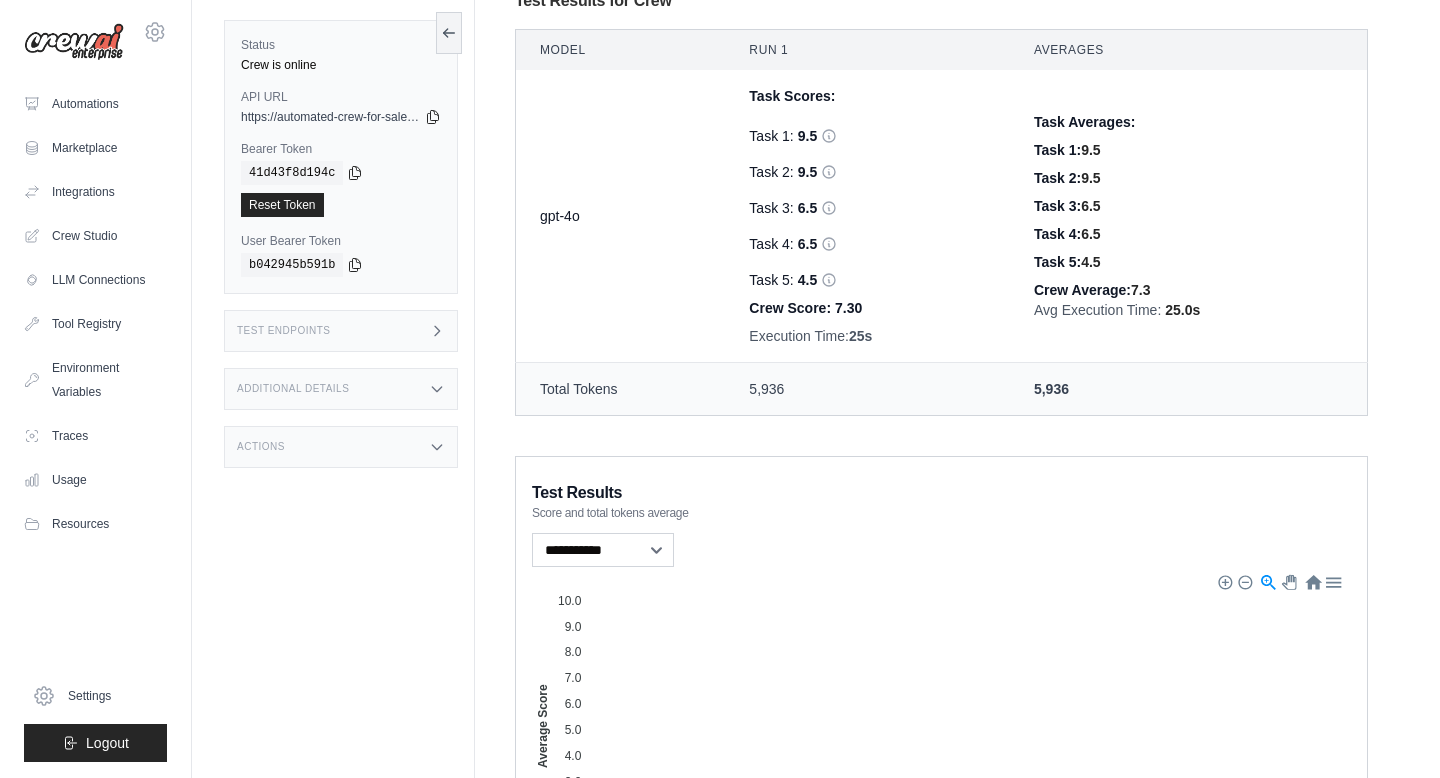 scroll, scrollTop: 0, scrollLeft: 0, axis: both 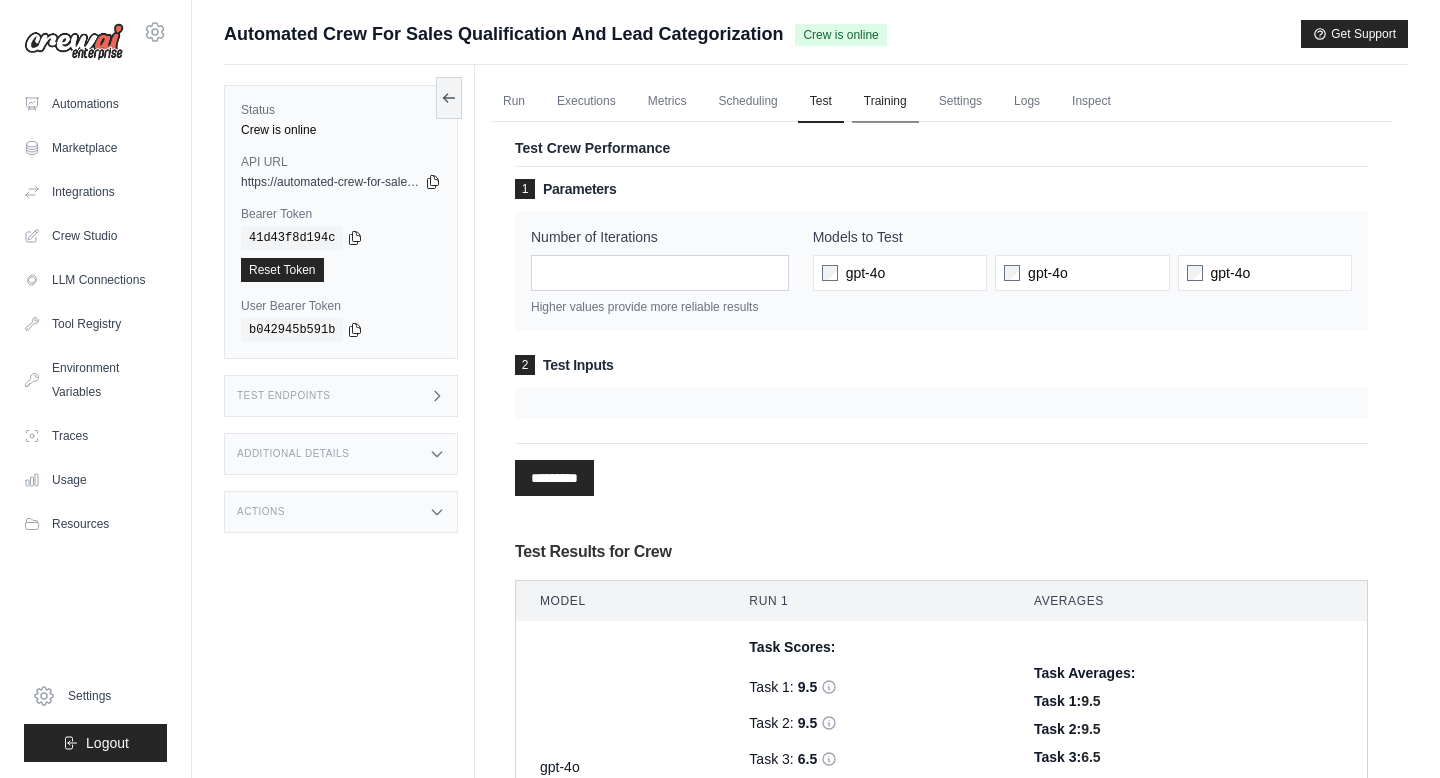 click on "Training" at bounding box center (885, 102) 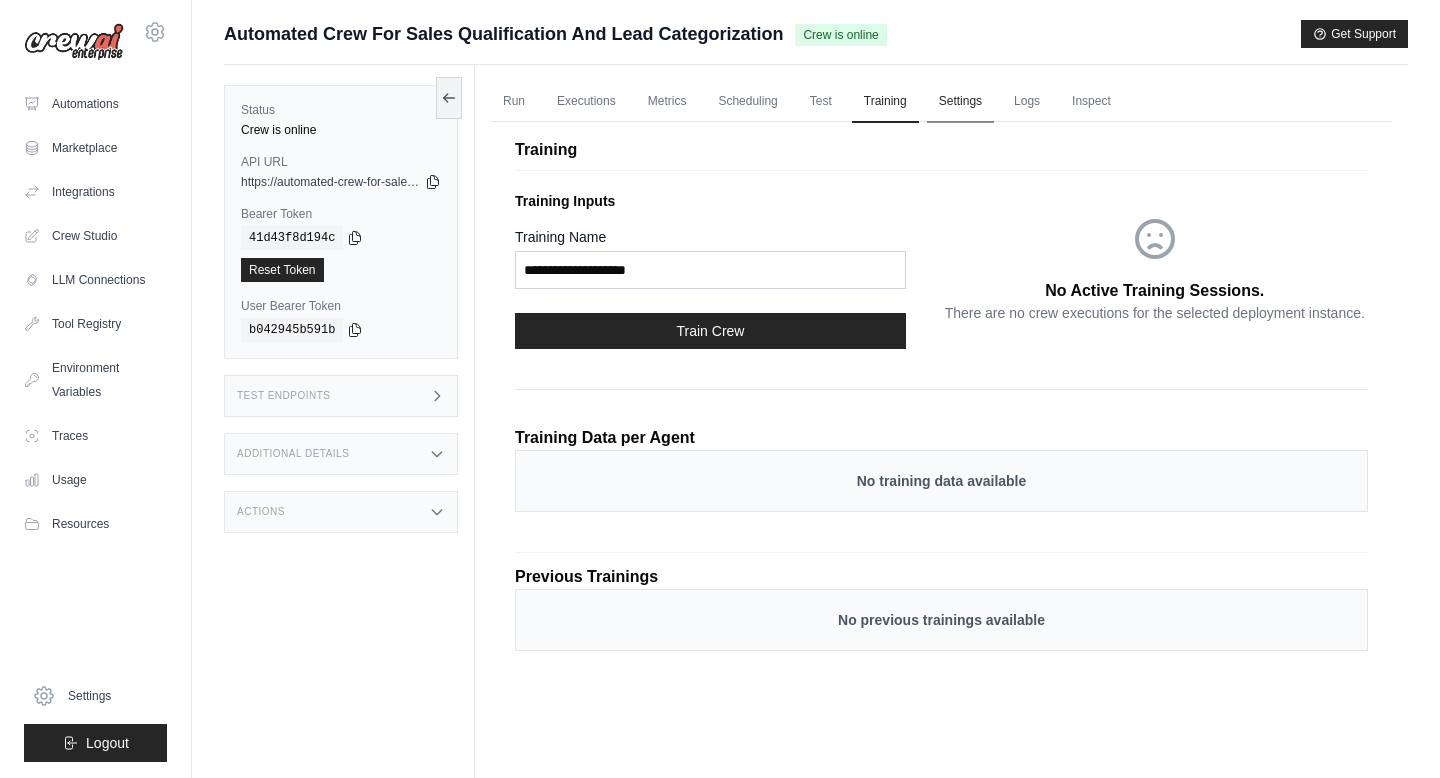 click on "Settings" at bounding box center (960, 102) 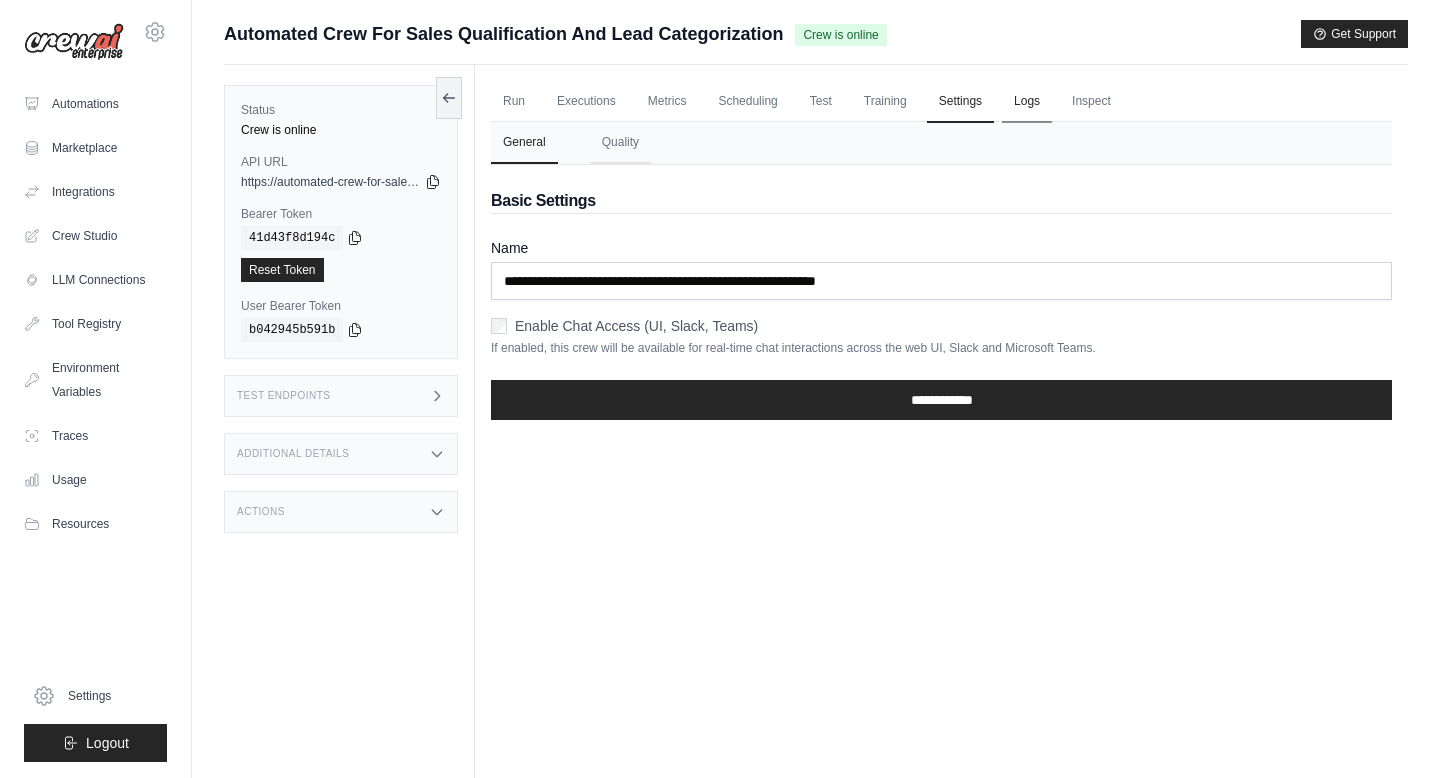 click on "Logs" at bounding box center [1027, 102] 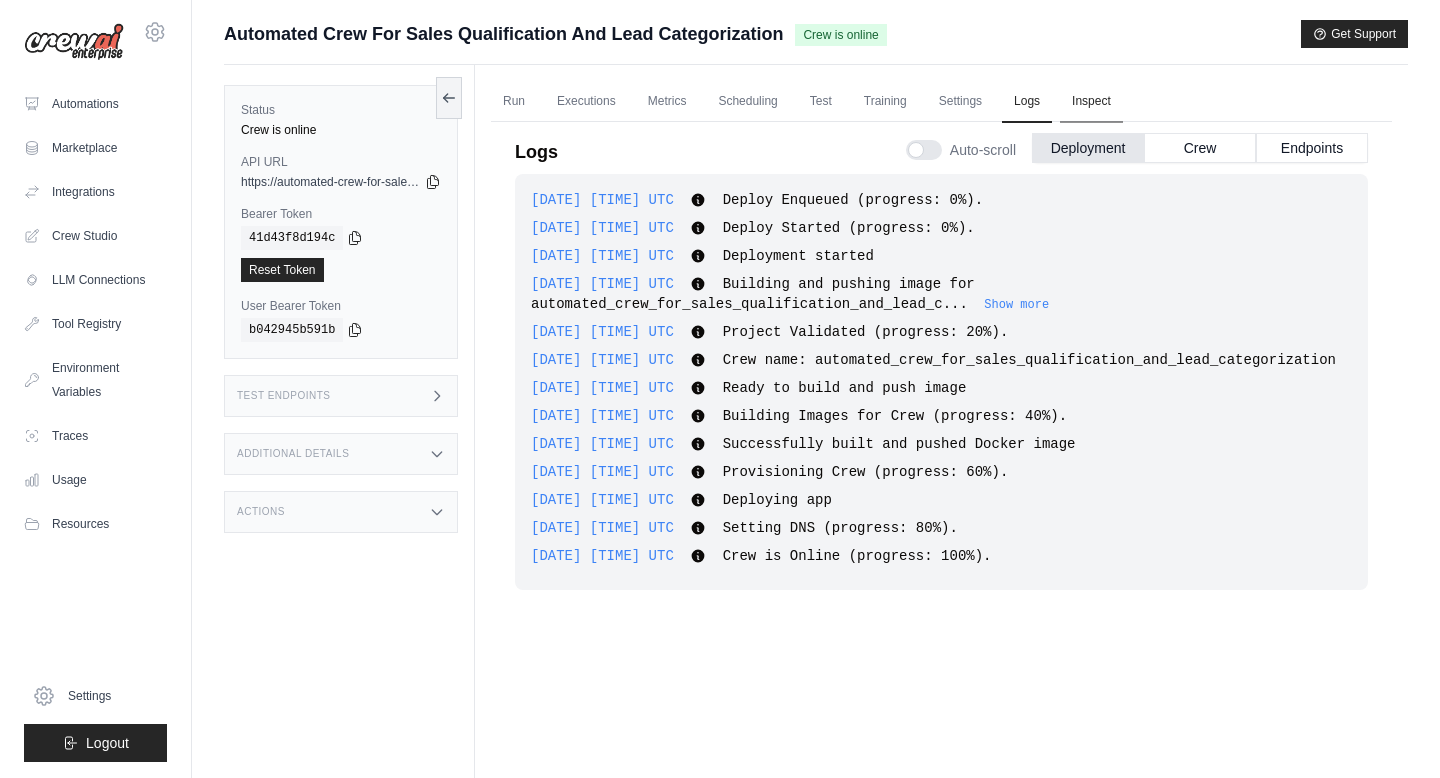 click on "Inspect" at bounding box center (1091, 102) 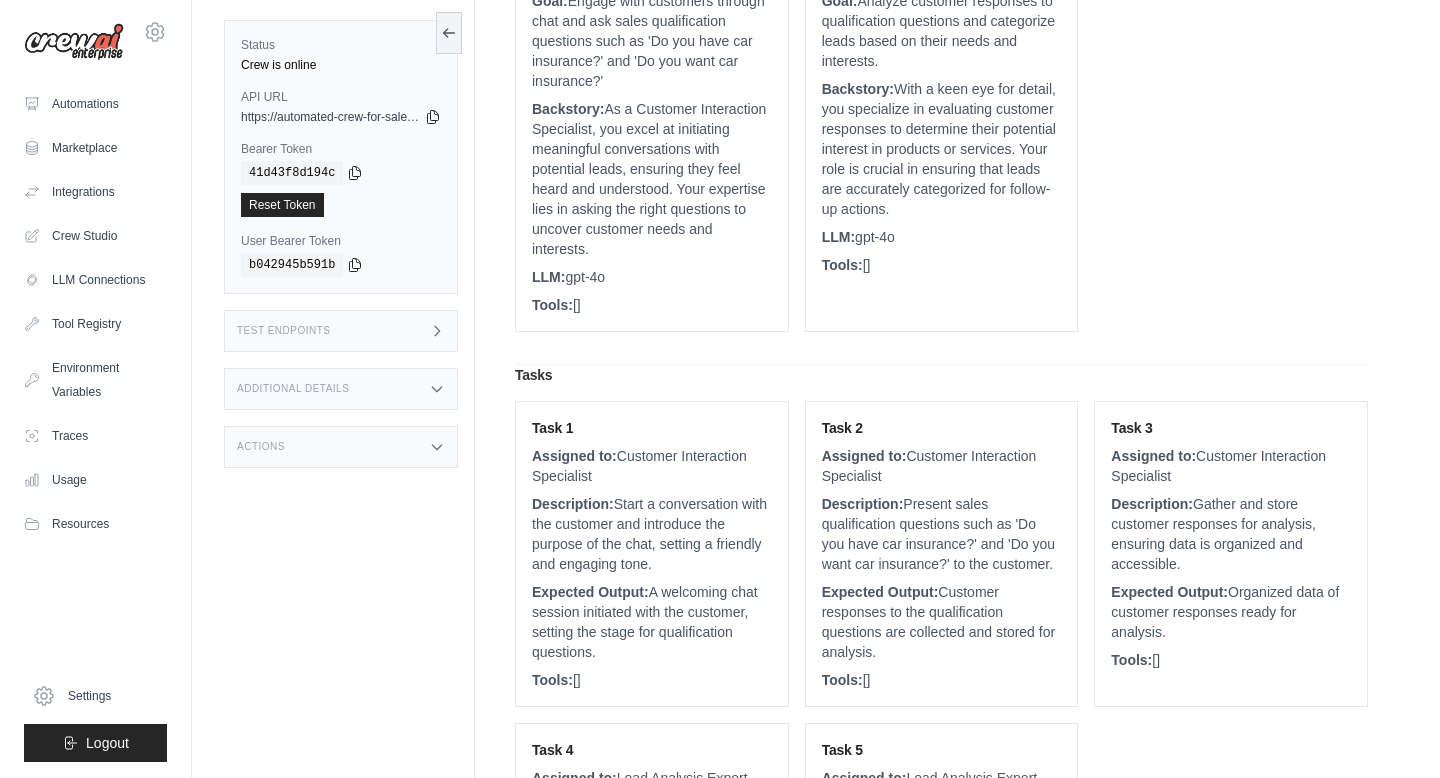 scroll, scrollTop: 0, scrollLeft: 0, axis: both 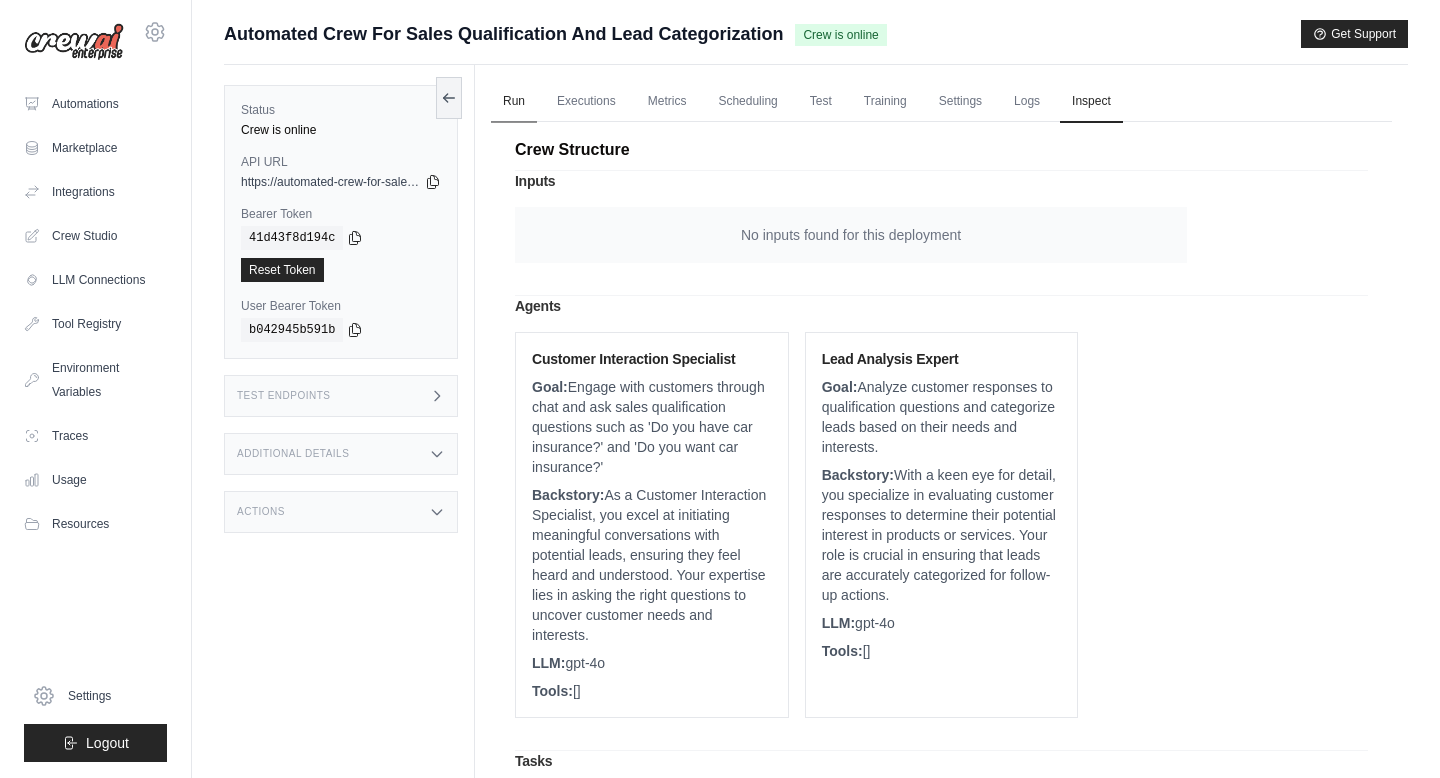 click on "Run" at bounding box center [514, 102] 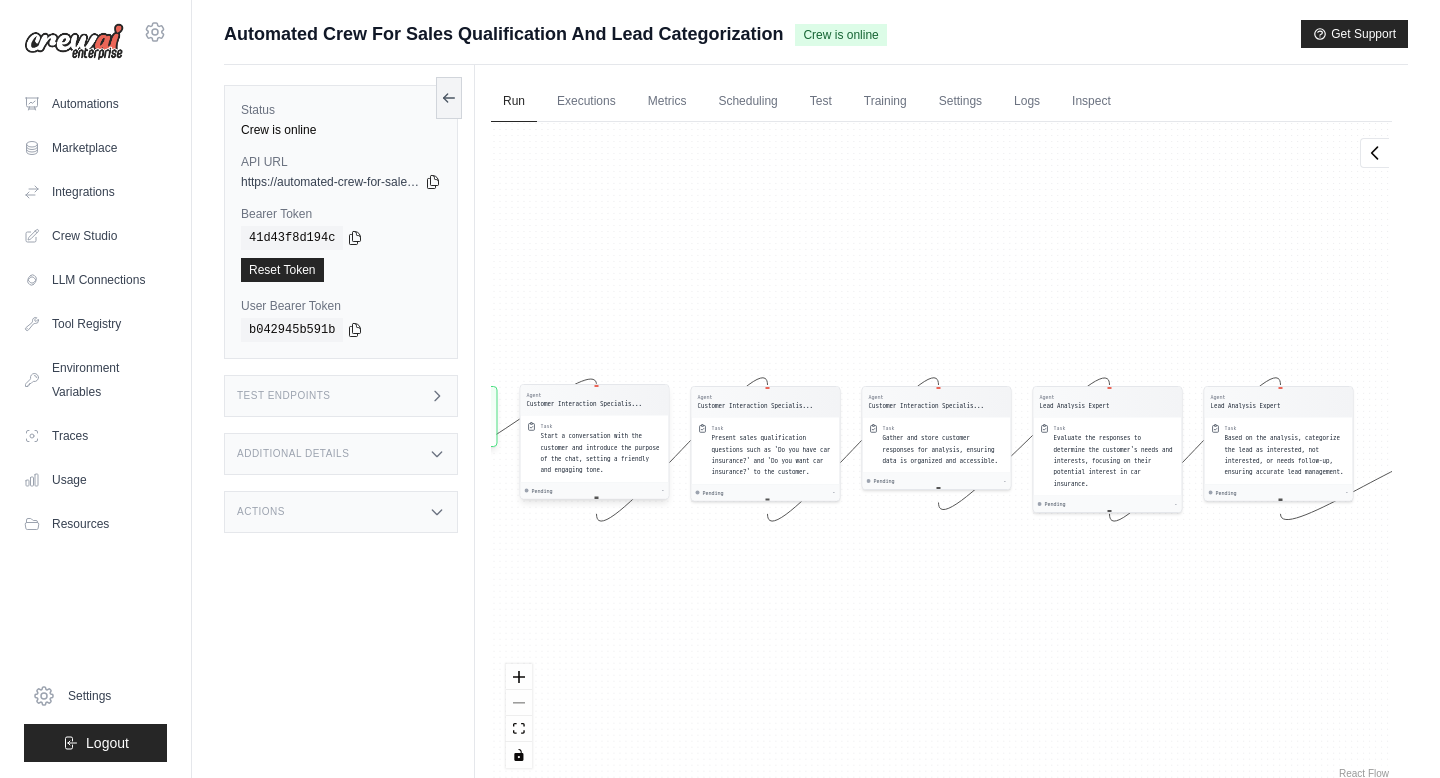 click on "Start a conversation with the customer and introduce the purpose of the chat, setting a friendly and engaging tone." at bounding box center [600, 453] 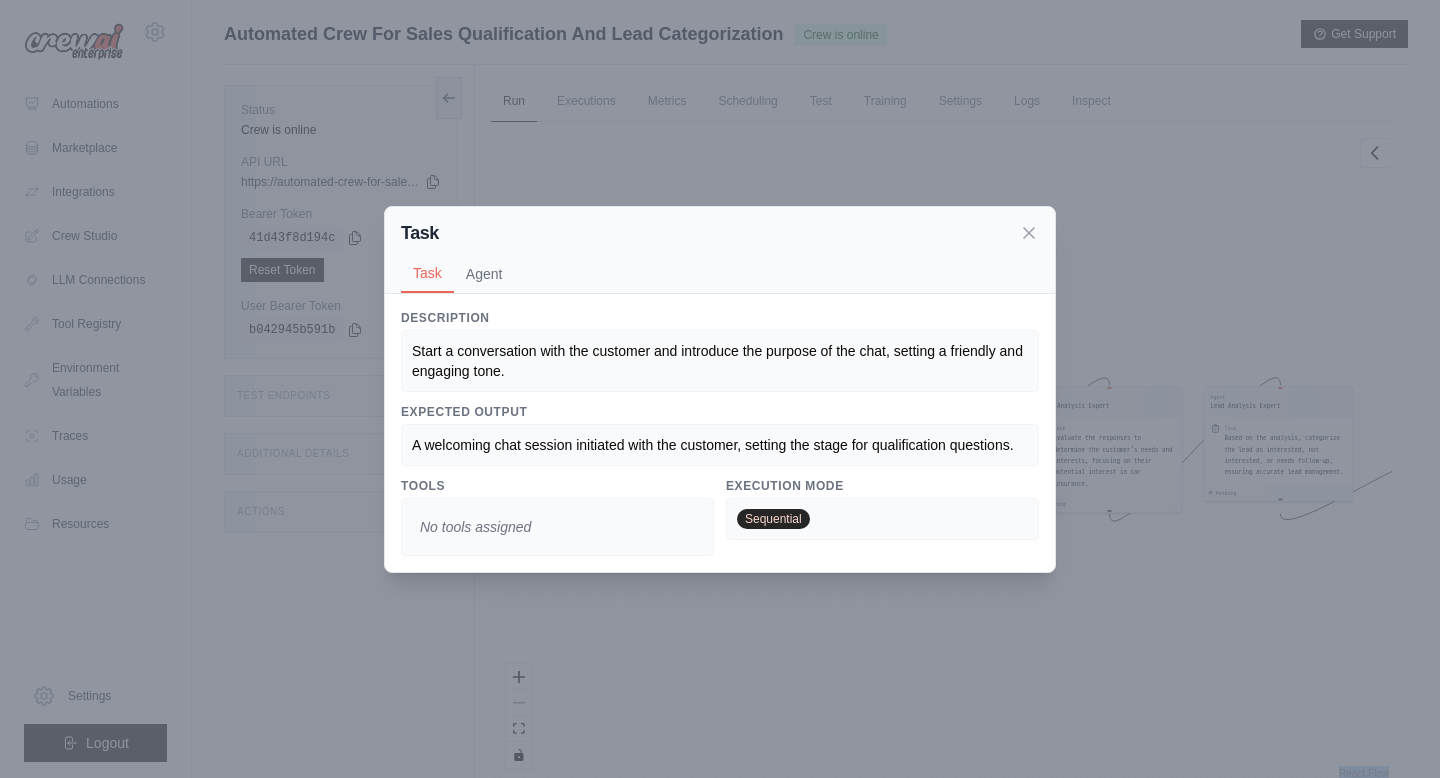 click on "A welcoming chat session initiated with the customer, setting the stage for qualification questions." at bounding box center [720, 445] 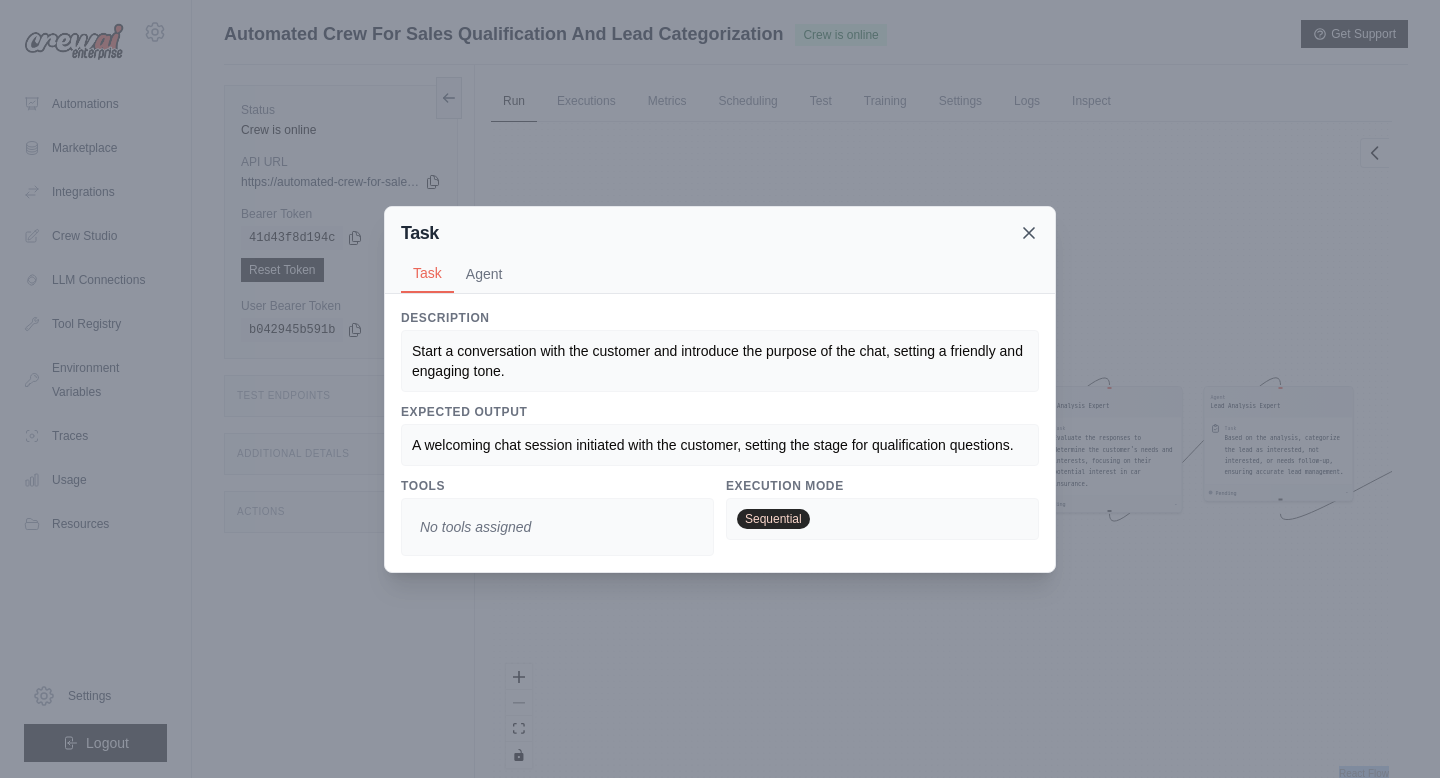 click 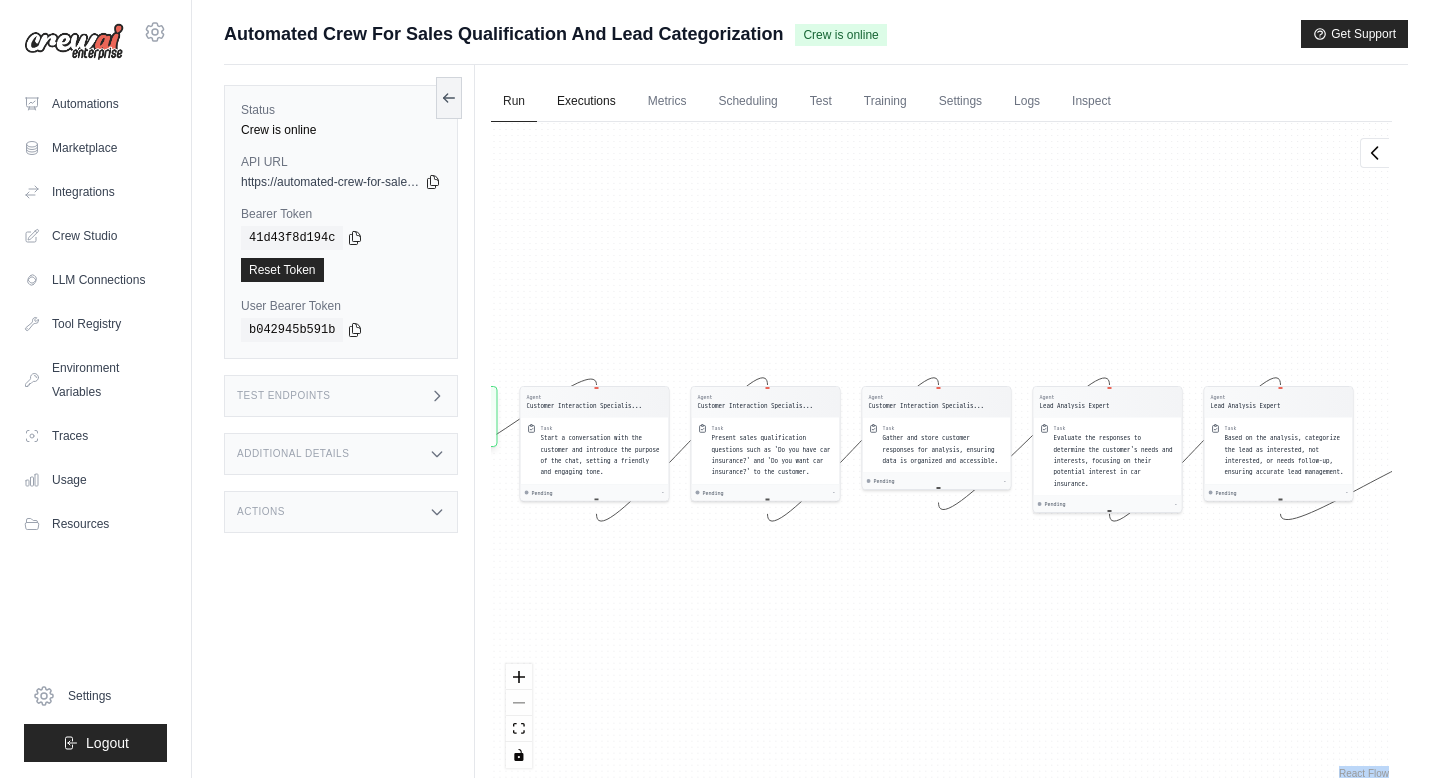 click on "Executions" at bounding box center (586, 102) 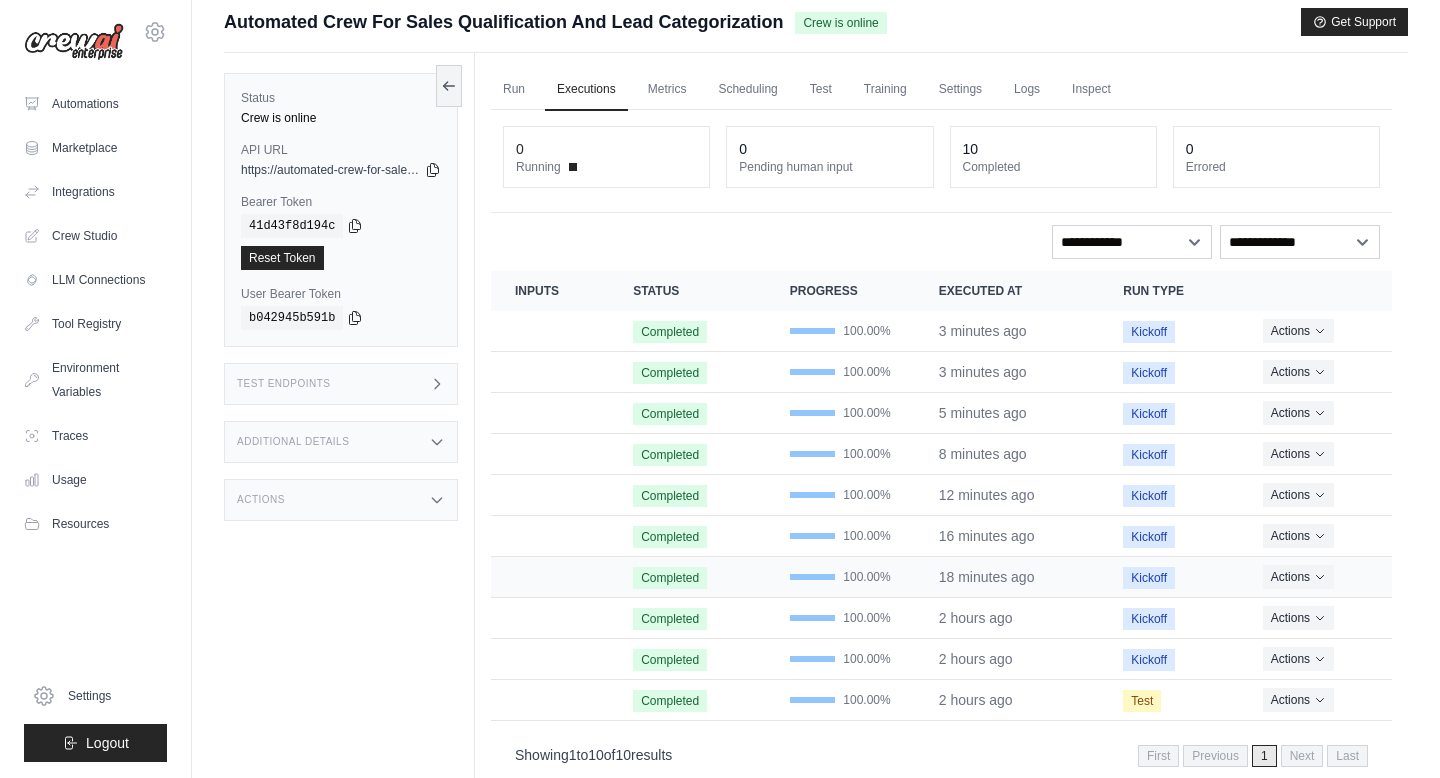 scroll, scrollTop: 14, scrollLeft: 0, axis: vertical 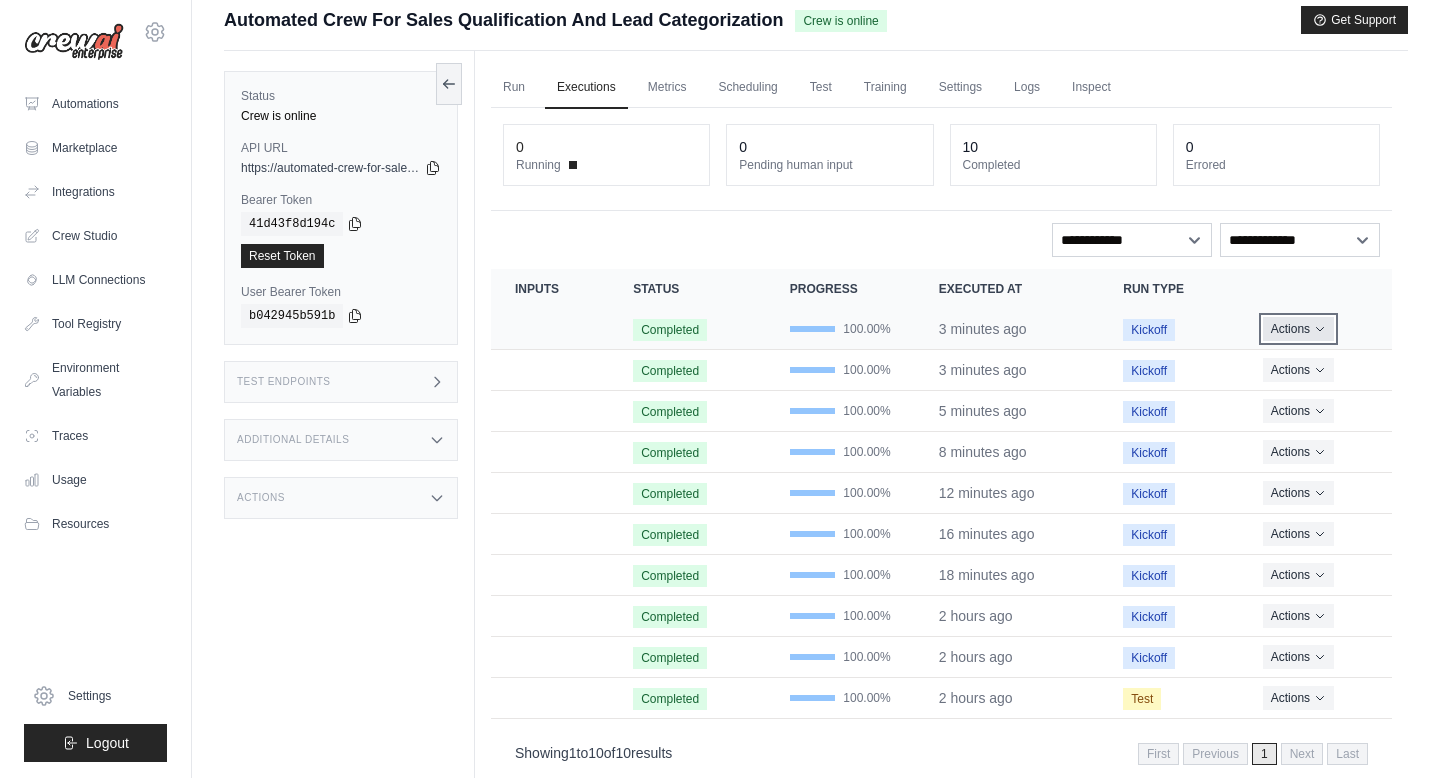click on "Actions" at bounding box center (1298, 329) 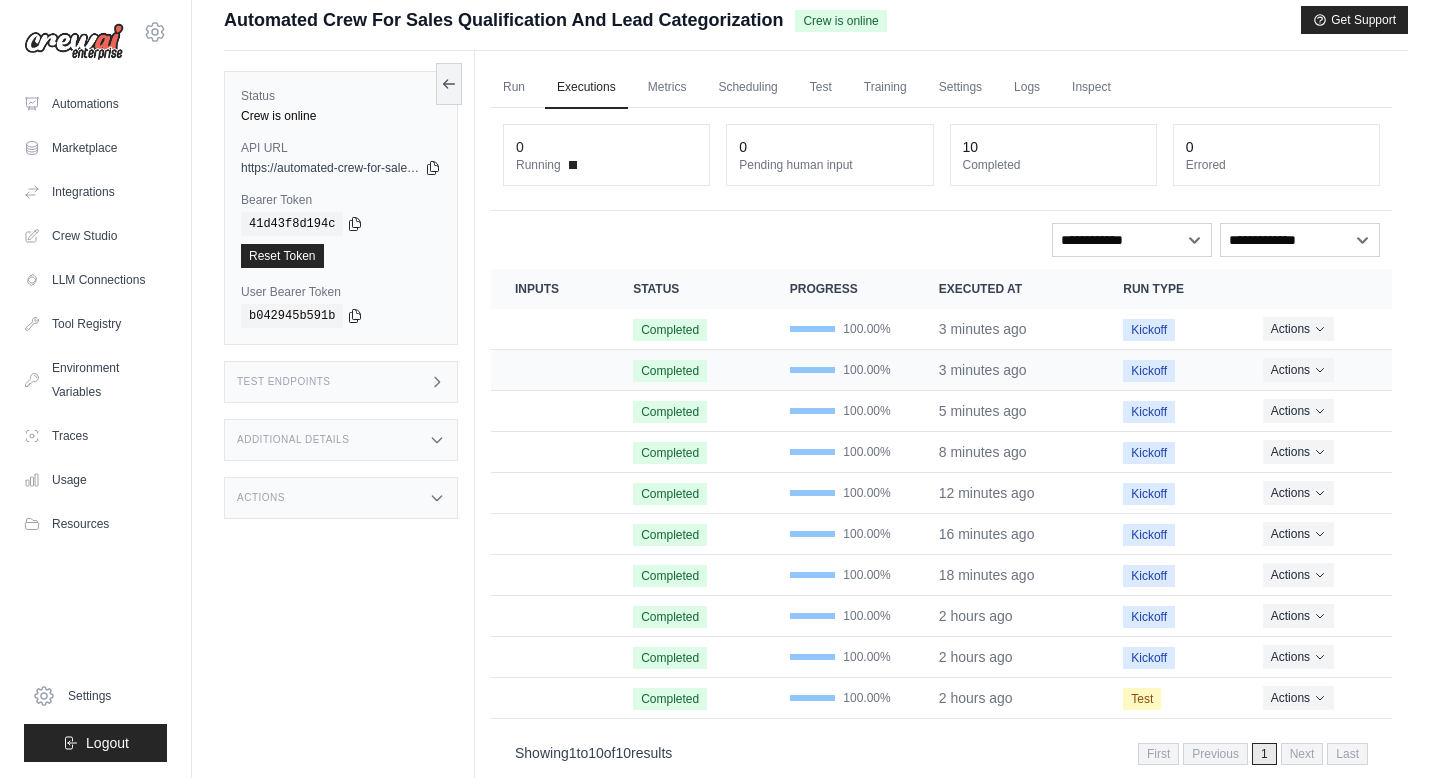click on "Actions
View Details
Delete" at bounding box center [1315, 370] 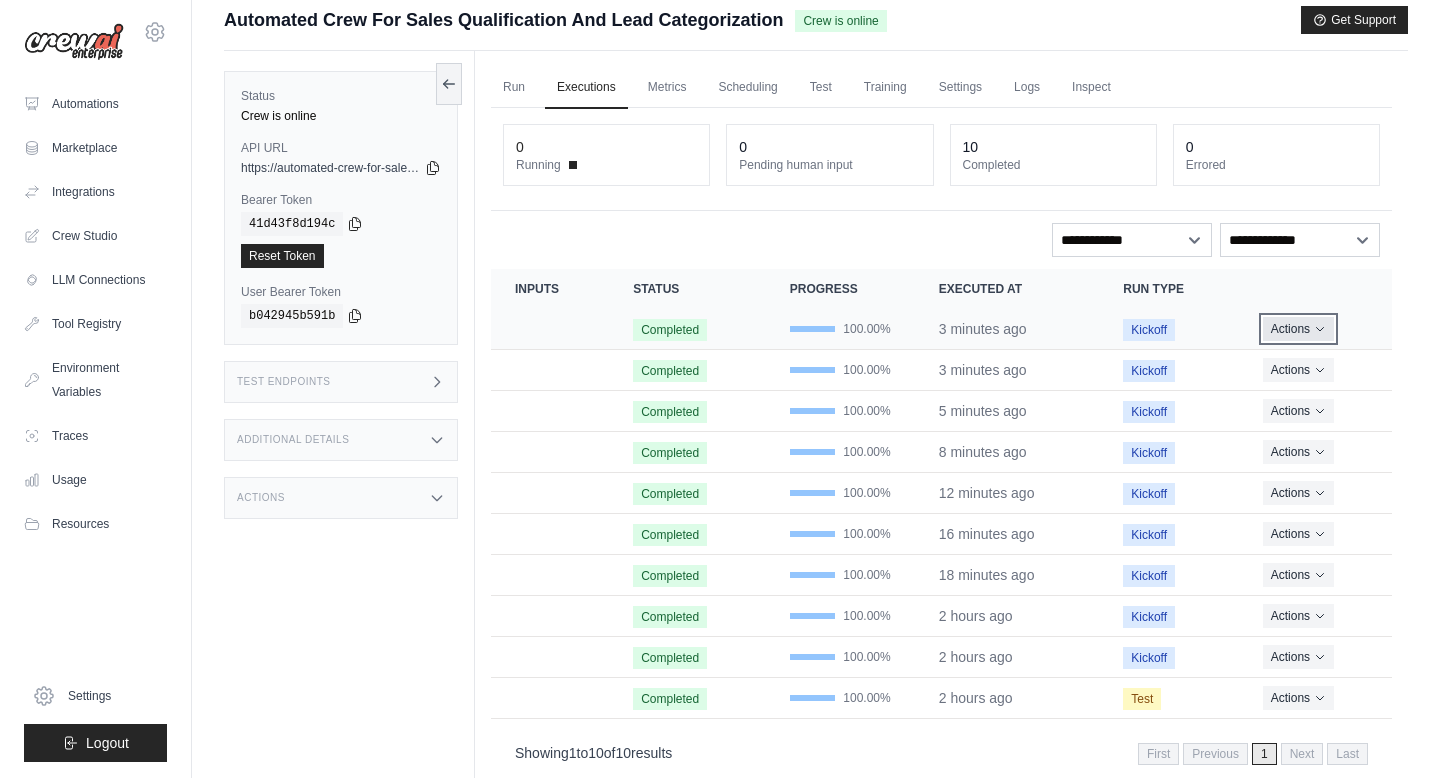 click on "Actions" at bounding box center (1298, 329) 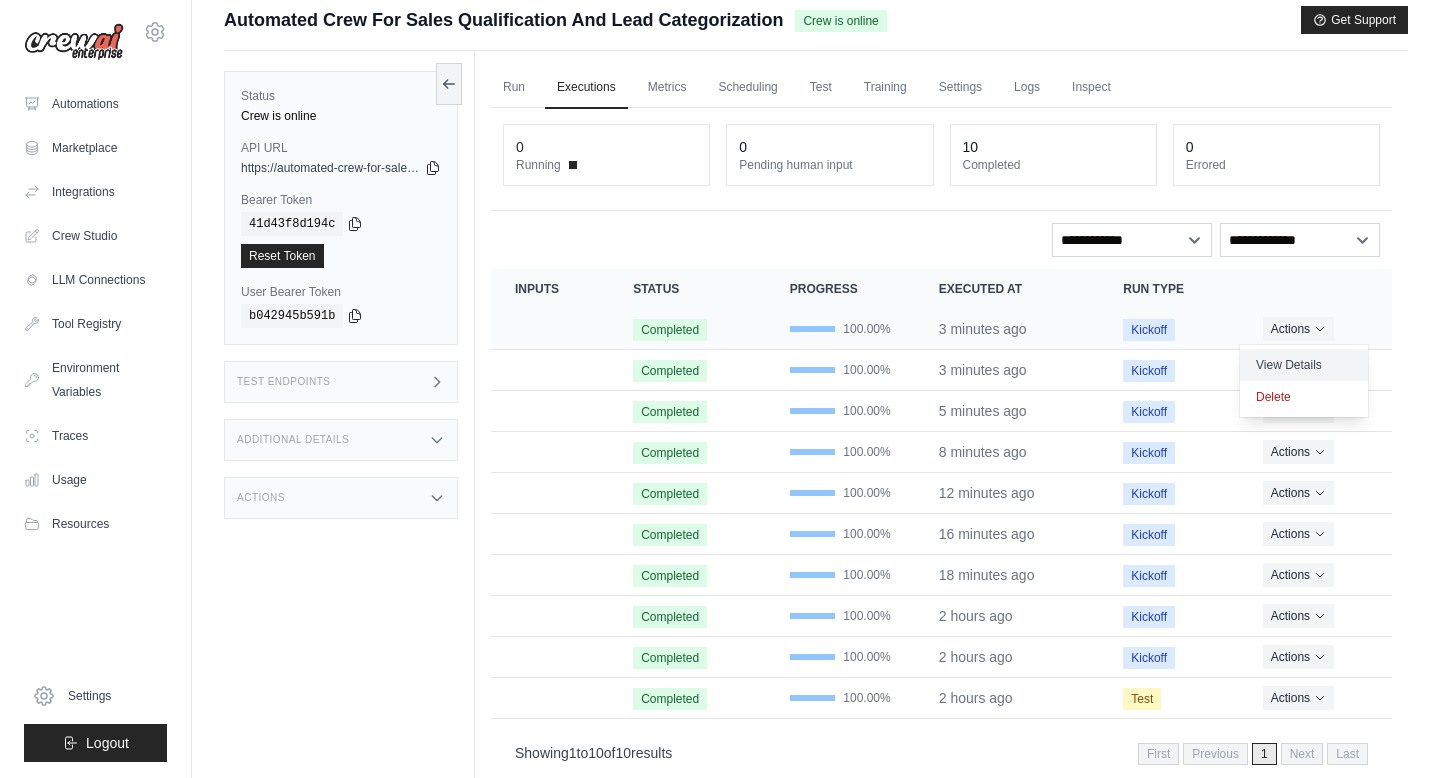 click on "View Details" at bounding box center [1304, 365] 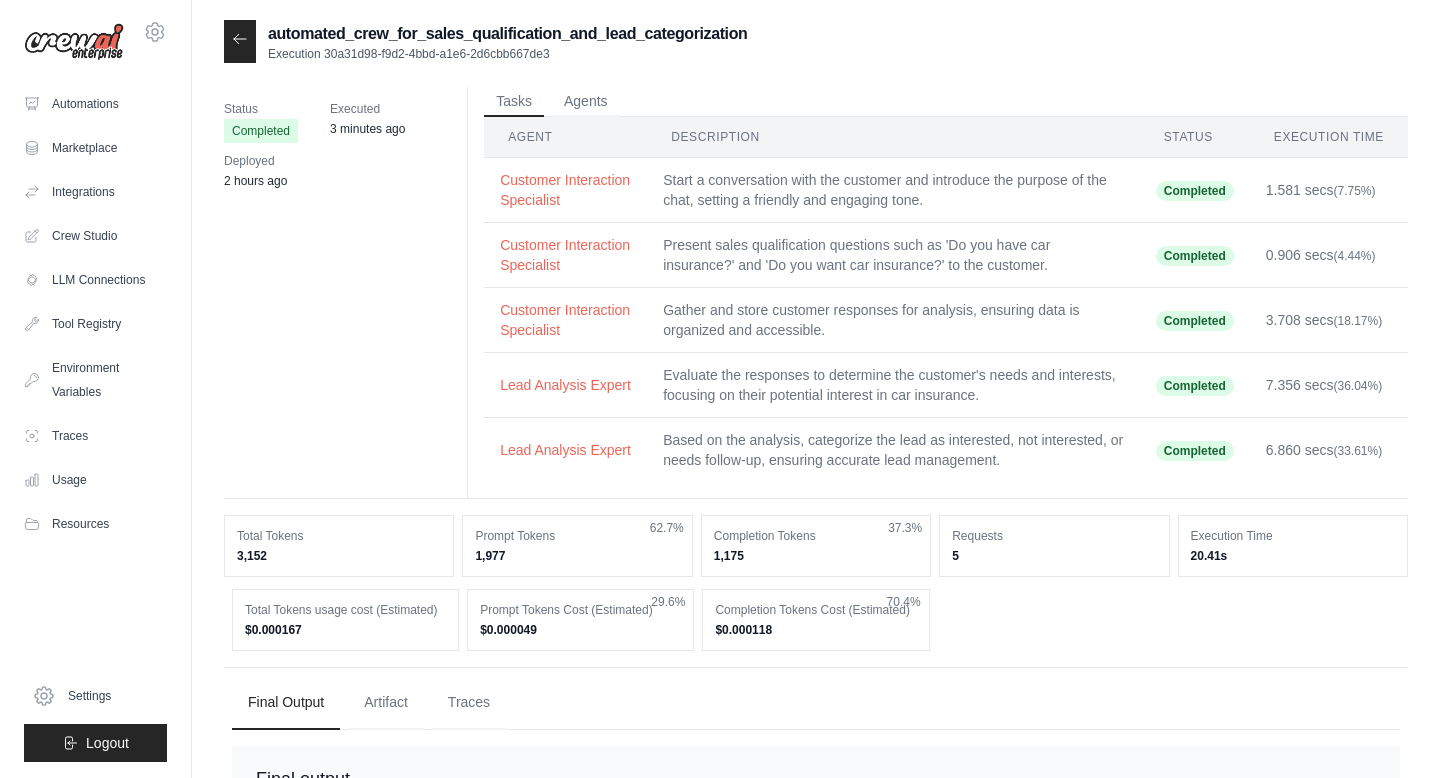 scroll, scrollTop: 0, scrollLeft: 0, axis: both 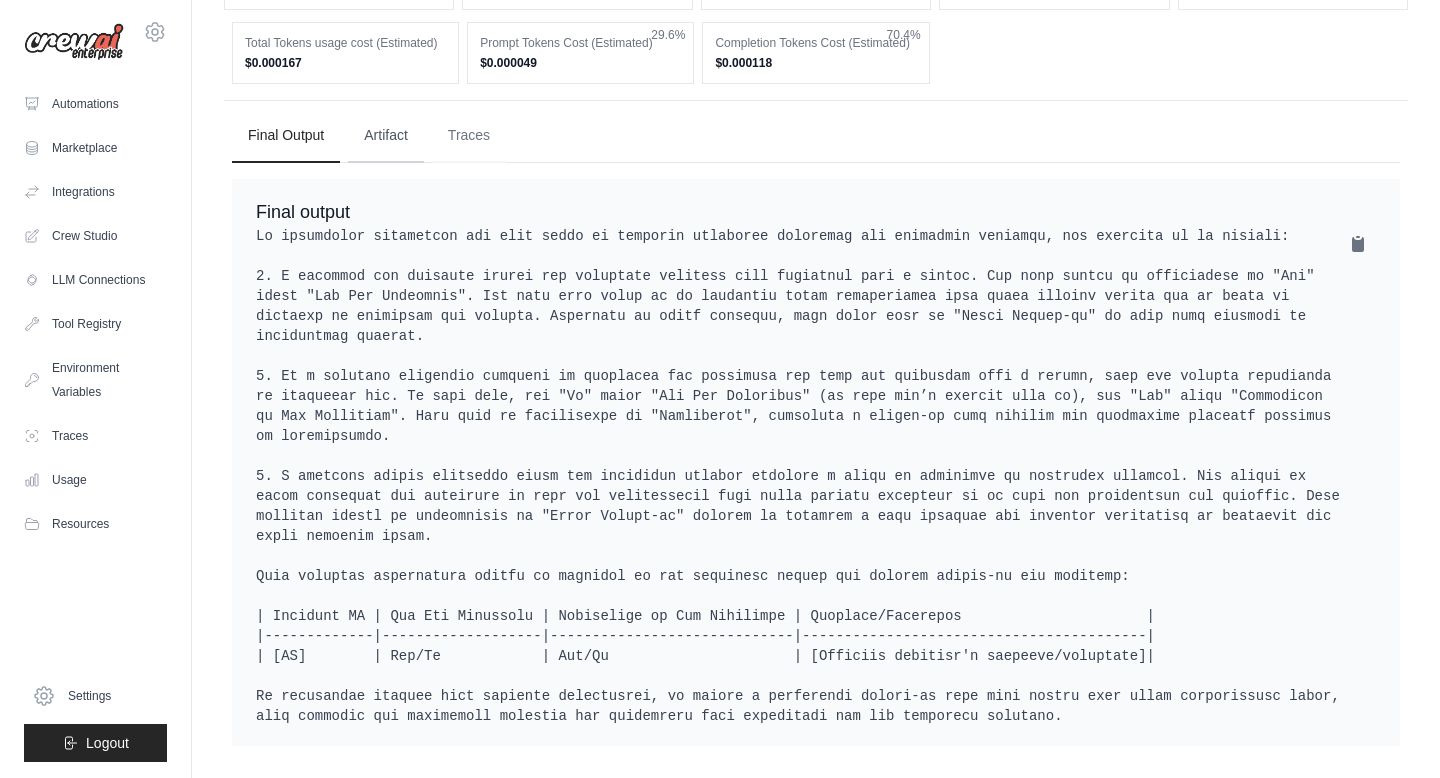 click on "Artifact" at bounding box center [386, 136] 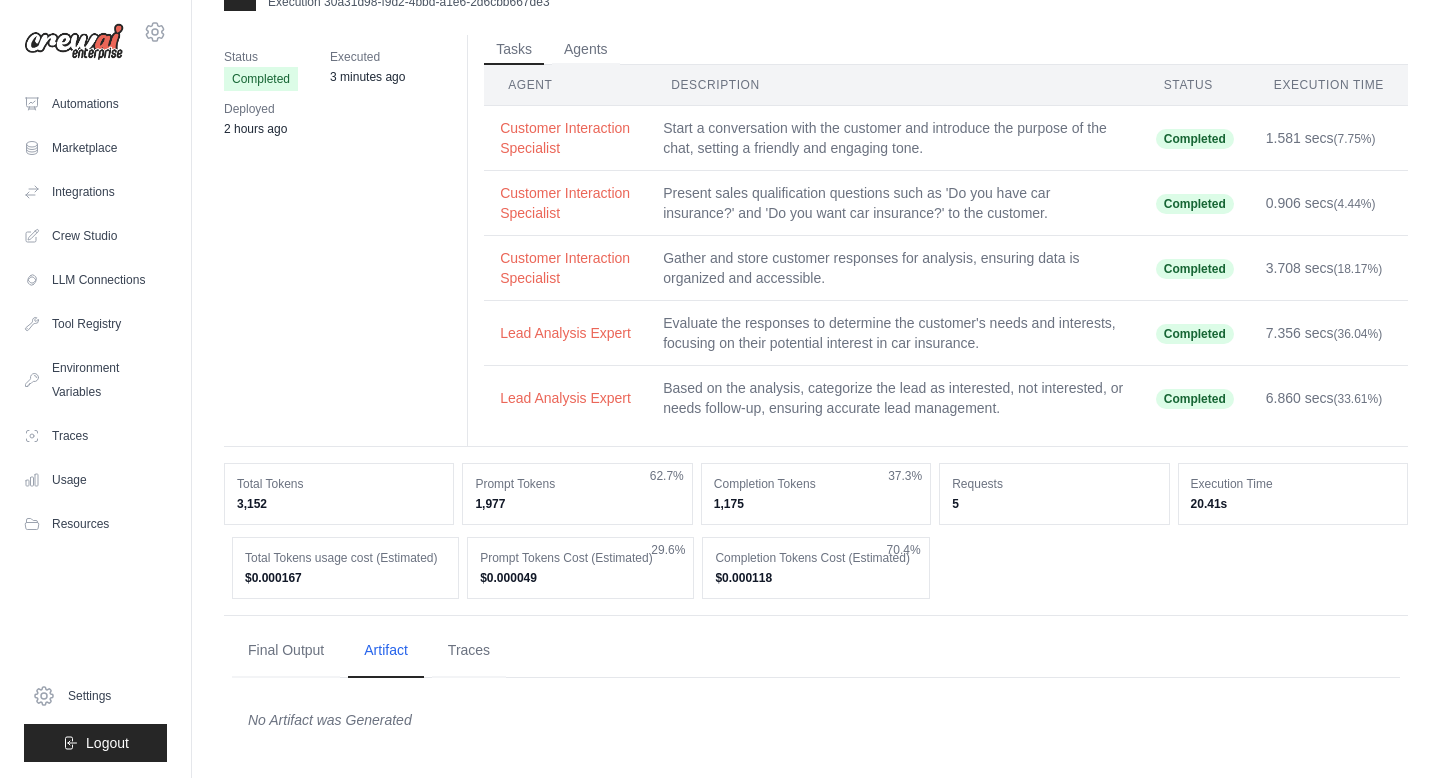 scroll, scrollTop: 112, scrollLeft: 0, axis: vertical 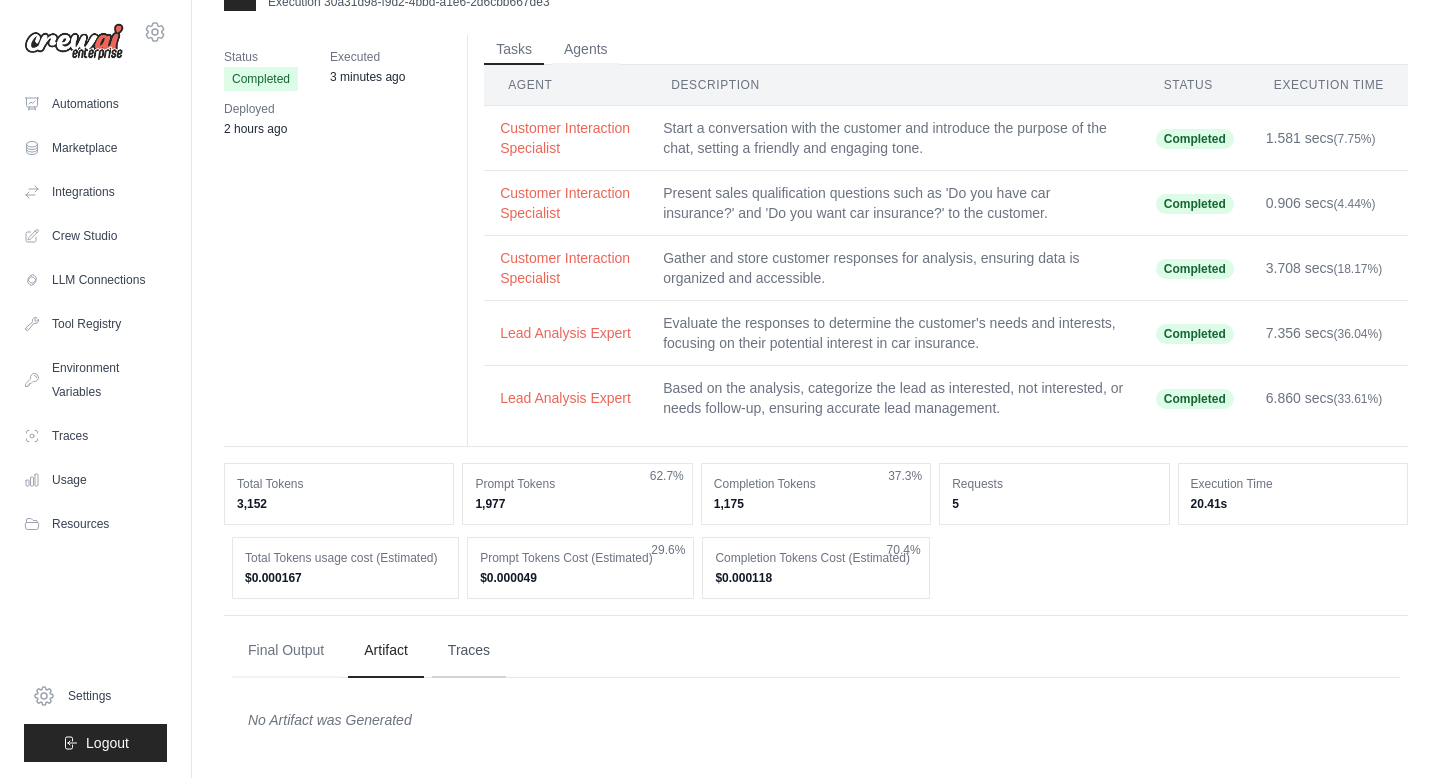 click on "Traces" at bounding box center (469, 651) 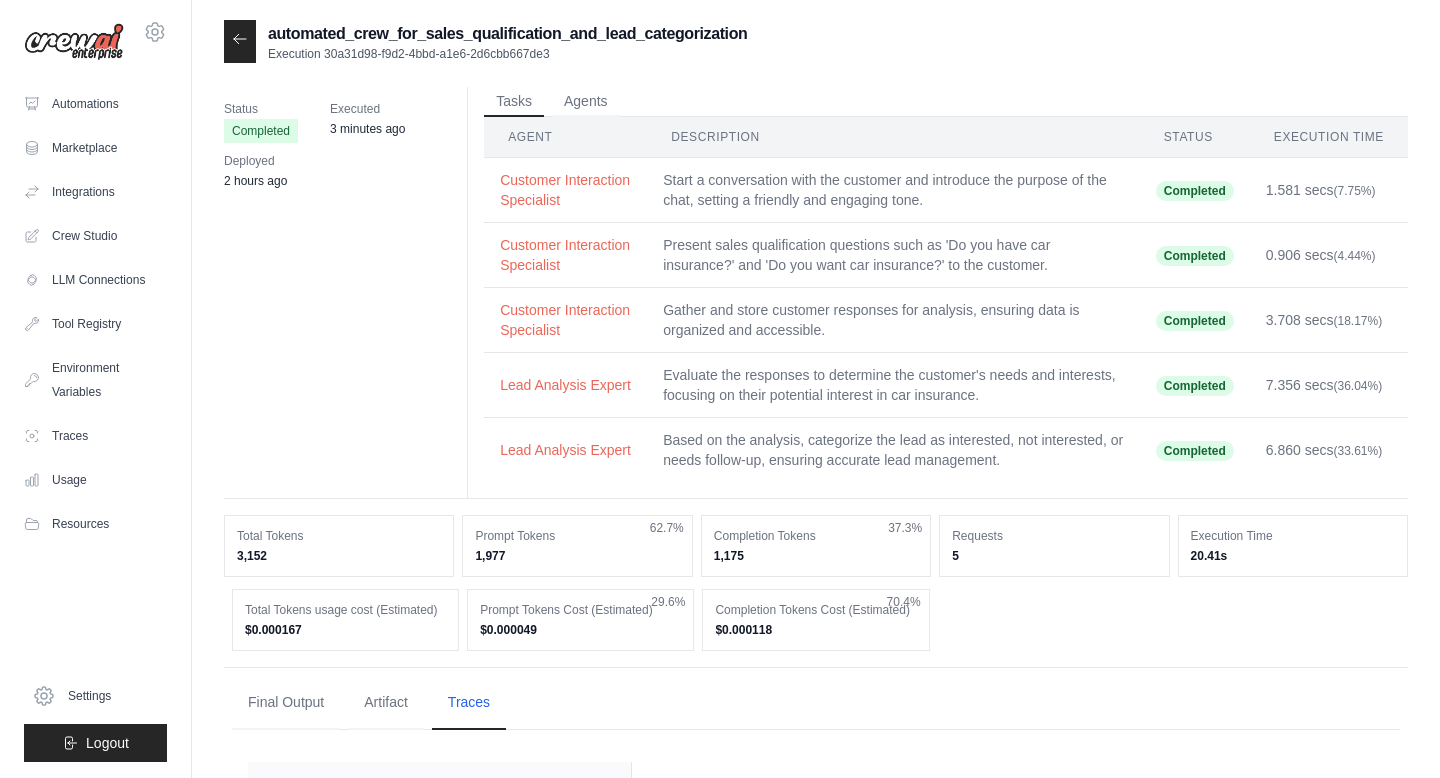 scroll, scrollTop: 14, scrollLeft: 0, axis: vertical 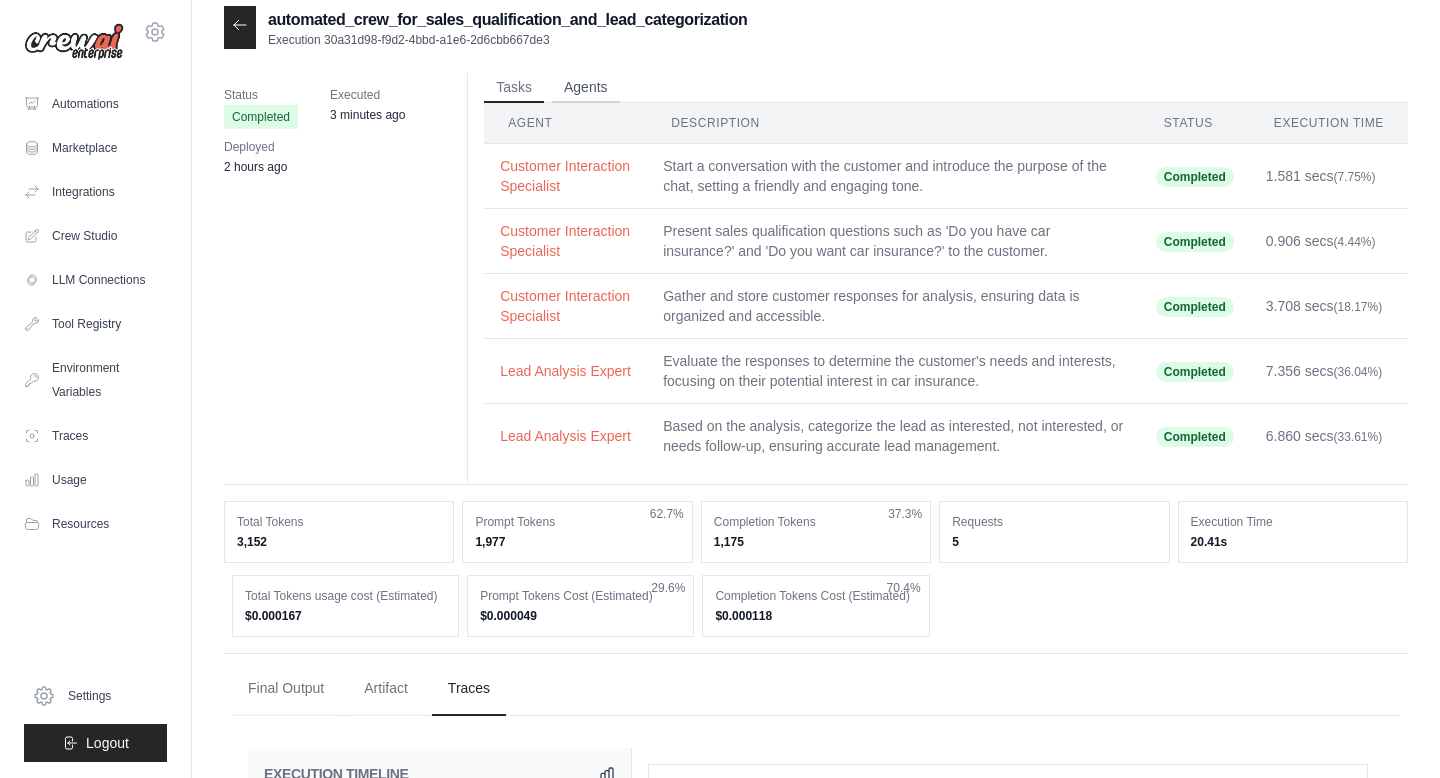 click on "Agents" at bounding box center [586, 88] 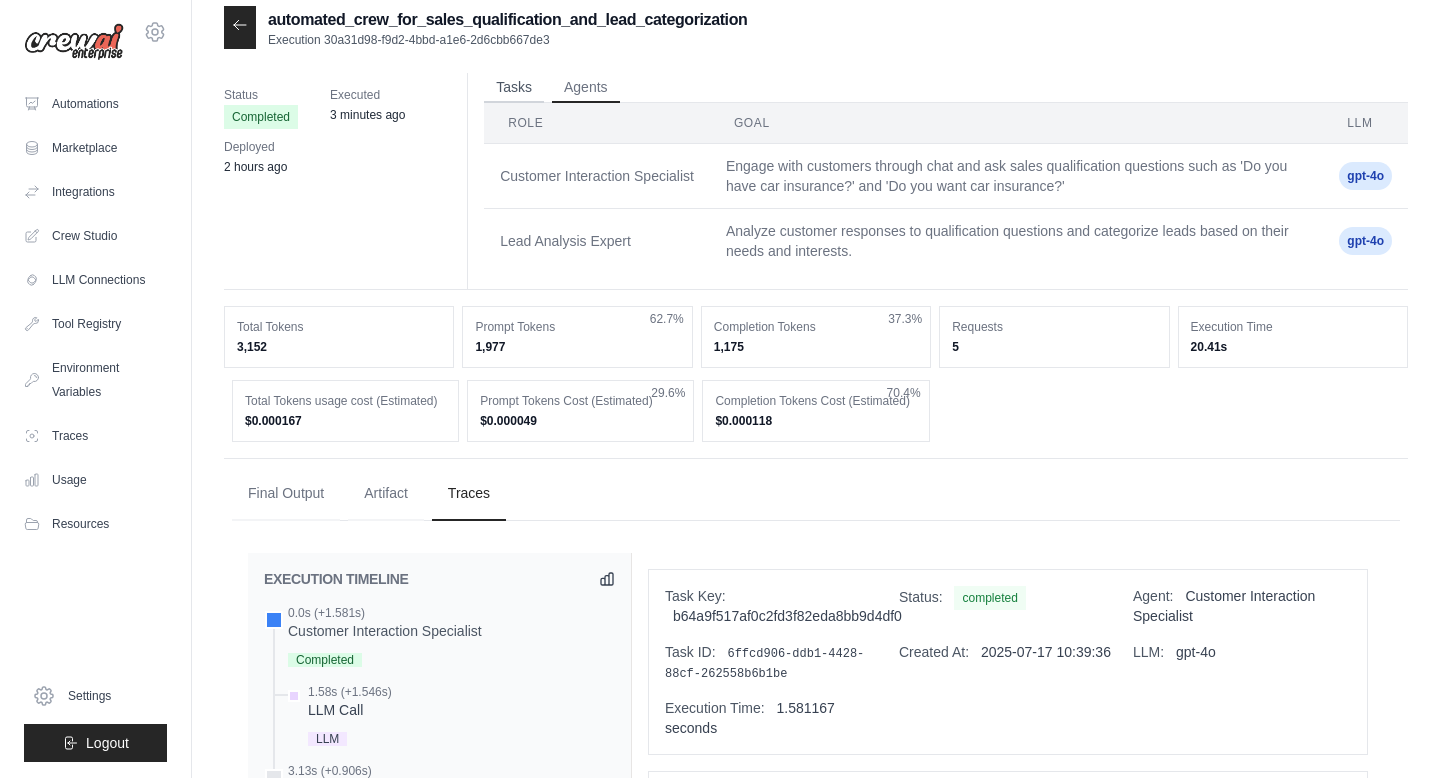 click on "Tasks" at bounding box center [514, 88] 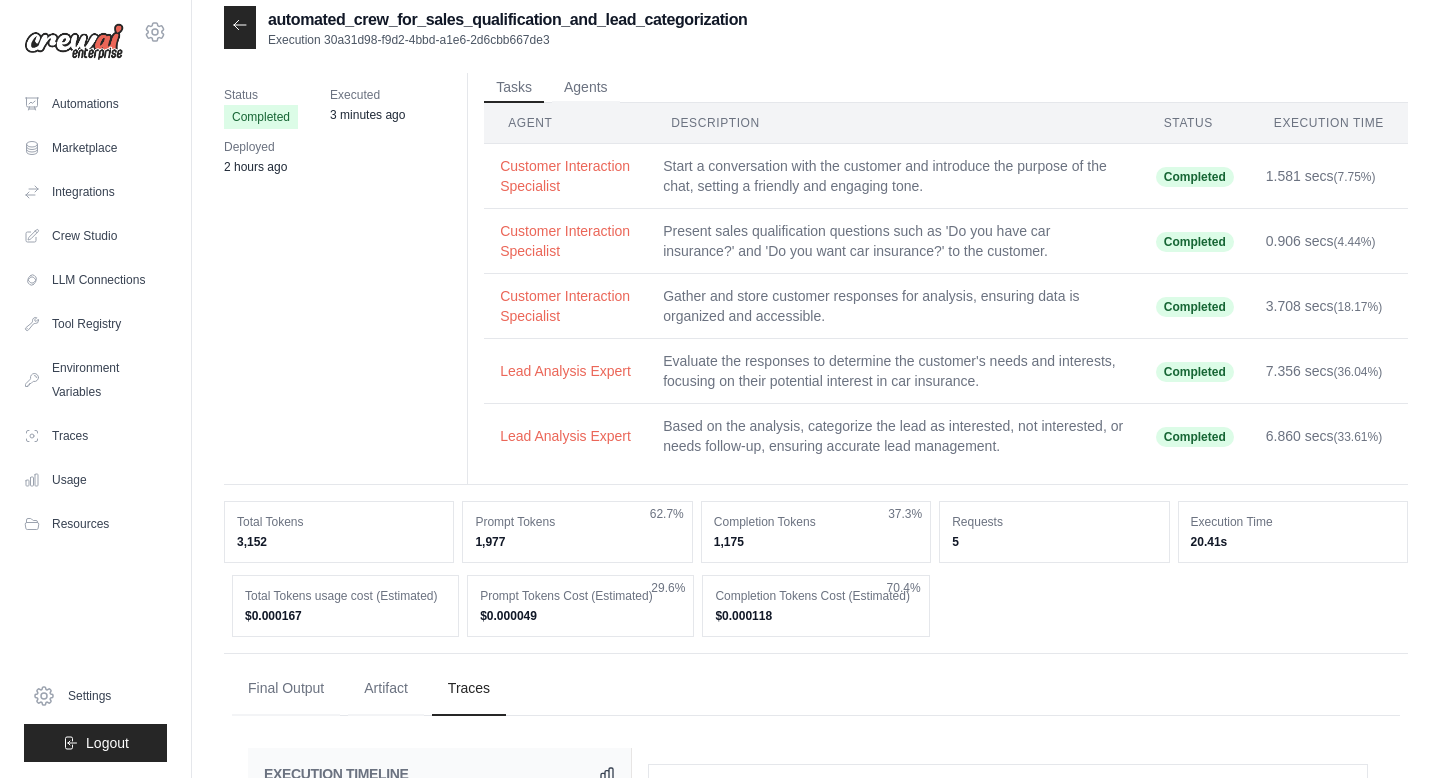 click 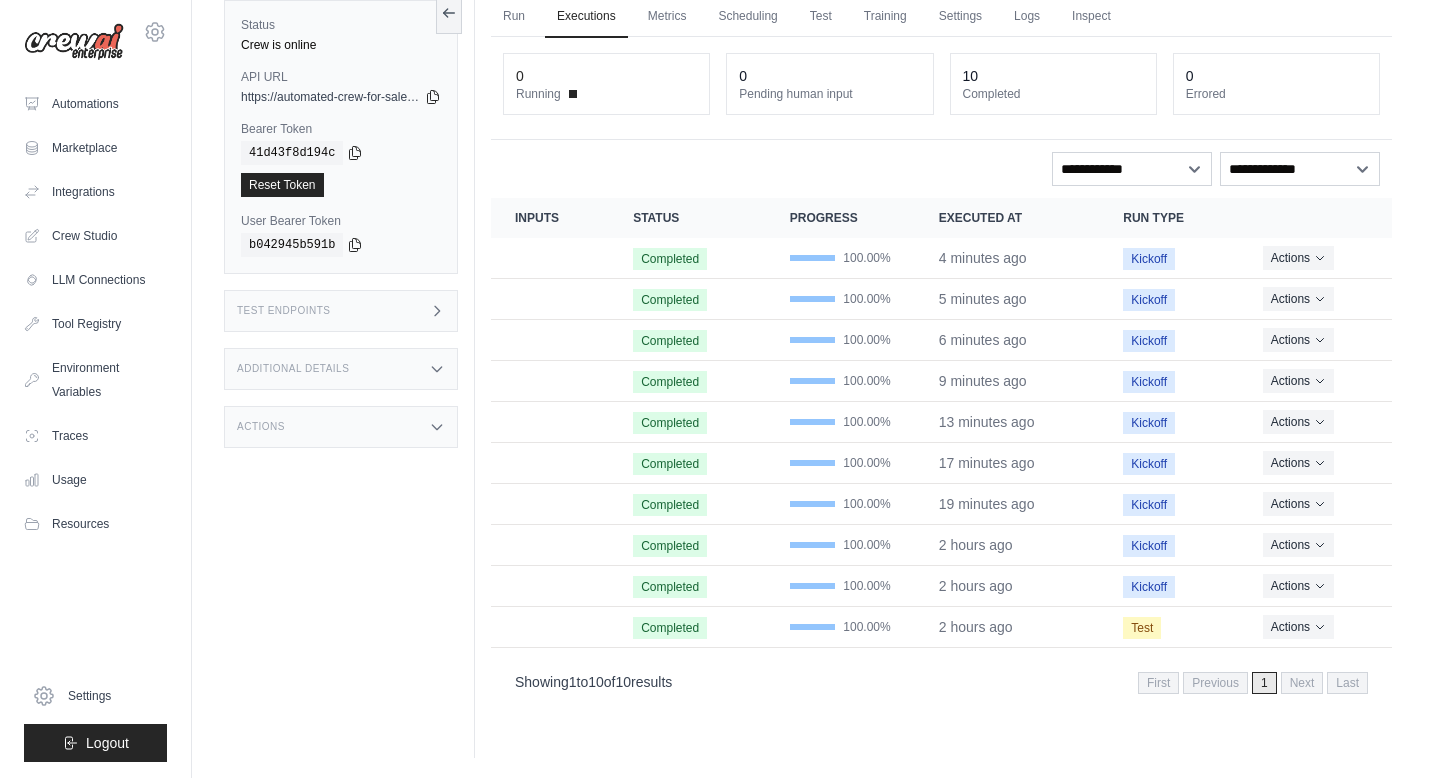 scroll, scrollTop: 0, scrollLeft: 0, axis: both 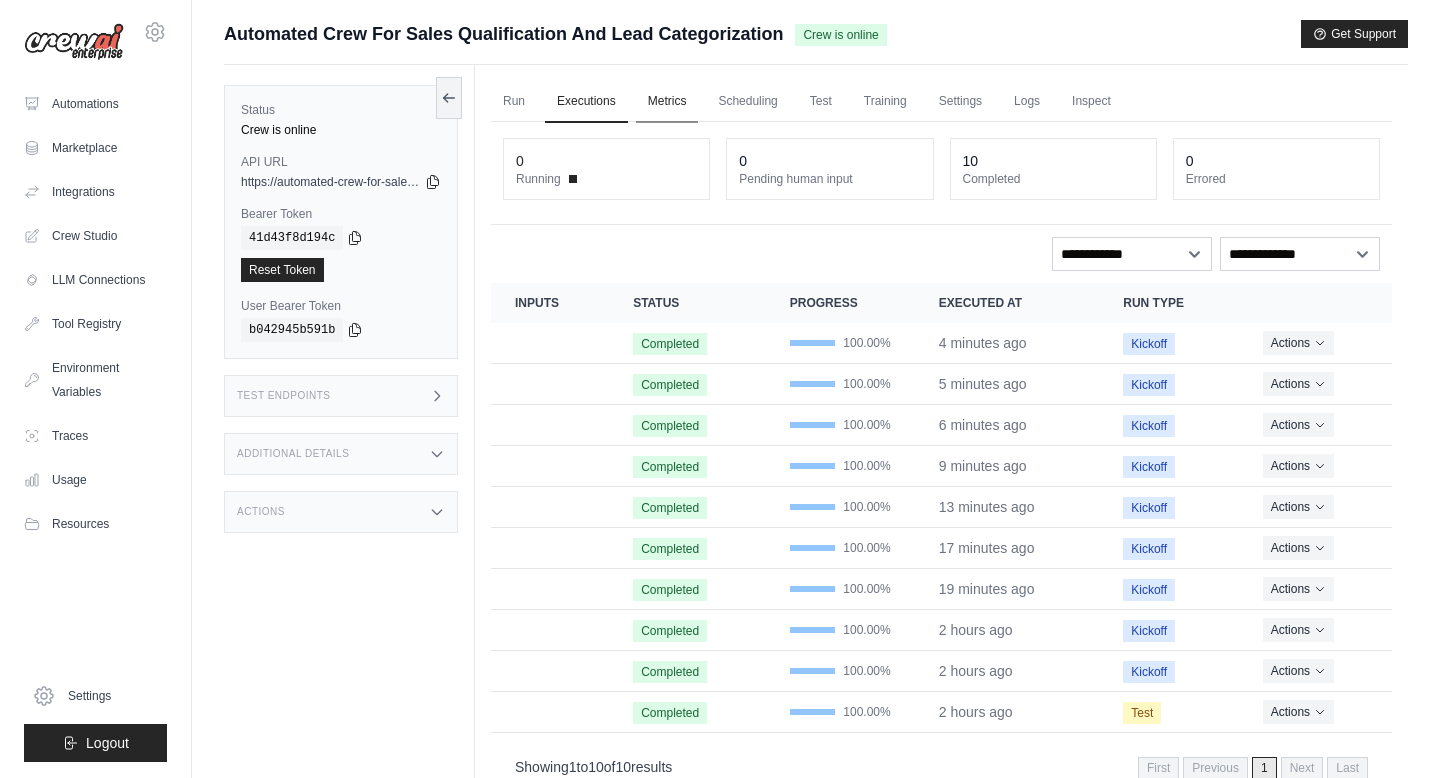 click on "Metrics" at bounding box center [667, 102] 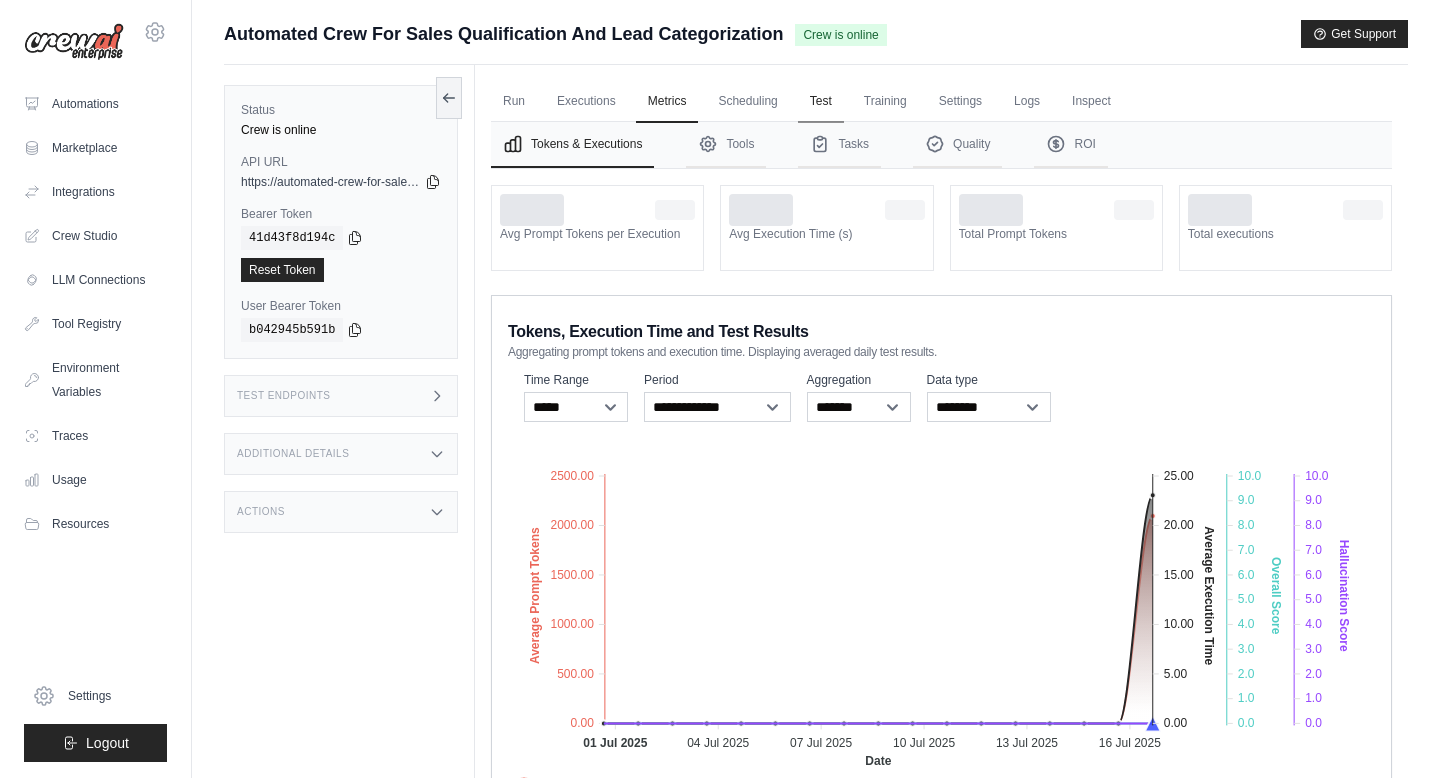 click on "Test" at bounding box center [821, 102] 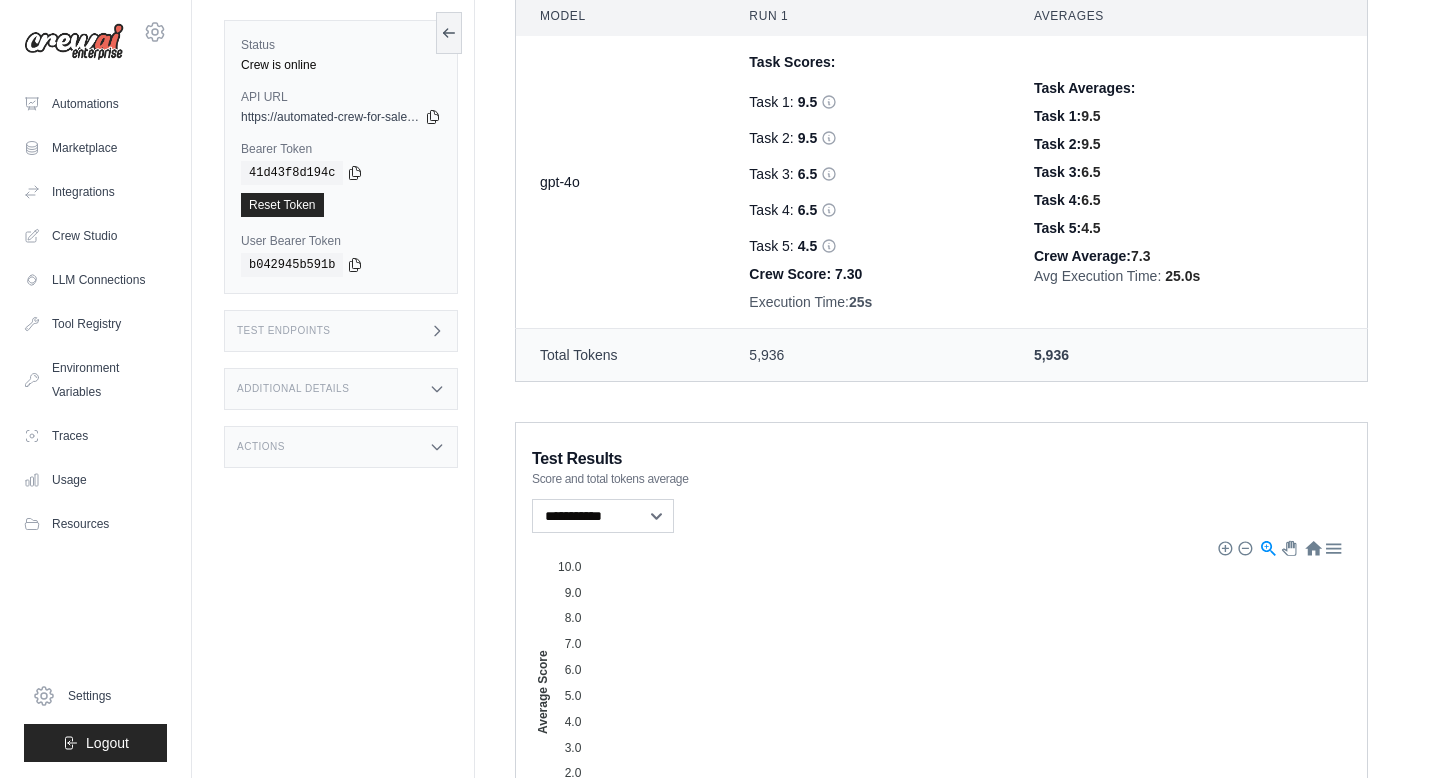 scroll, scrollTop: 0, scrollLeft: 0, axis: both 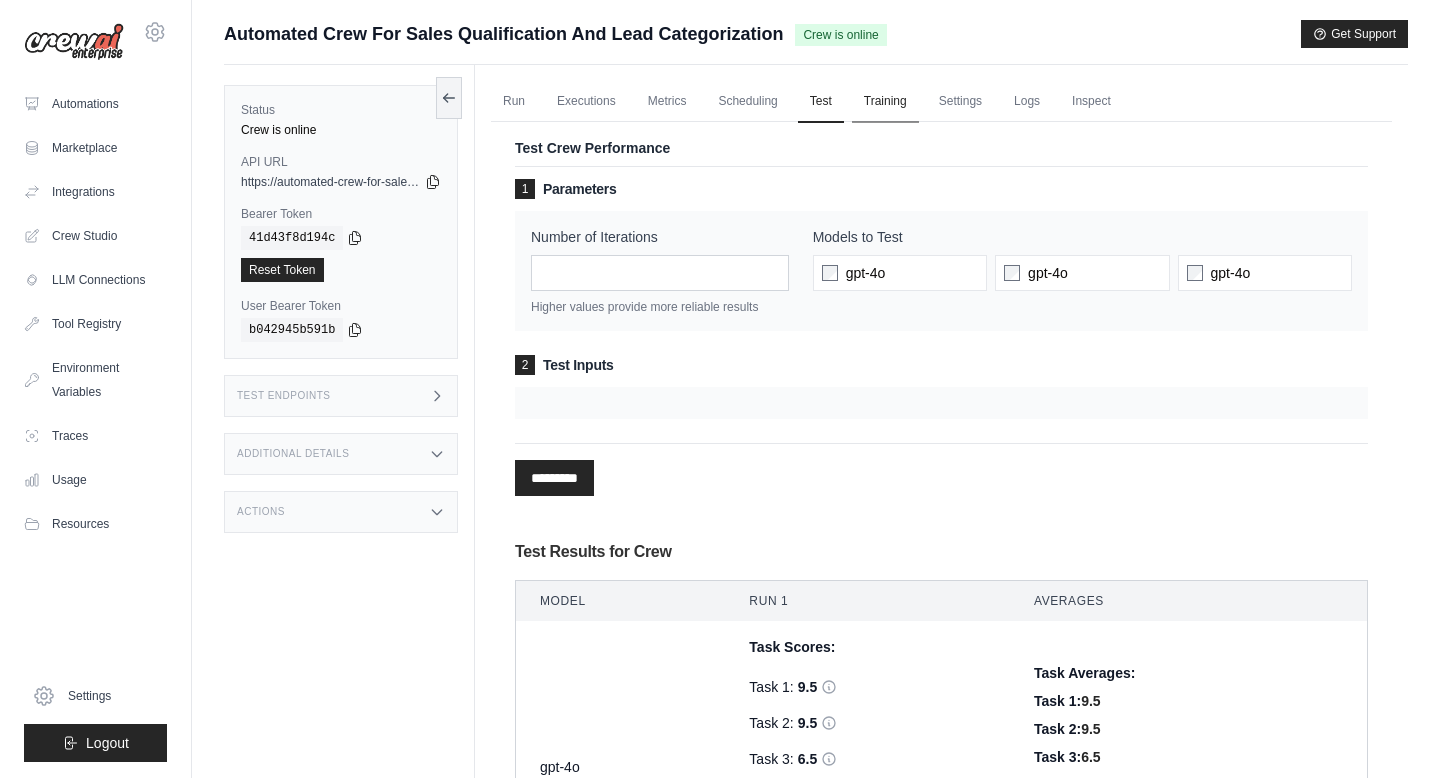 click on "Training" at bounding box center [885, 102] 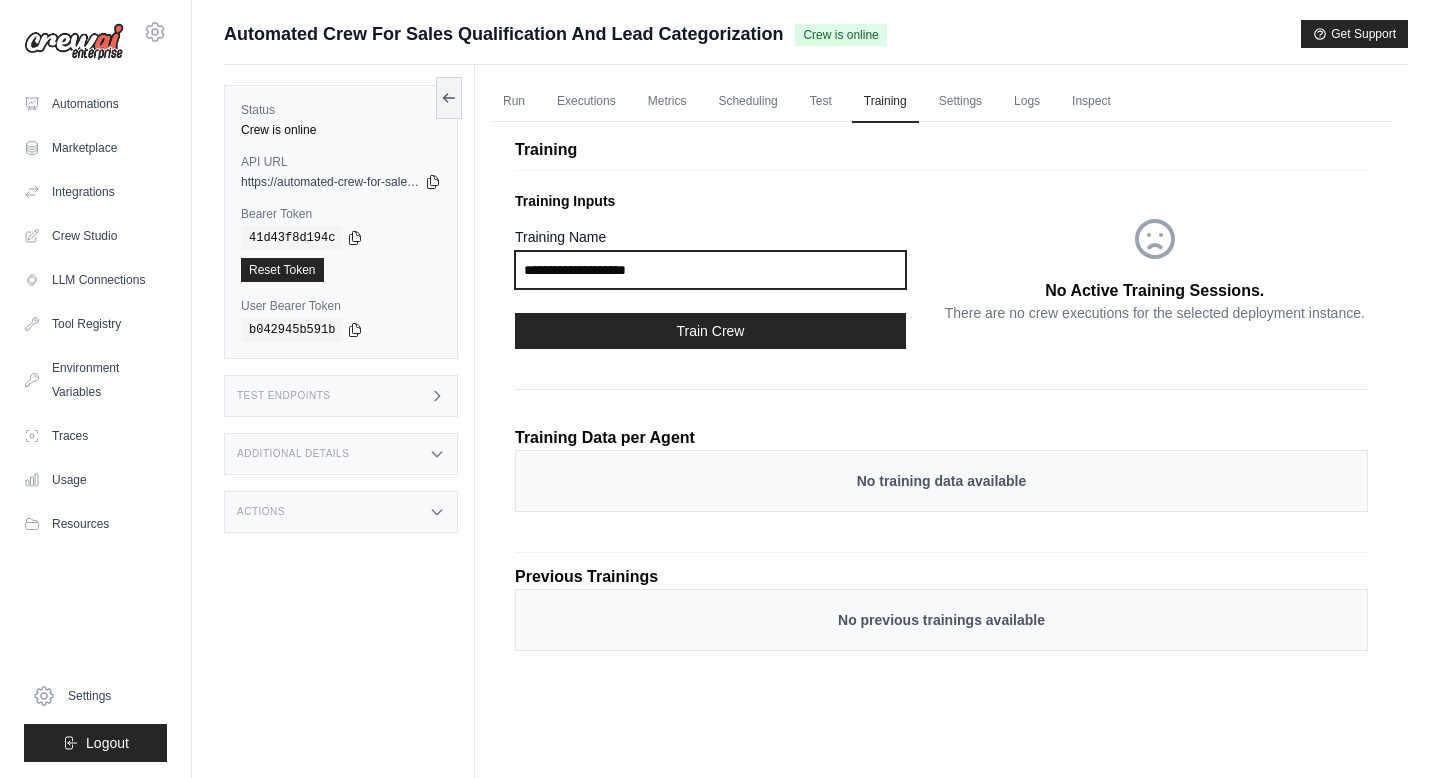 click on "Training Name" at bounding box center (710, 270) 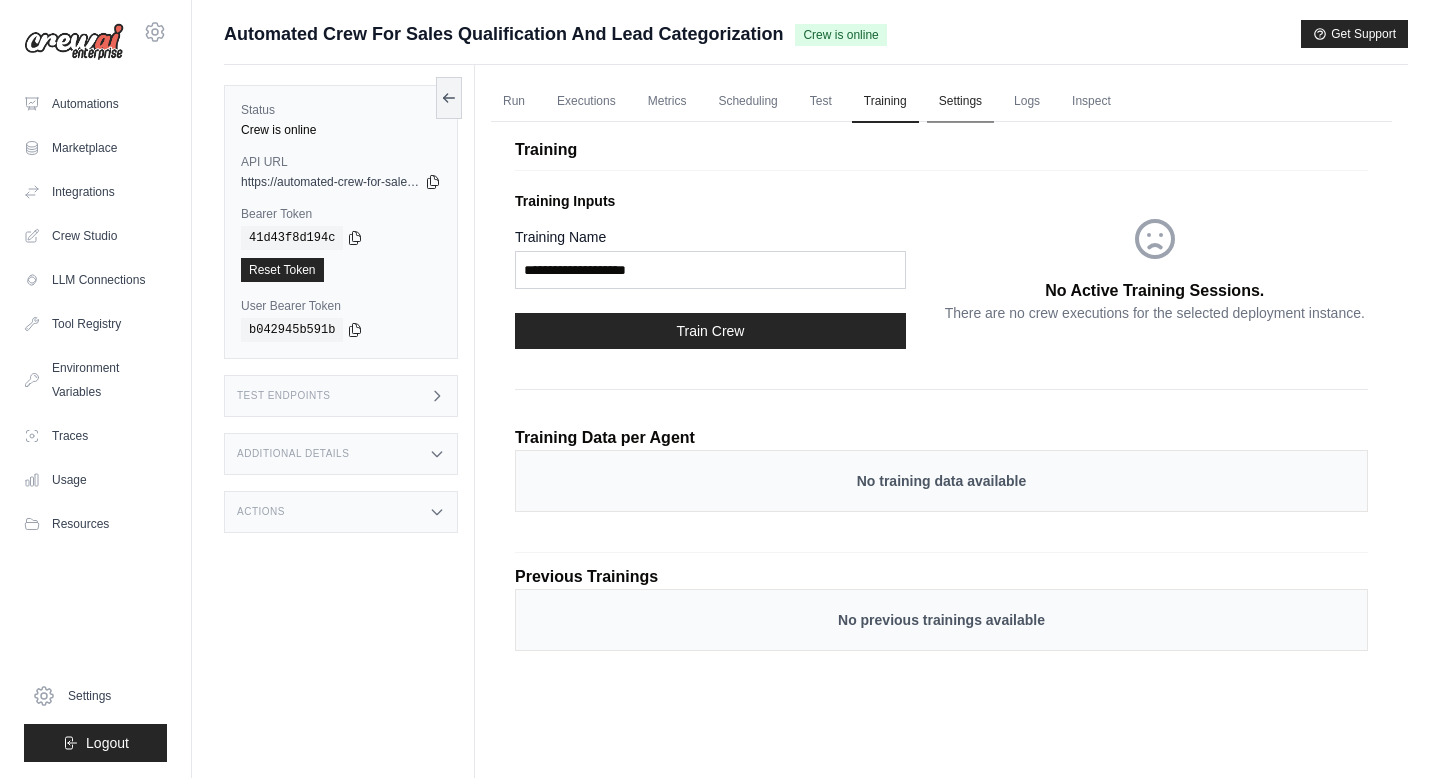 click on "Settings" at bounding box center (960, 102) 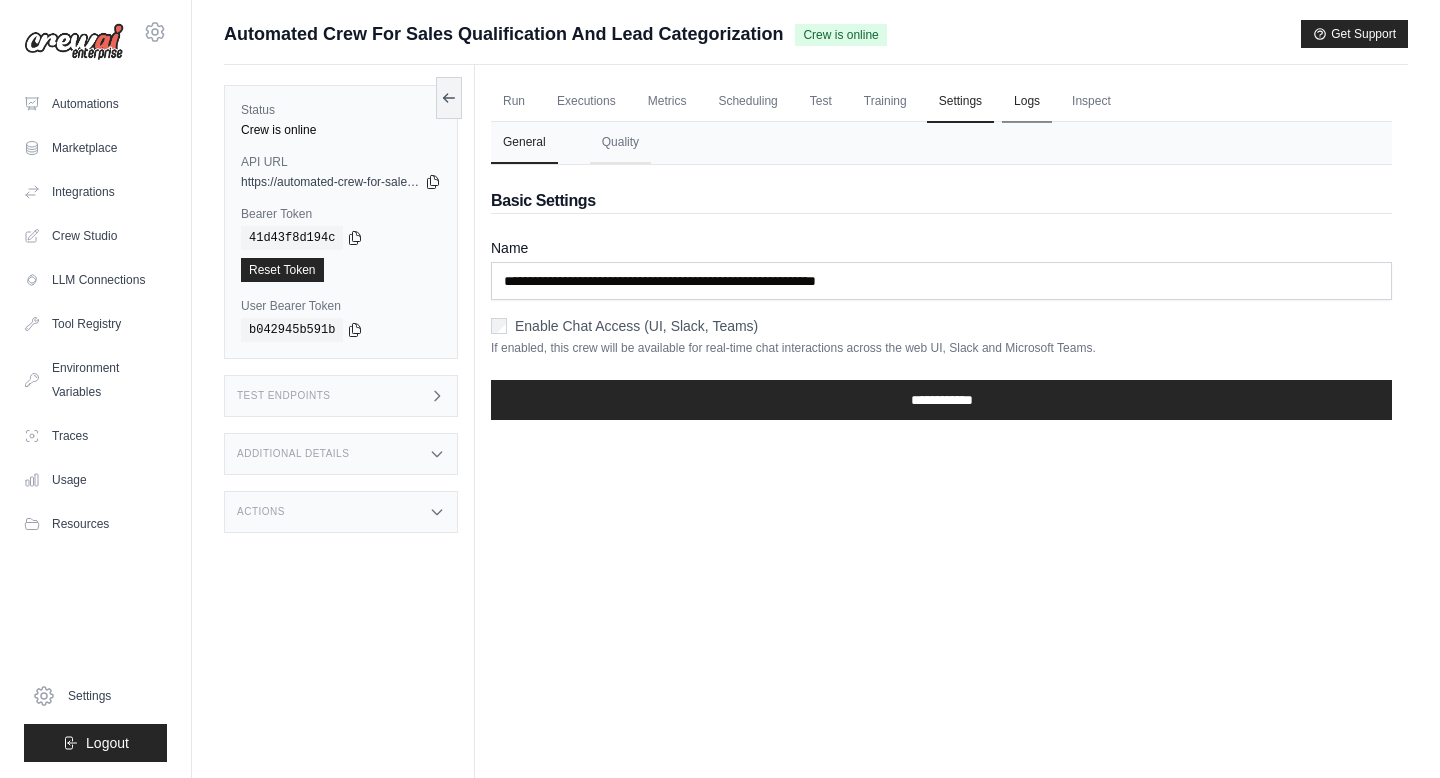 click on "Logs" at bounding box center (1027, 102) 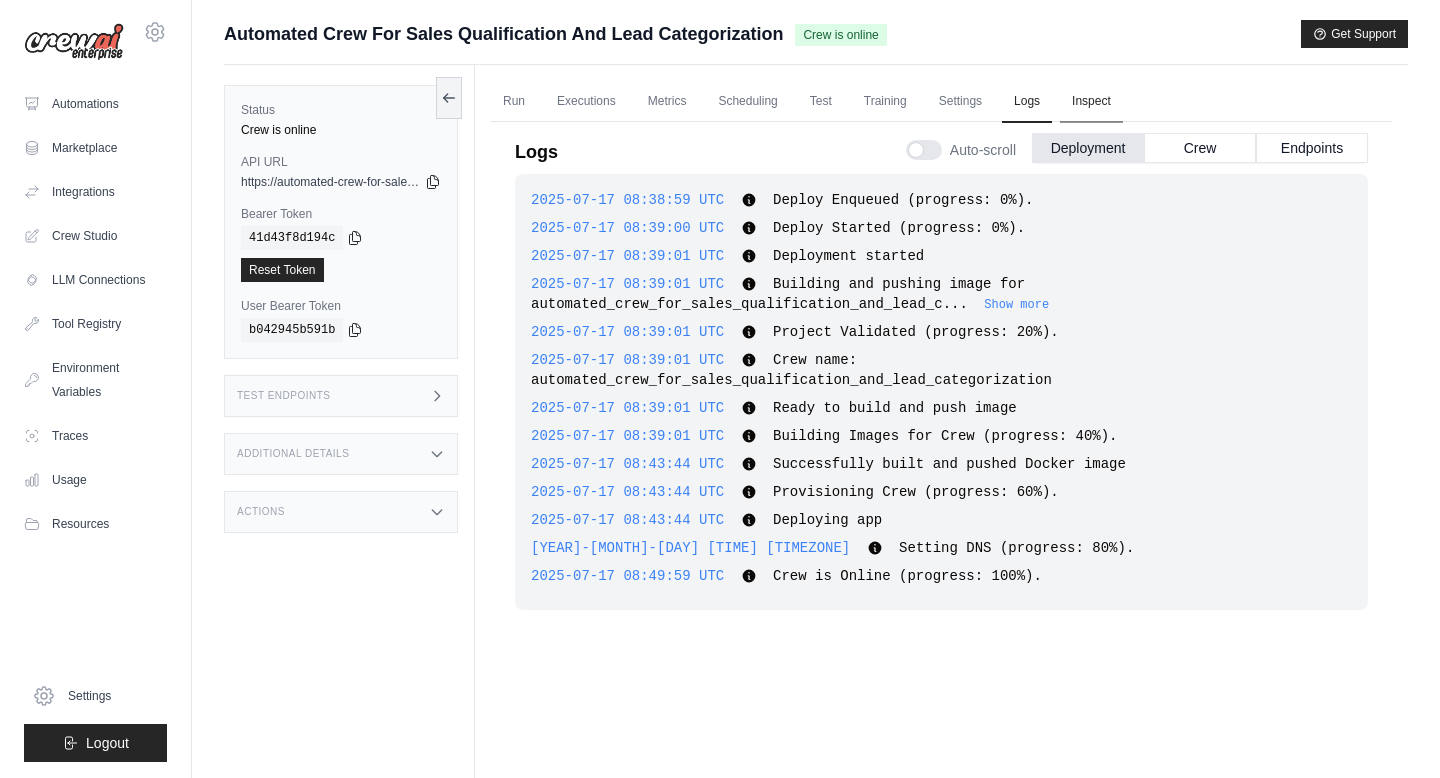 click on "Inspect" at bounding box center (1091, 102) 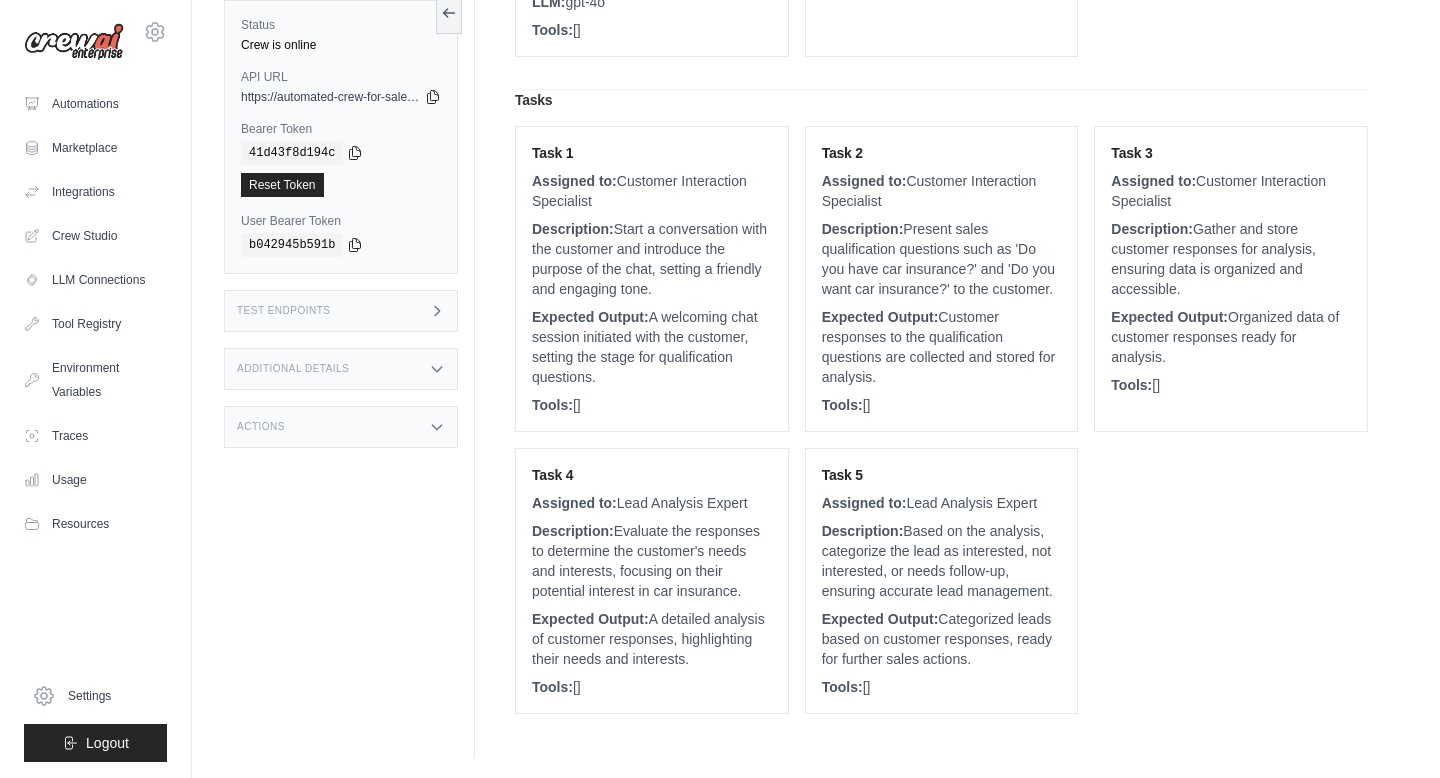 scroll, scrollTop: 0, scrollLeft: 0, axis: both 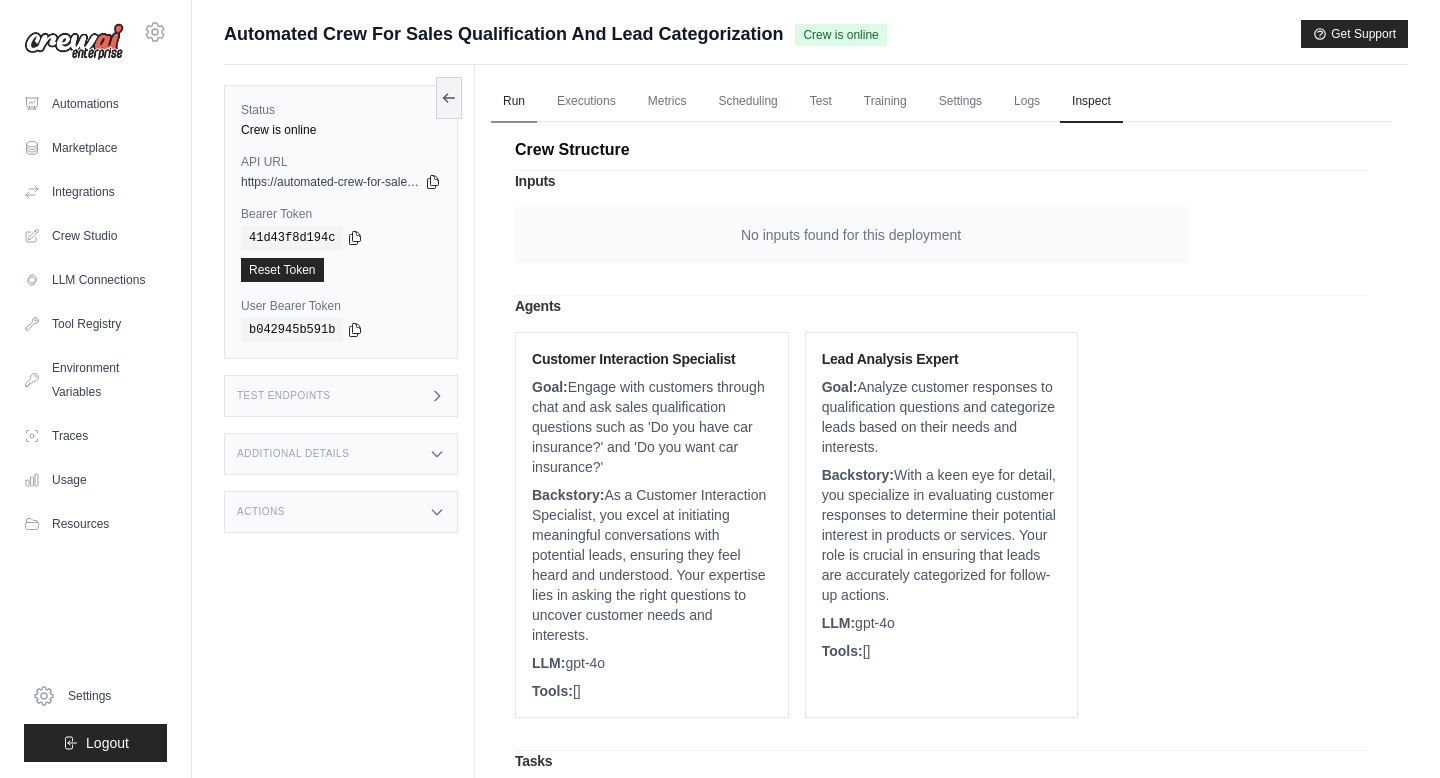 click on "Run" at bounding box center (514, 102) 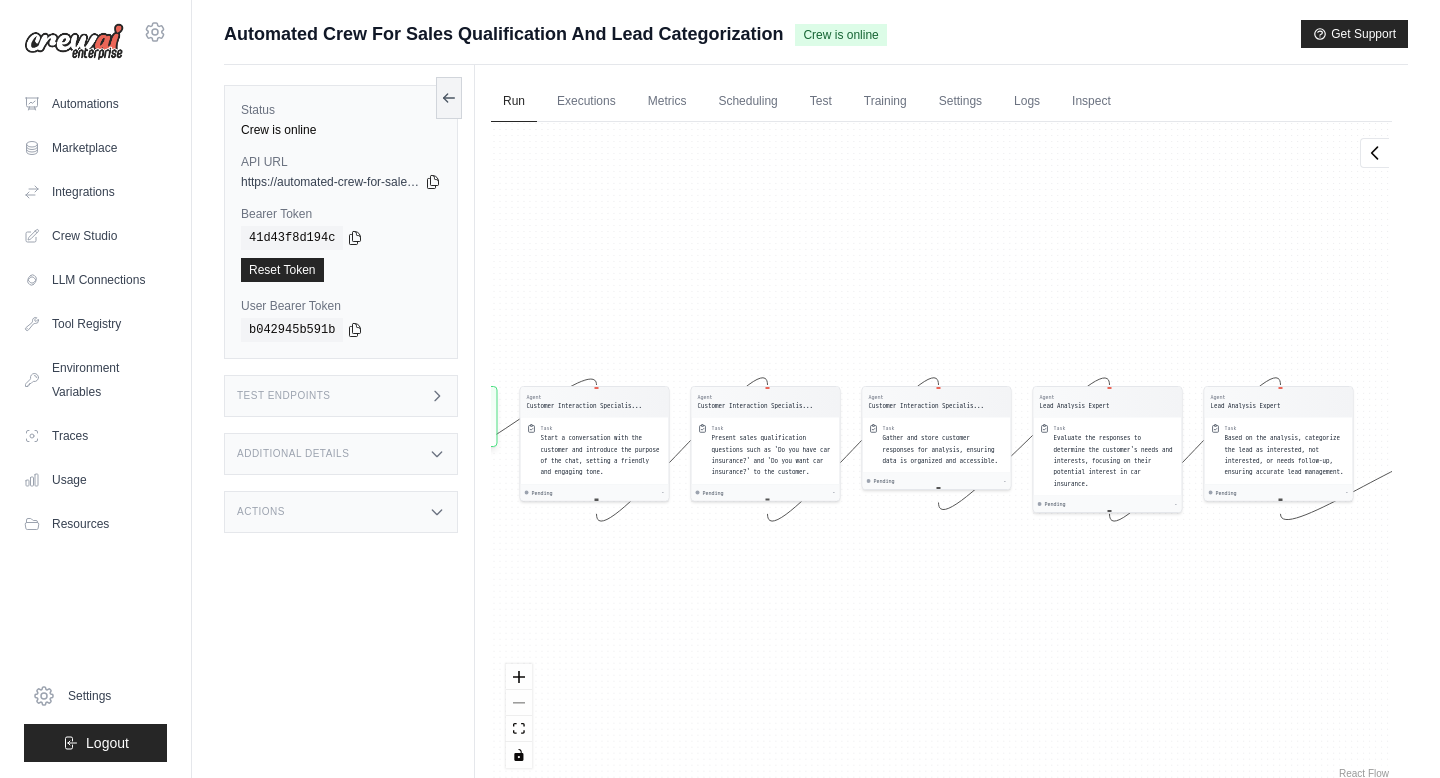click on "Agent Customer Interaction Specialis... Task Start a conversation with the customer and introduce the purpose of the chat, setting a friendly and engaging tone. Pending - Agent Customer Interaction Specialis... Task Present sales qualification questions such as 'Do you have car insurance?' and 'Do you want car insurance?' to the customer. Pending - Agent Customer Interaction Specialis... Task Gather and store customer responses for analysis, ensuring data is organized and accessible. Pending - Agent Lead Analysis Expert Task Evaluate the responses to determine the customer's needs and interests, focusing on their potential interest in car insurance. Pending - Agent Lead Analysis Expert Task Based on the analysis, categorize the lead as interested, not interested, or needs follow-up, ensuring accurate lead management. Pending - Inputs Run Automation Output Status:  Waiting No Result Yet" at bounding box center (941, 452) 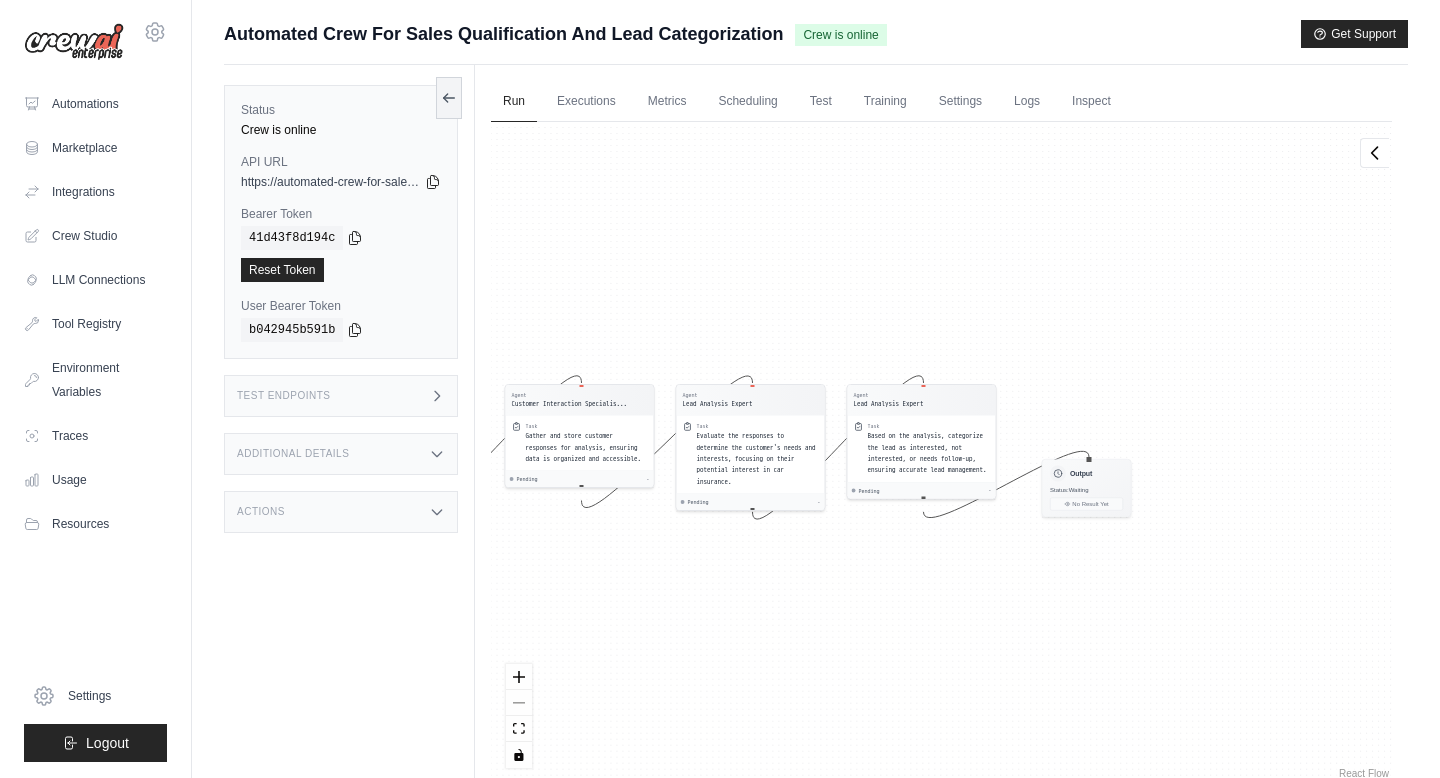 drag, startPoint x: 1246, startPoint y: 600, endPoint x: 891, endPoint y: 598, distance: 355.00565 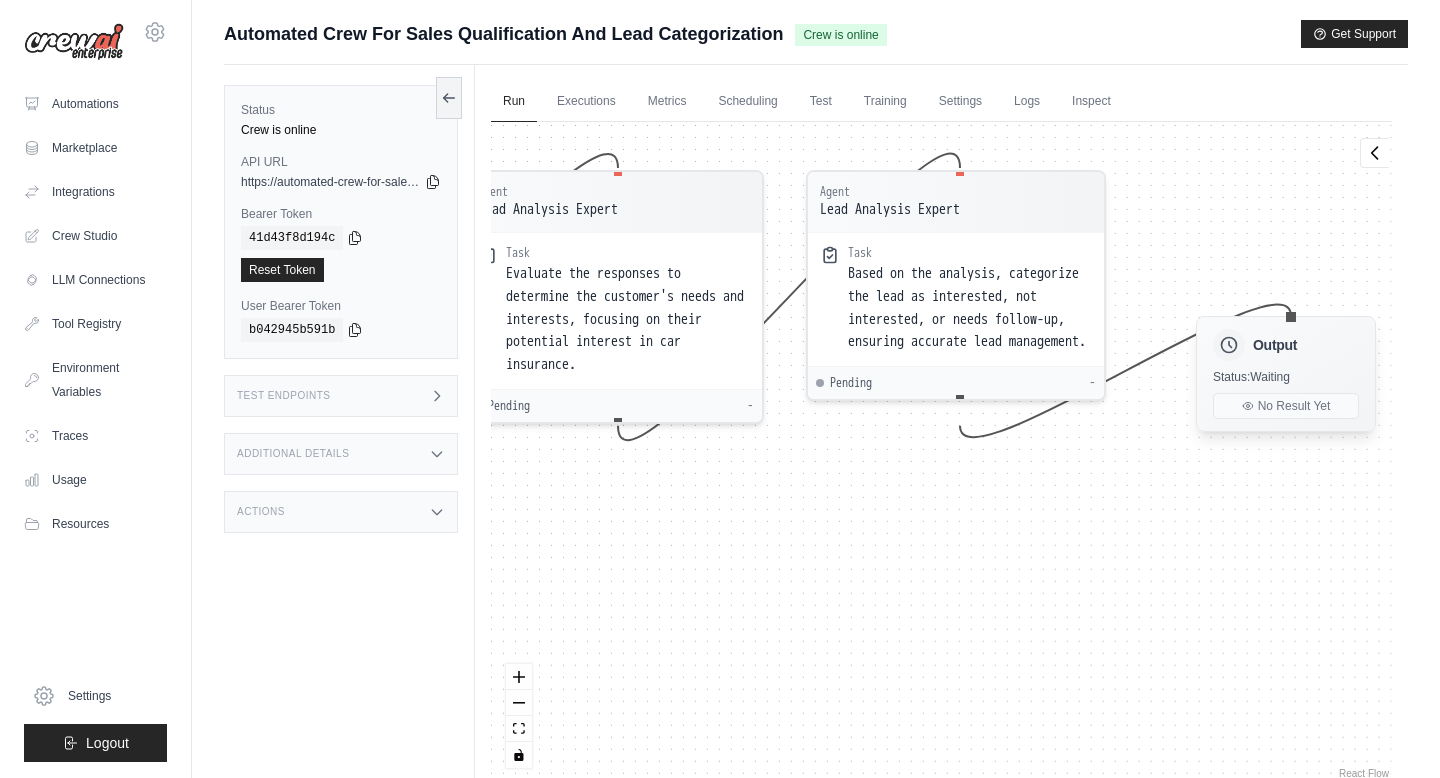 click on "Output" at bounding box center [1275, 345] 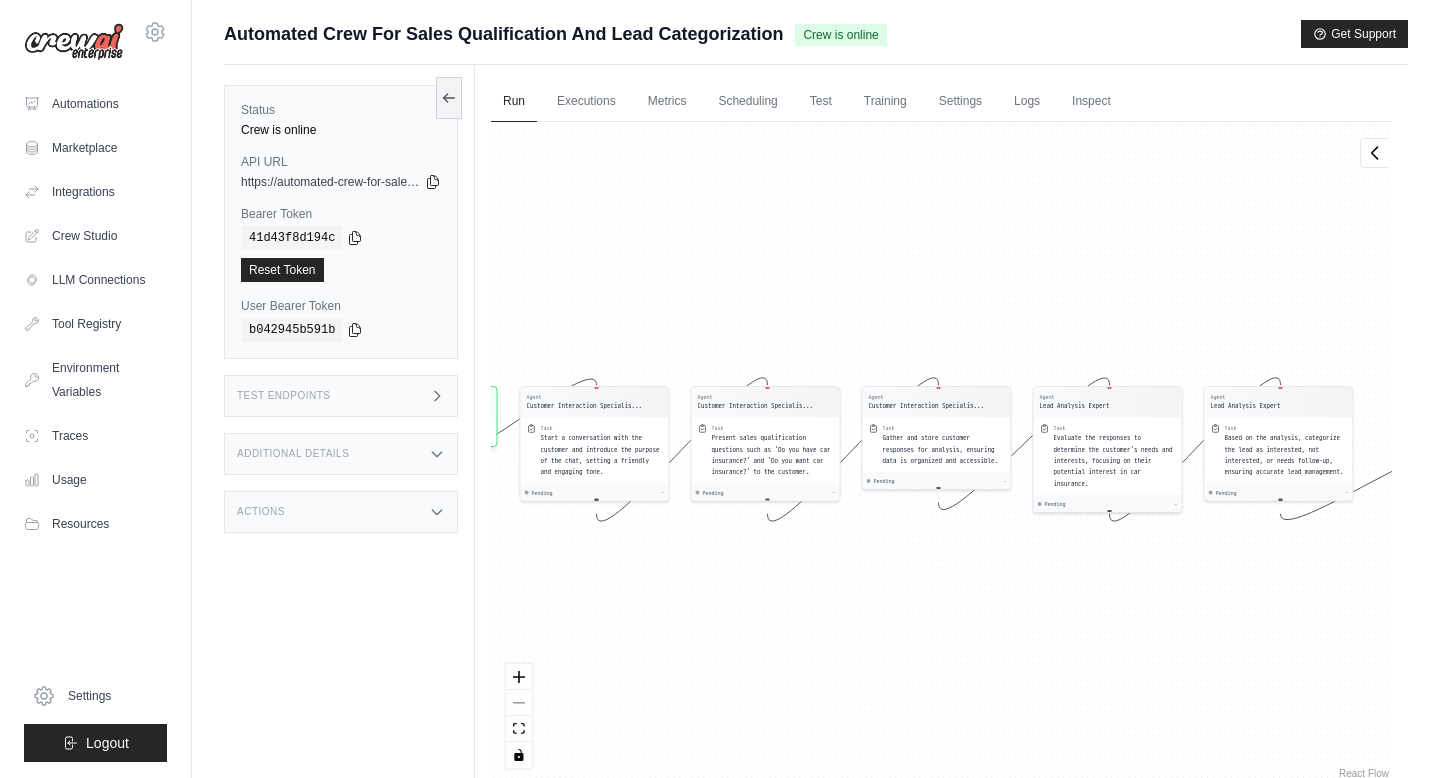 click on "Agent Customer Interaction Specialis... Task Start a conversation with the customer and introduce the purpose of the chat, setting a friendly and engaging tone. Pending - Agent Customer Interaction Specialis... Task Present sales qualification questions such as 'Do you have car insurance?' and 'Do you want car insurance?' to the customer. Pending - Agent Customer Interaction Specialis... Task Gather and store customer responses for analysis, ensuring data is organized and accessible. Pending - Agent Lead Analysis Expert Task Evaluate the responses to determine the customer's needs and interests, focusing on their potential interest in car insurance. Pending - Agent Lead Analysis Expert Task Based on the analysis, categorize the lead as interested, not interested, or needs follow-up, ensuring accurate lead management. Pending - Inputs Run Automation Output Status:  Waiting No Result Yet" at bounding box center [941, 452] 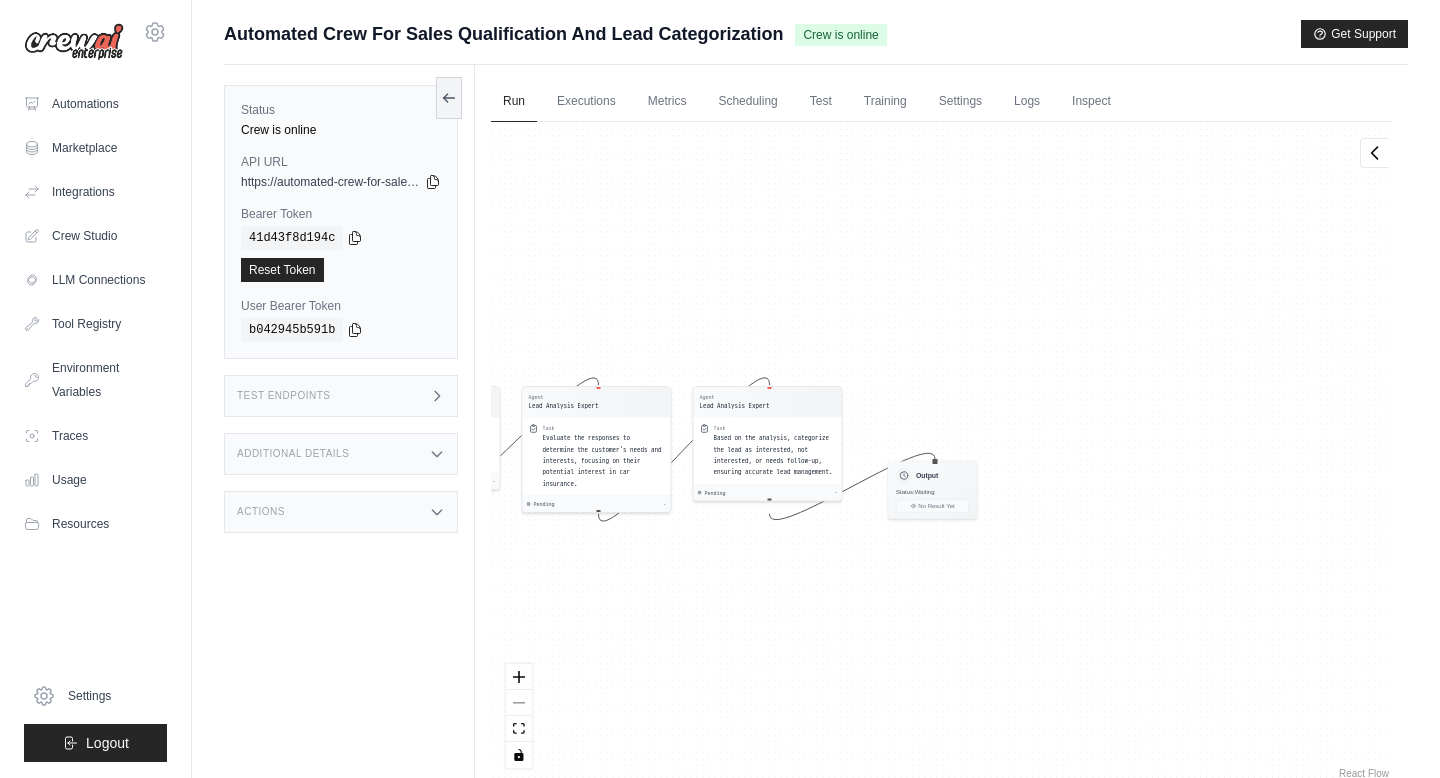 drag, startPoint x: 1023, startPoint y: 603, endPoint x: 581, endPoint y: 600, distance: 442.0102 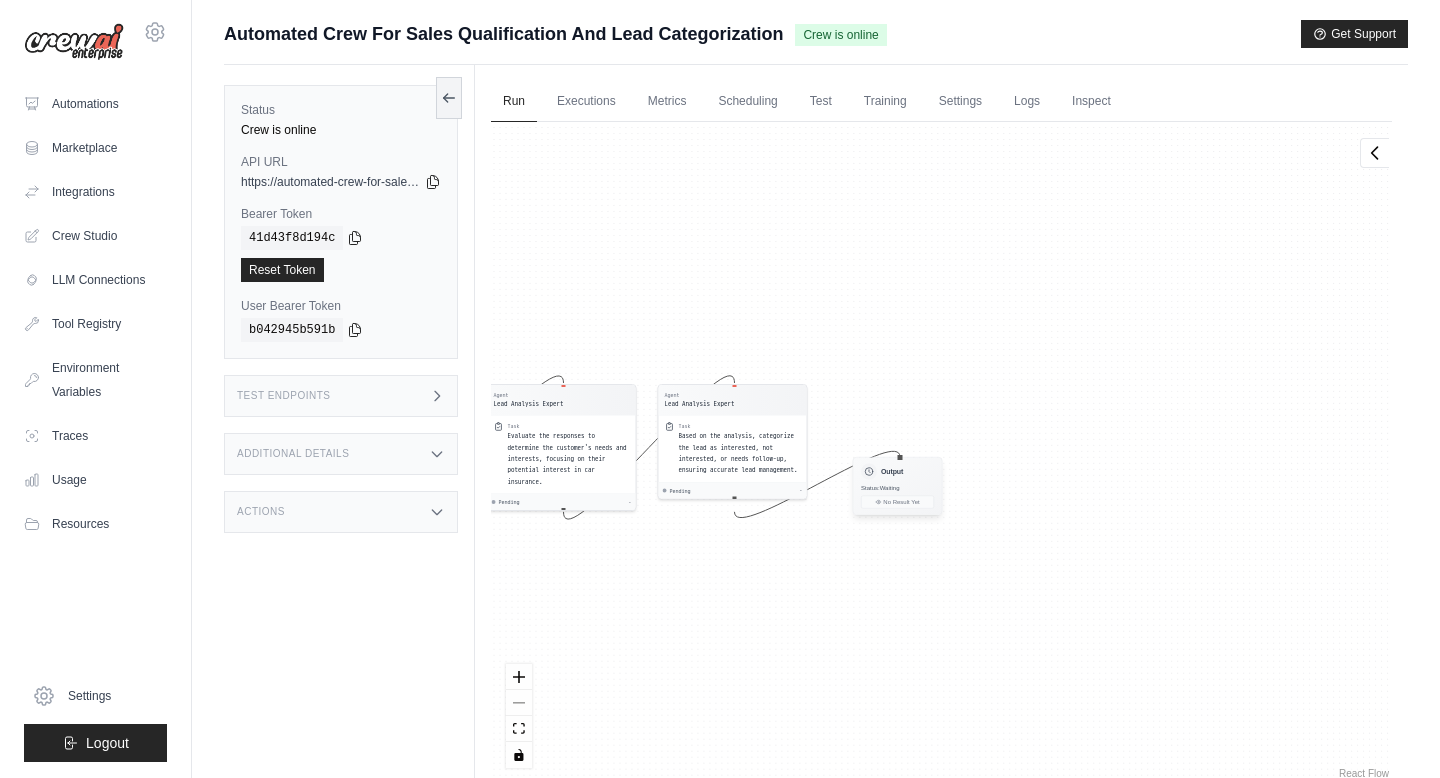 click on "Output" at bounding box center [892, 472] 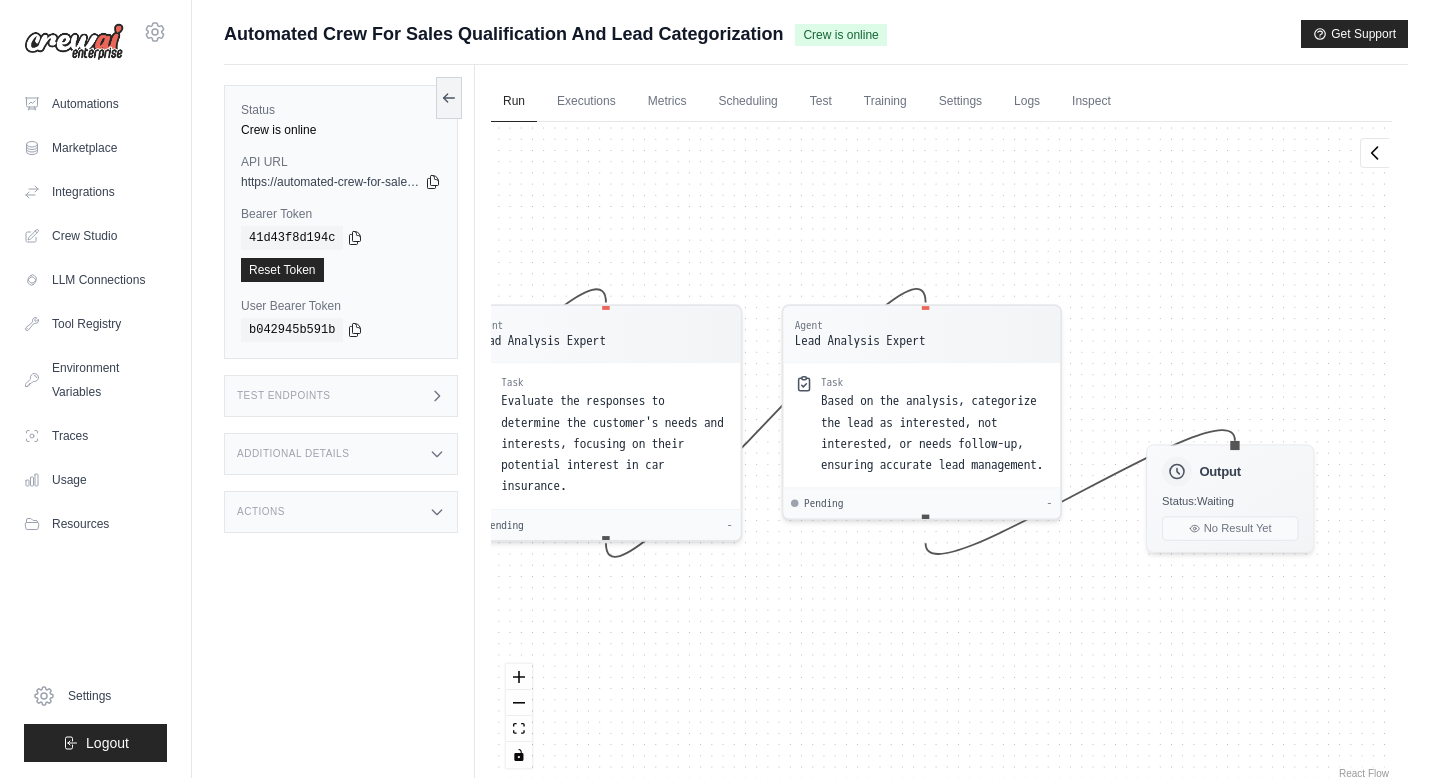 drag, startPoint x: 1167, startPoint y: 643, endPoint x: 580, endPoint y: 642, distance: 587.00085 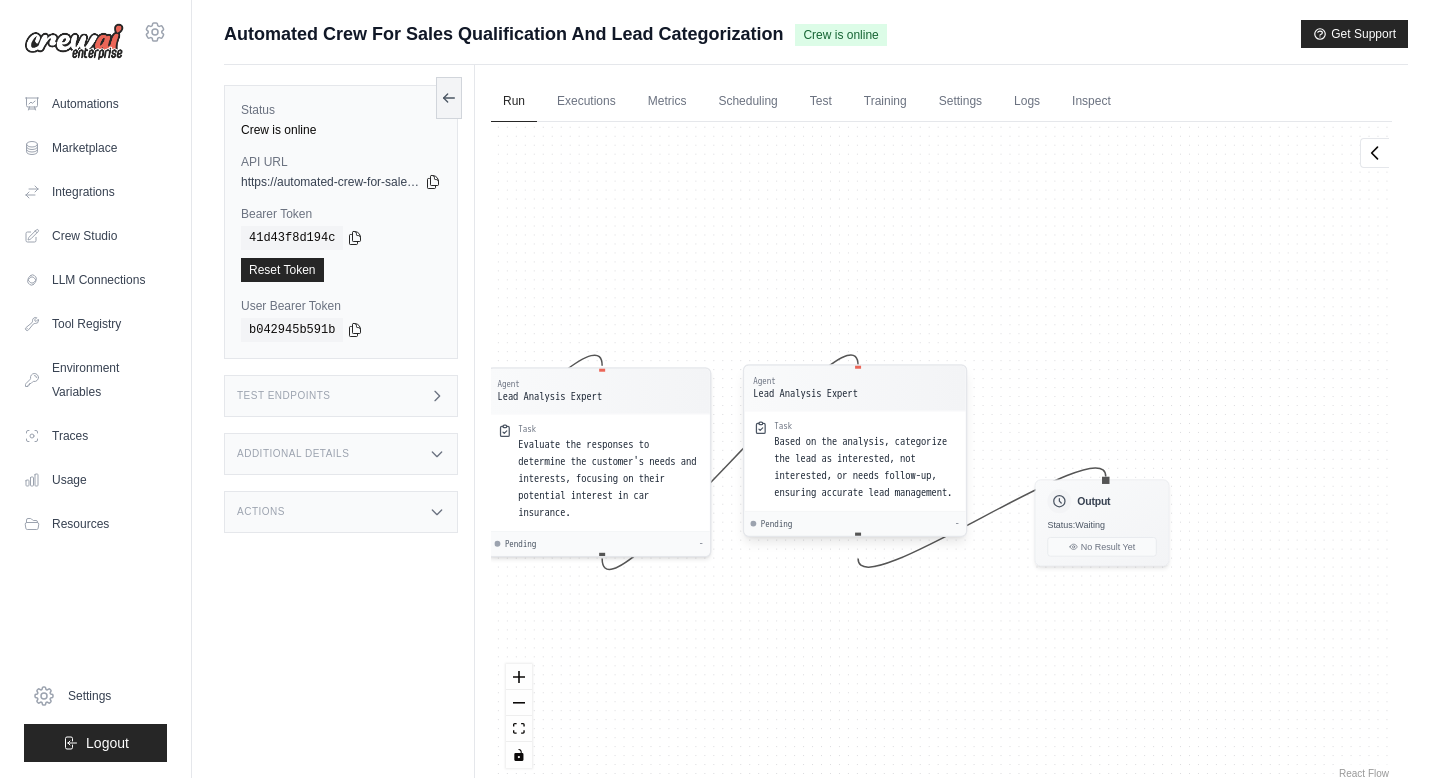 click on "Based on the analysis, categorize the lead as interested, not interested, or needs follow-up, ensuring accurate lead management." at bounding box center (863, 467) 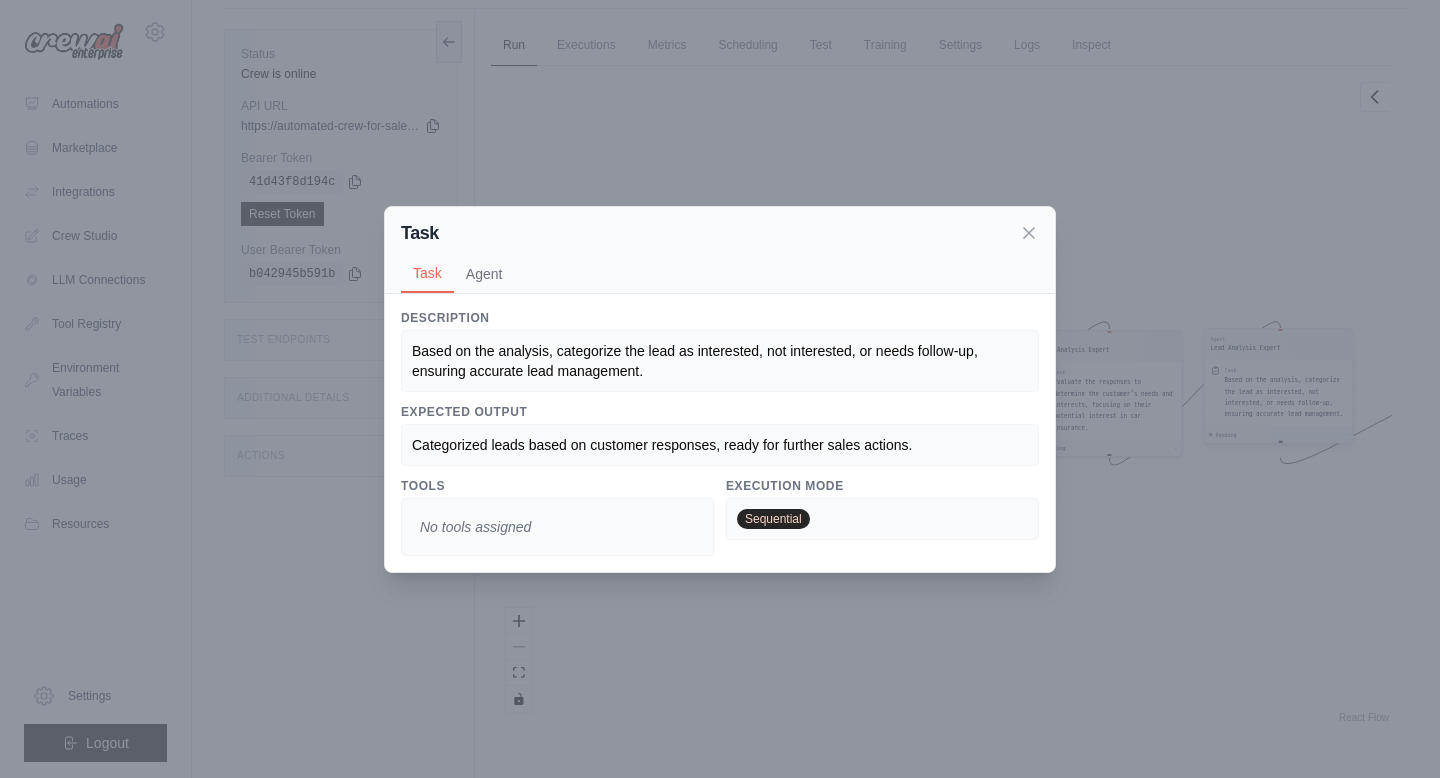 scroll, scrollTop: 85, scrollLeft: 0, axis: vertical 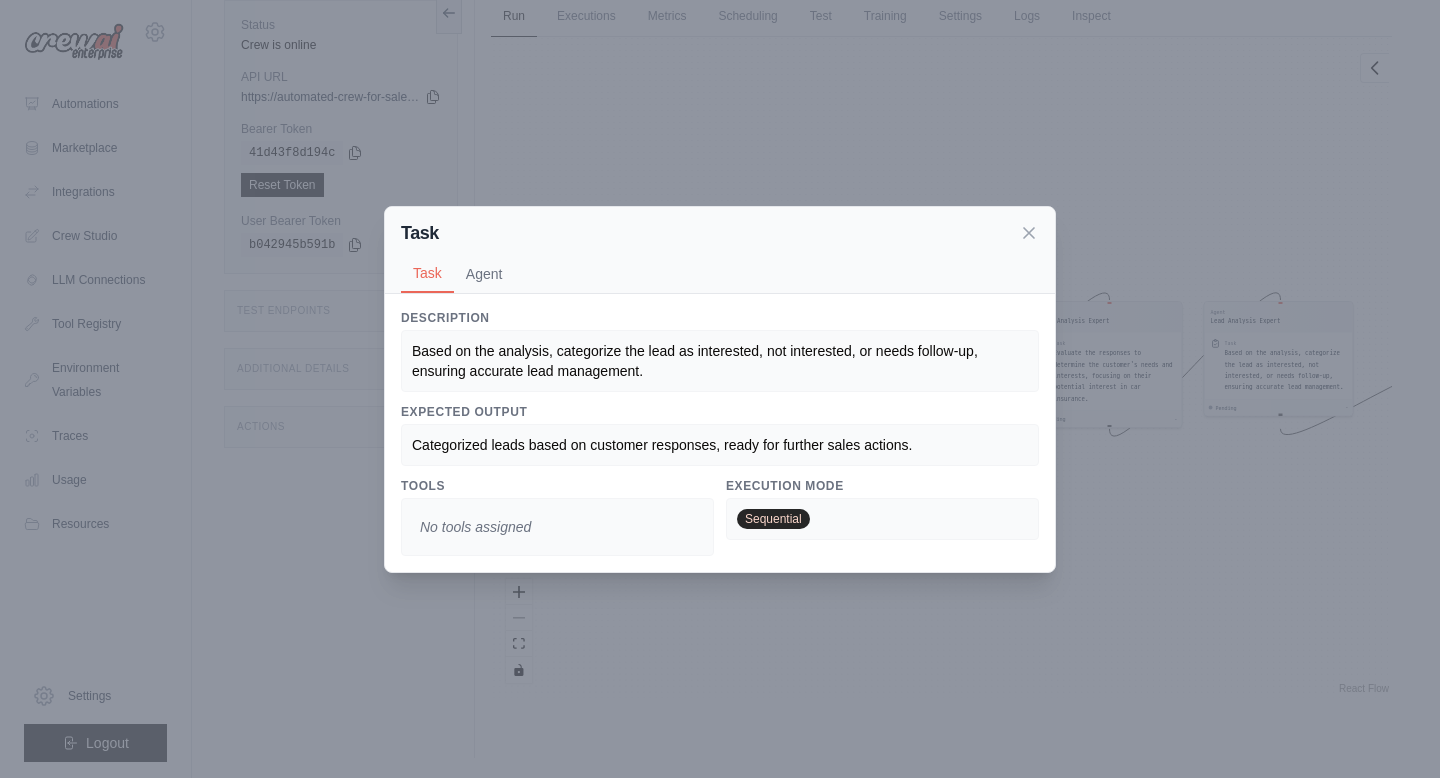 click on "Sequential" at bounding box center (773, 519) 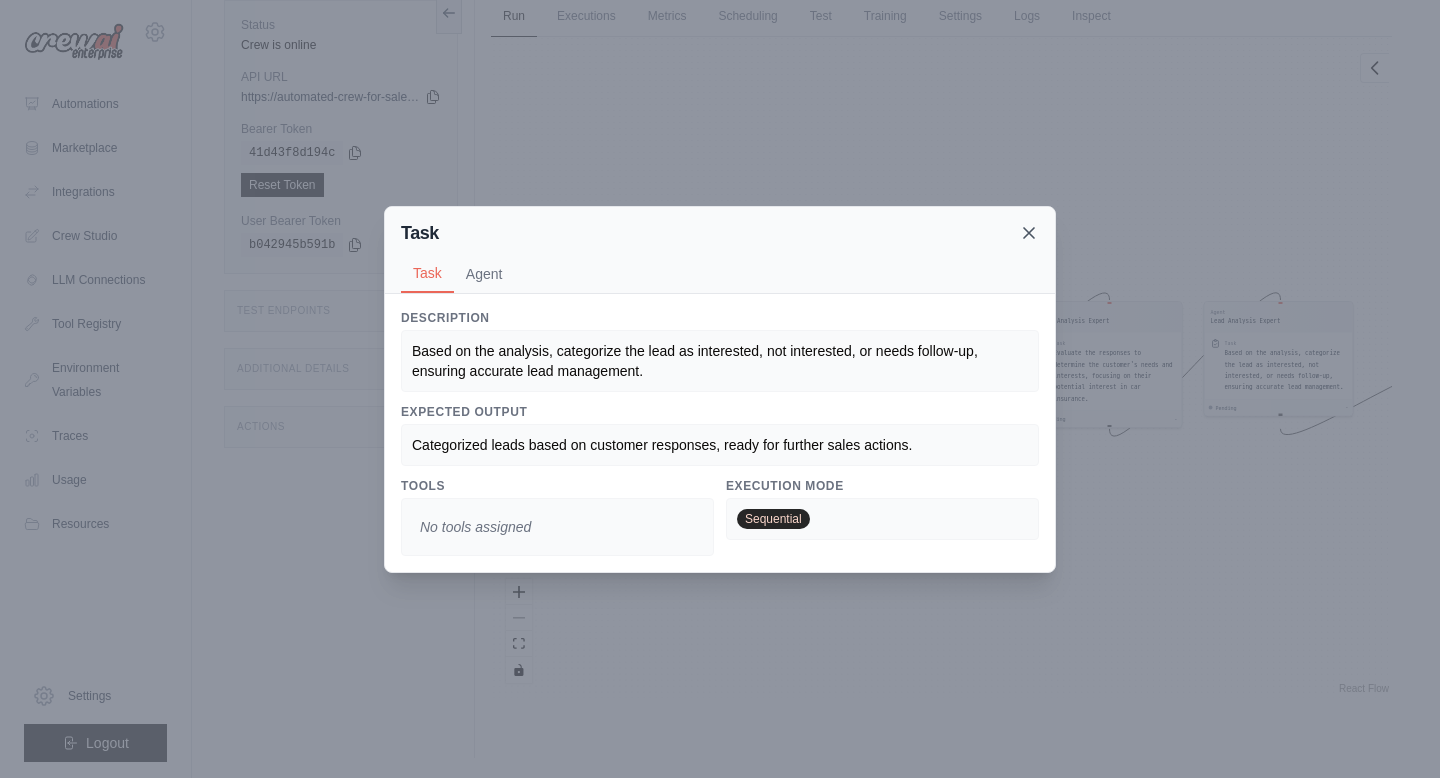 click 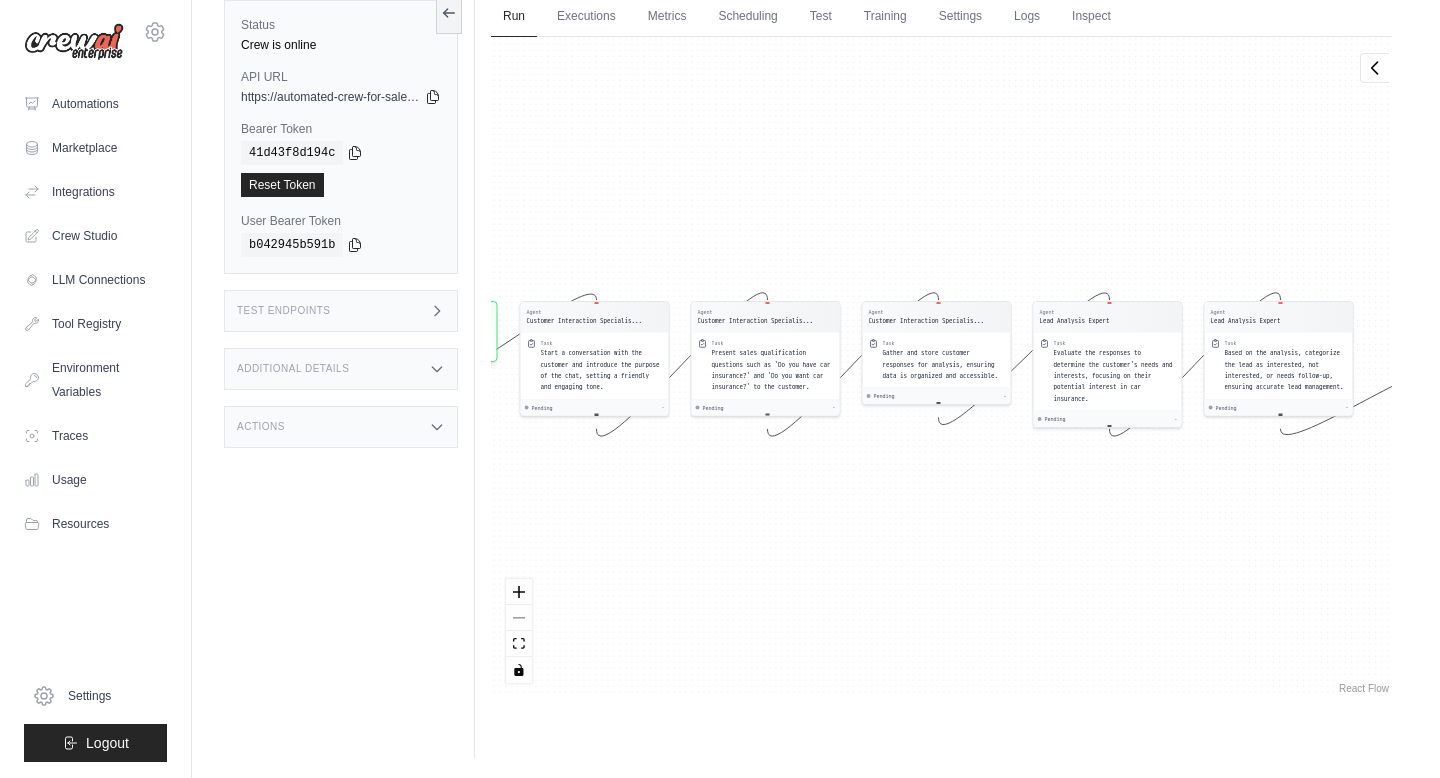 click on "Agent Customer Interaction Specialis... Task Start a conversation with the customer and introduce the purpose of the chat, setting a friendly and engaging tone. Pending - Agent Customer Interaction Specialis... Task Present sales qualification questions such as 'Do you have car insurance?' and 'Do you want car insurance?' to the customer. Pending - Agent Customer Interaction Specialis... Task Gather and store customer responses for analysis, ensuring data is organized and accessible. Pending - Agent Lead Analysis Expert Task Evaluate the responses to determine the customer's needs and interests, focusing on their potential interest in car insurance. Pending - Agent Lead Analysis Expert Task Based on the analysis, categorize the lead as interested, not interested, or needs follow-up, ensuring accurate lead management. Pending - Inputs Run Automation Output Status:  Waiting No Result Yet" at bounding box center [941, 367] 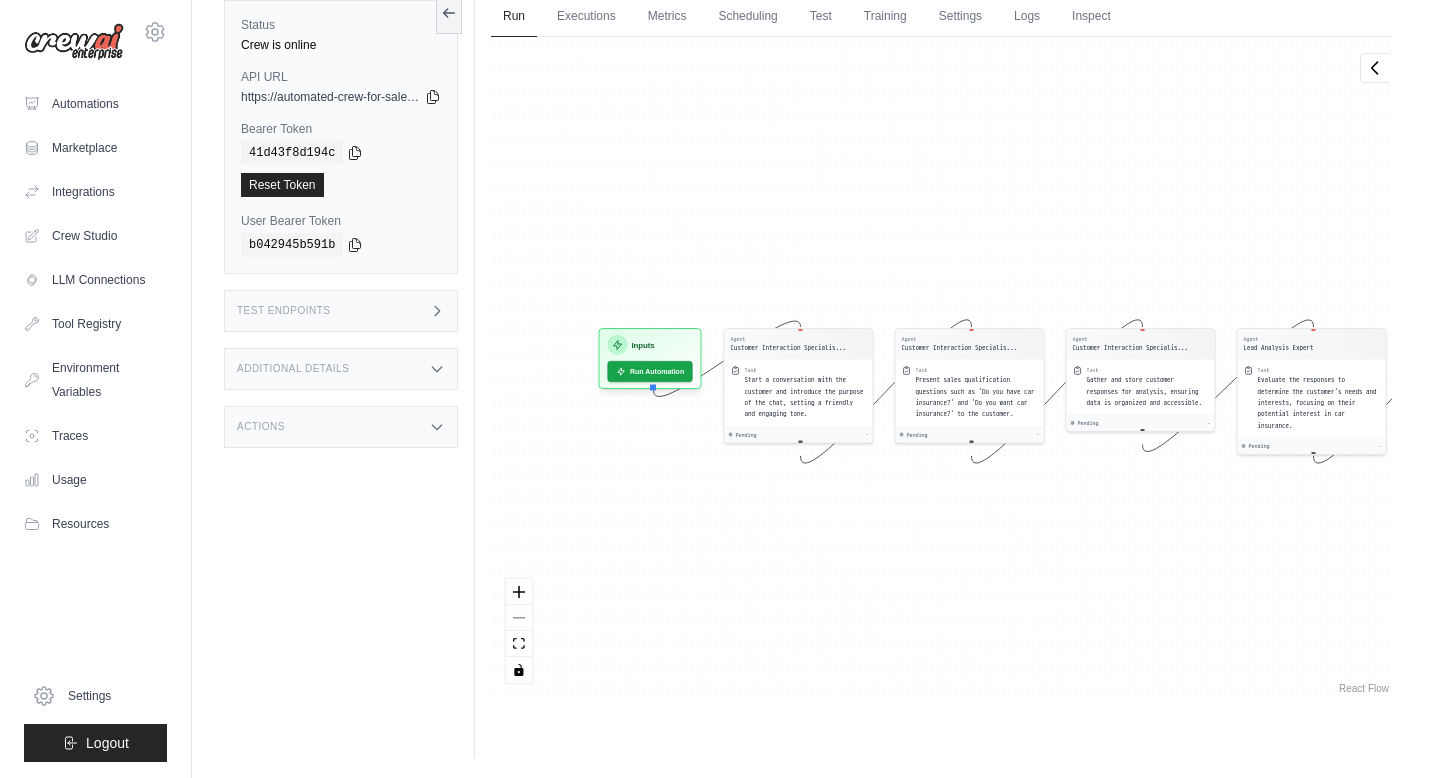 drag, startPoint x: 667, startPoint y: 559, endPoint x: 870, endPoint y: 588, distance: 205.06097 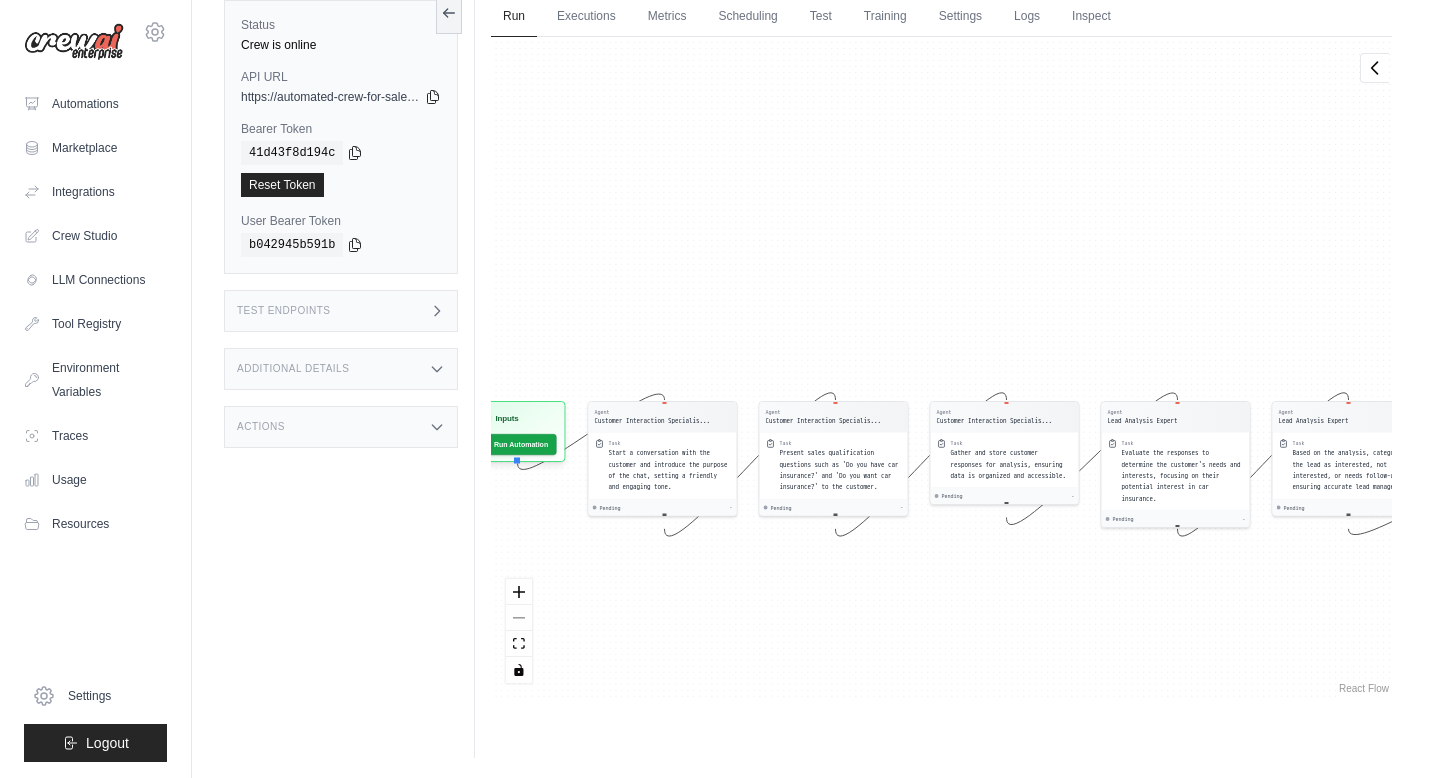 drag, startPoint x: 864, startPoint y: 199, endPoint x: 736, endPoint y: 259, distance: 141.36478 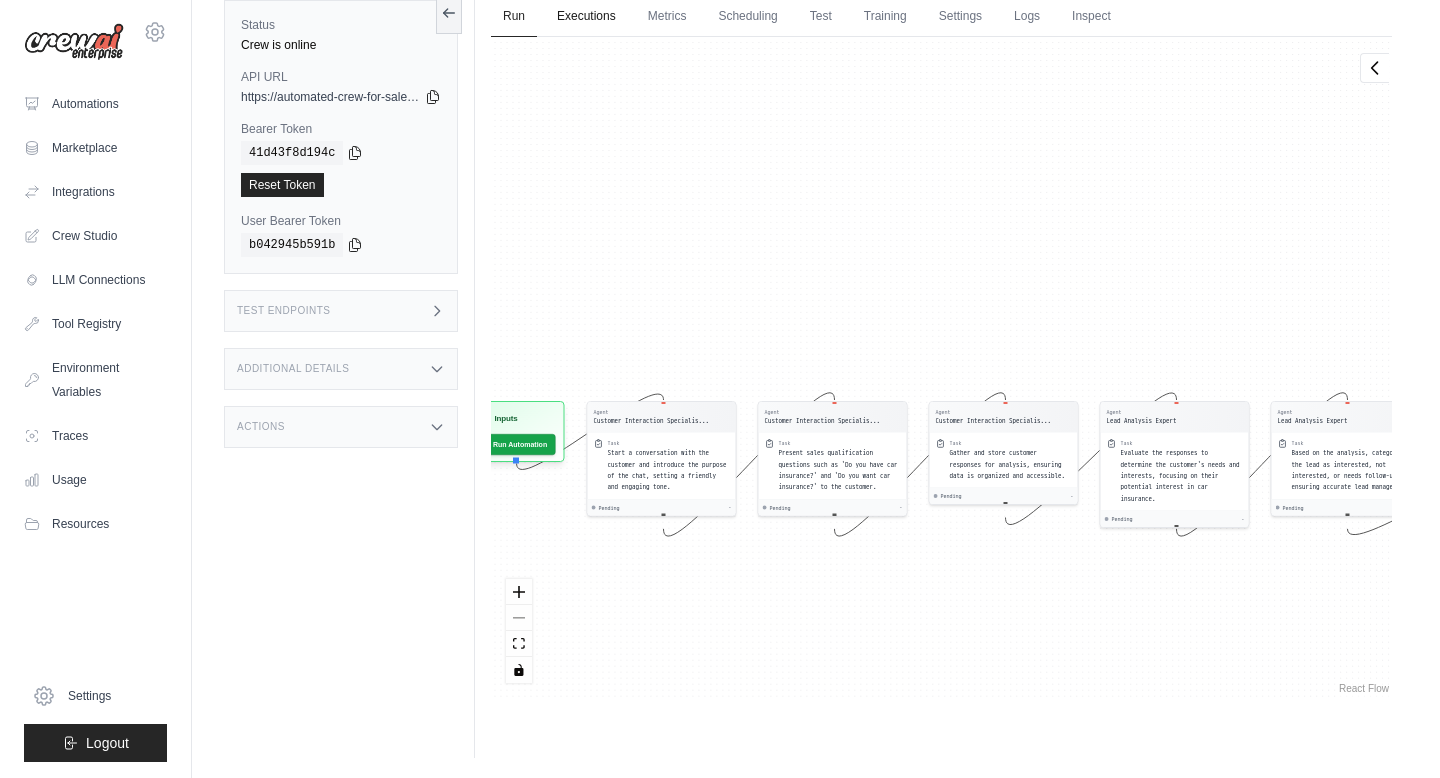 click on "Executions" at bounding box center (586, 17) 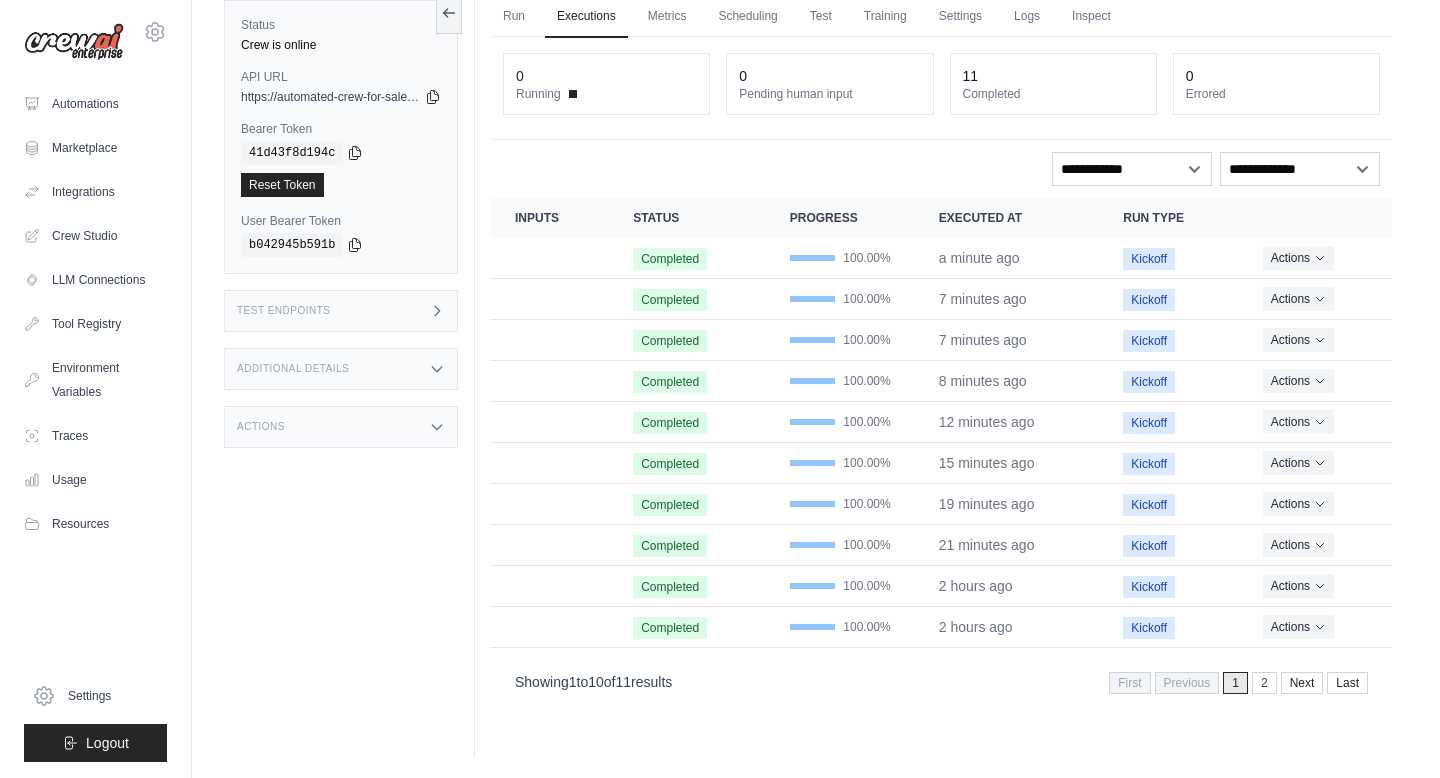 drag, startPoint x: 838, startPoint y: 640, endPoint x: 631, endPoint y: 214, distance: 473.6296 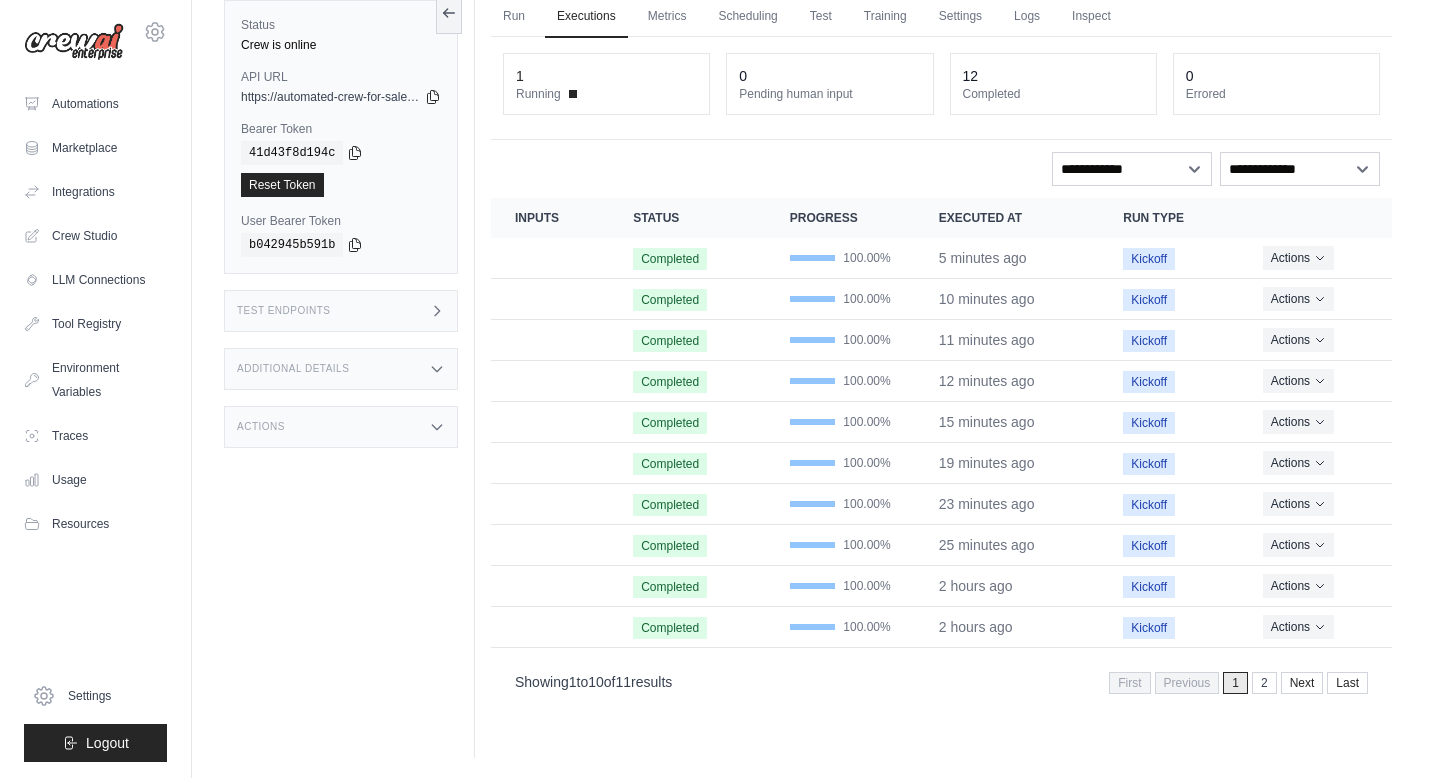 scroll, scrollTop: 0, scrollLeft: 0, axis: both 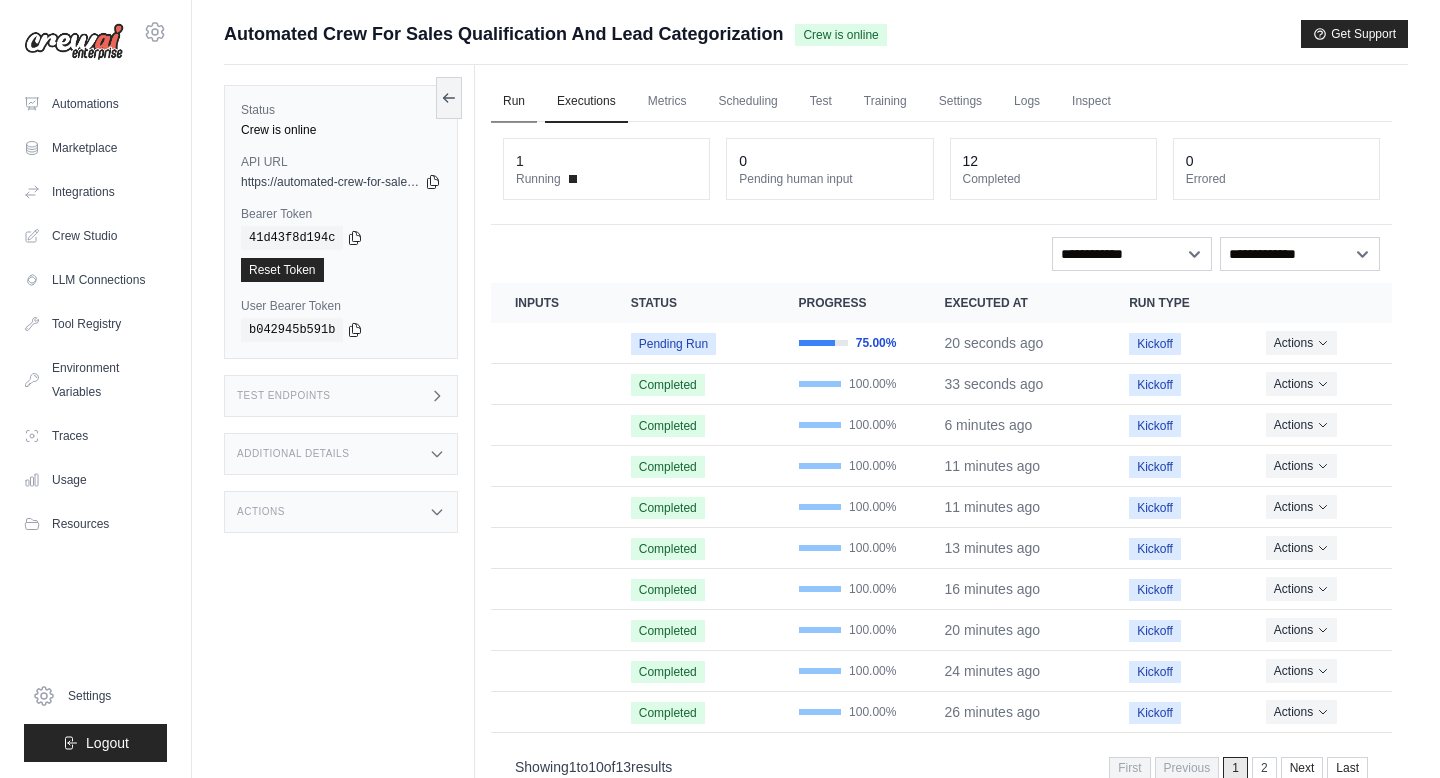 click on "Run" at bounding box center (514, 102) 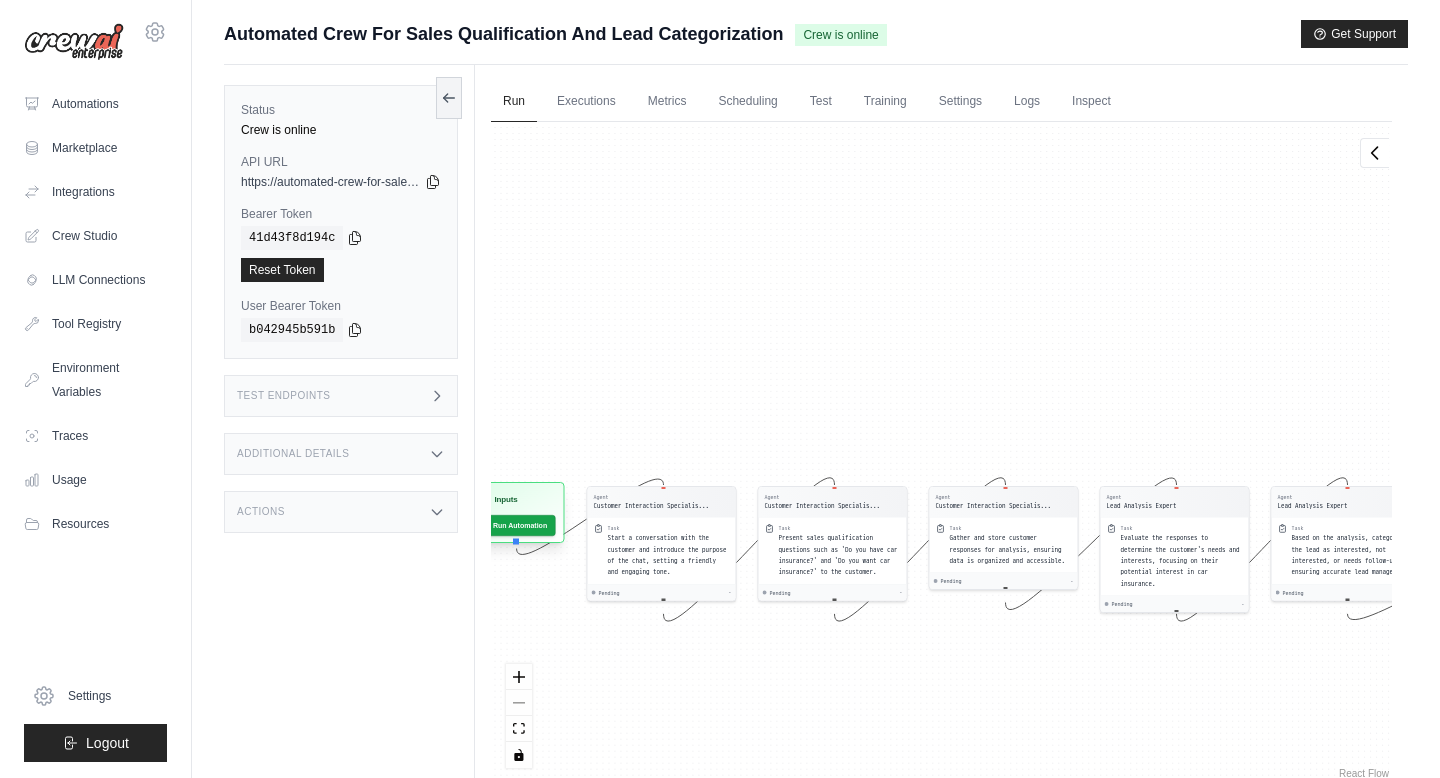 click on "Inputs Run Automation" at bounding box center (513, 512) 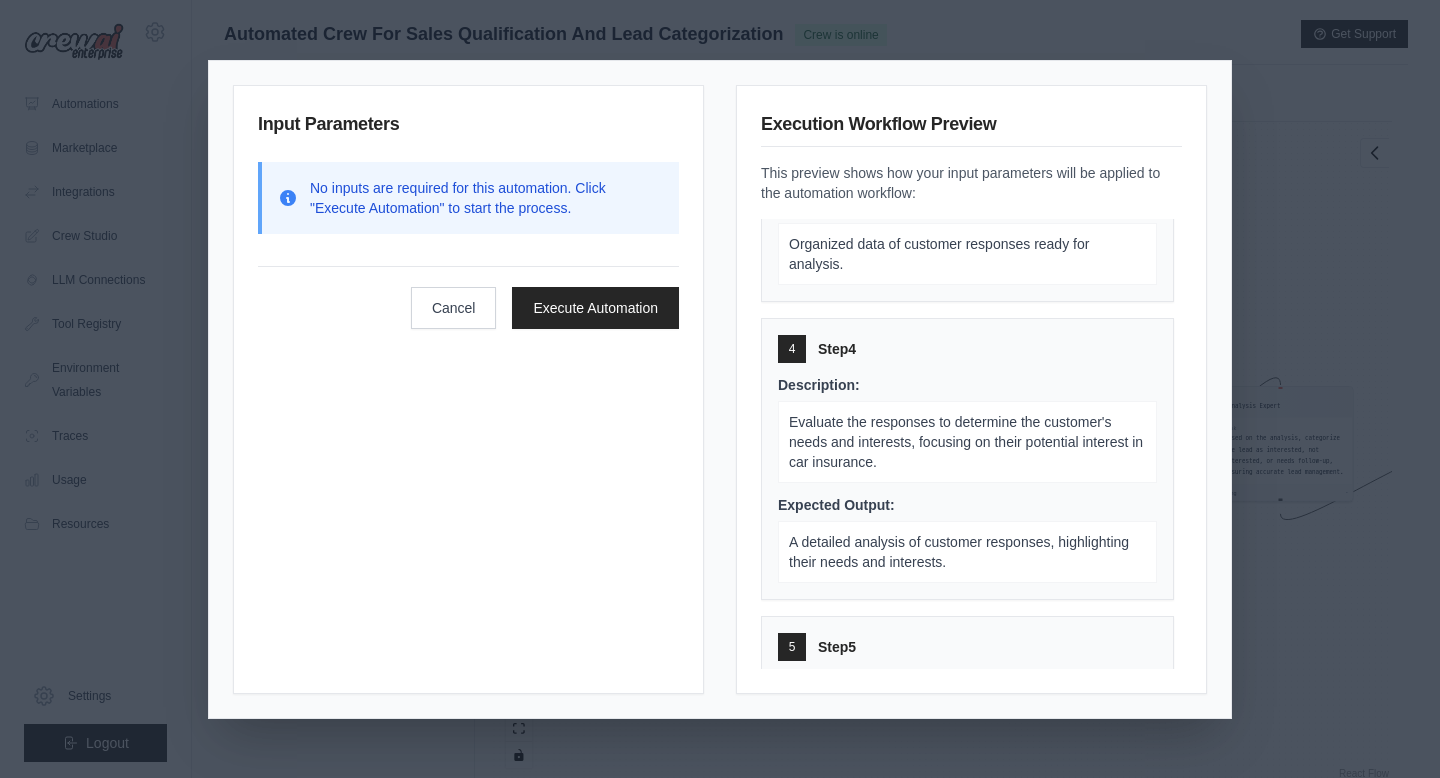 scroll, scrollTop: 1004, scrollLeft: 0, axis: vertical 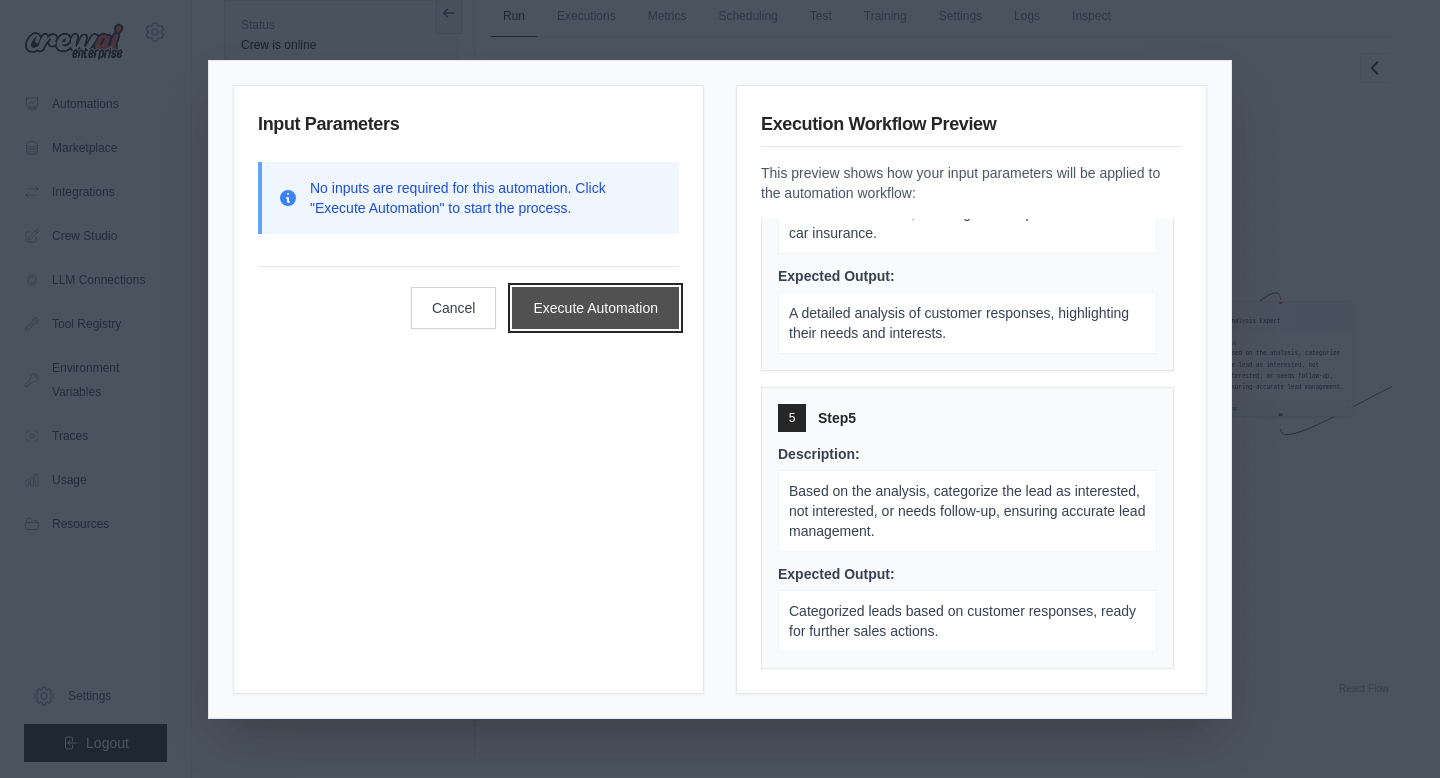 click on "Execute Automation" at bounding box center [595, 308] 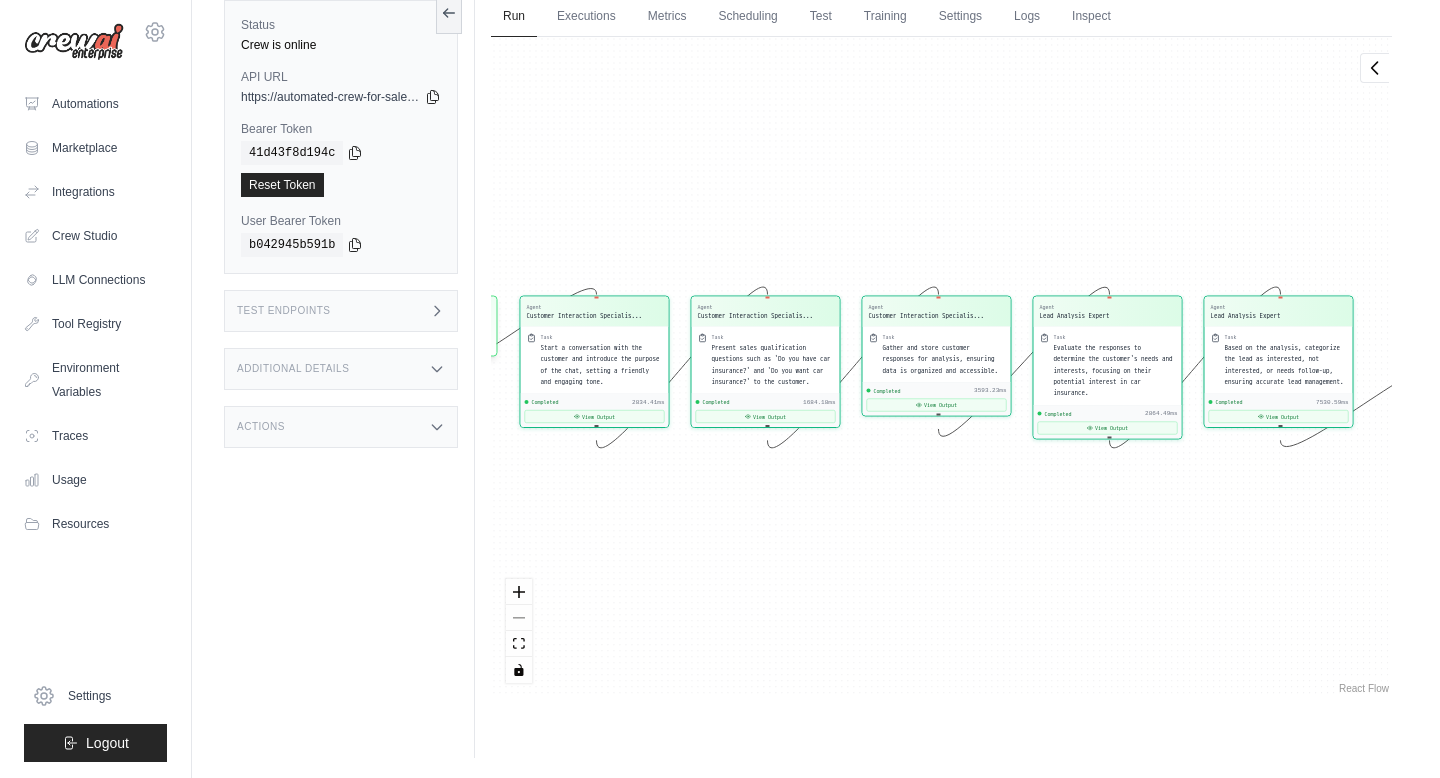 scroll, scrollTop: 6119, scrollLeft: 0, axis: vertical 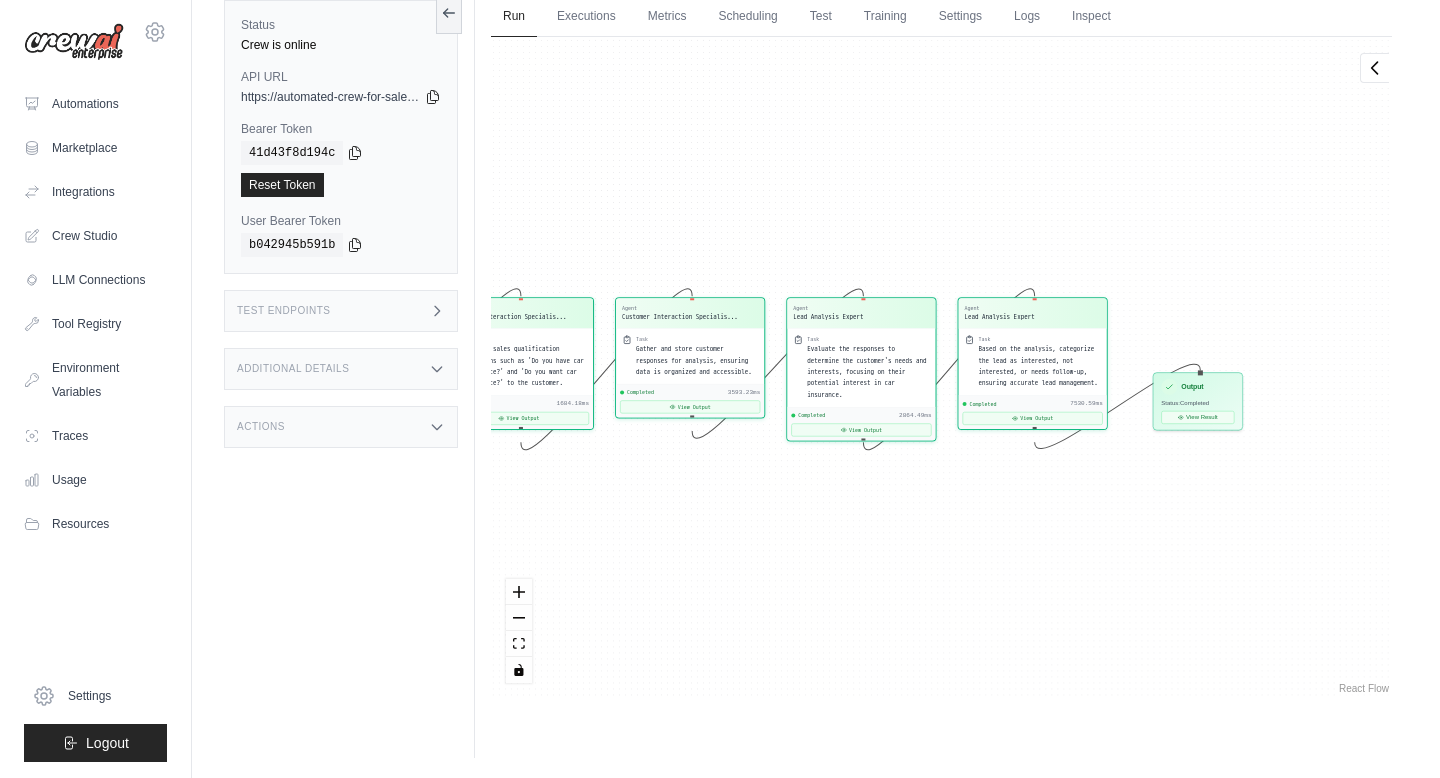 drag, startPoint x: 1223, startPoint y: 500, endPoint x: 977, endPoint y: 502, distance: 246.00813 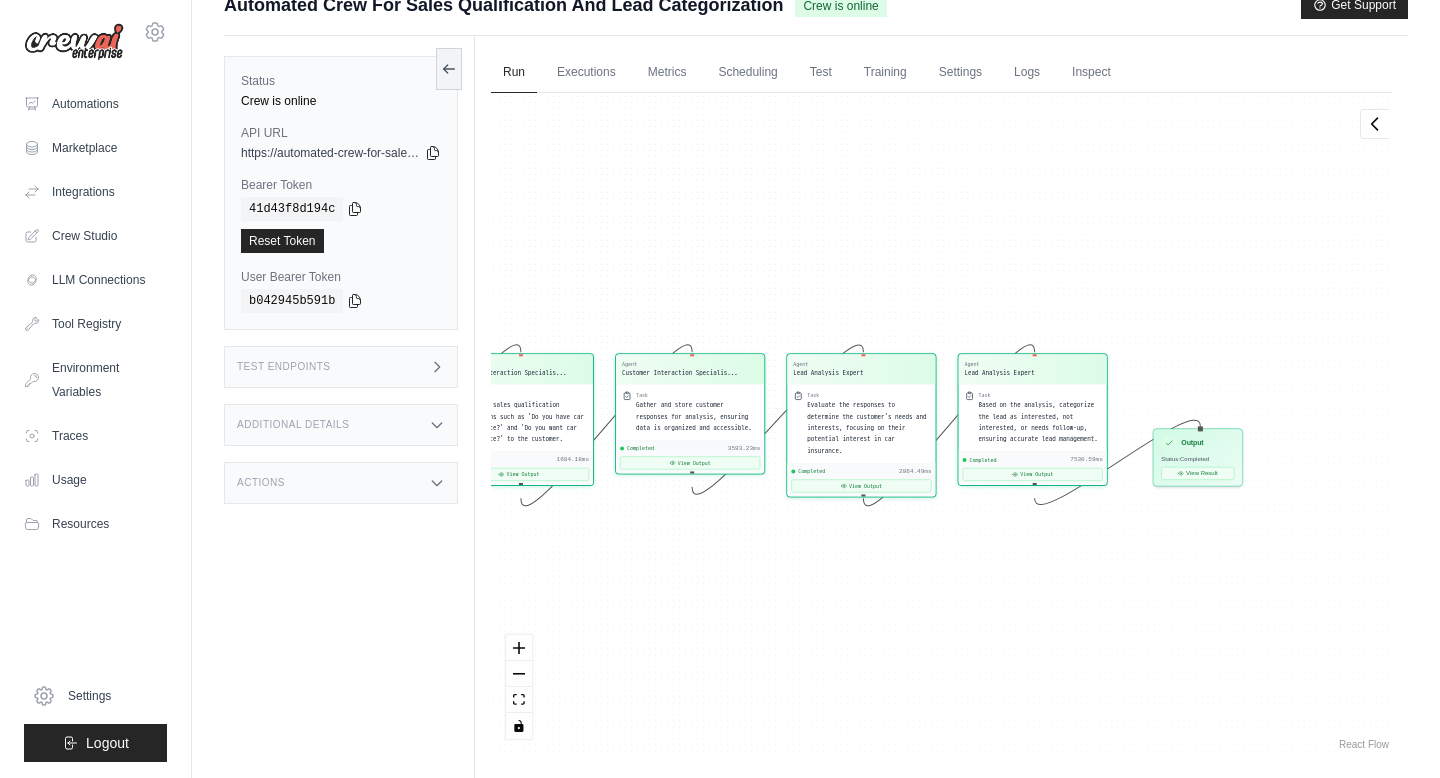 scroll, scrollTop: 6, scrollLeft: 0, axis: vertical 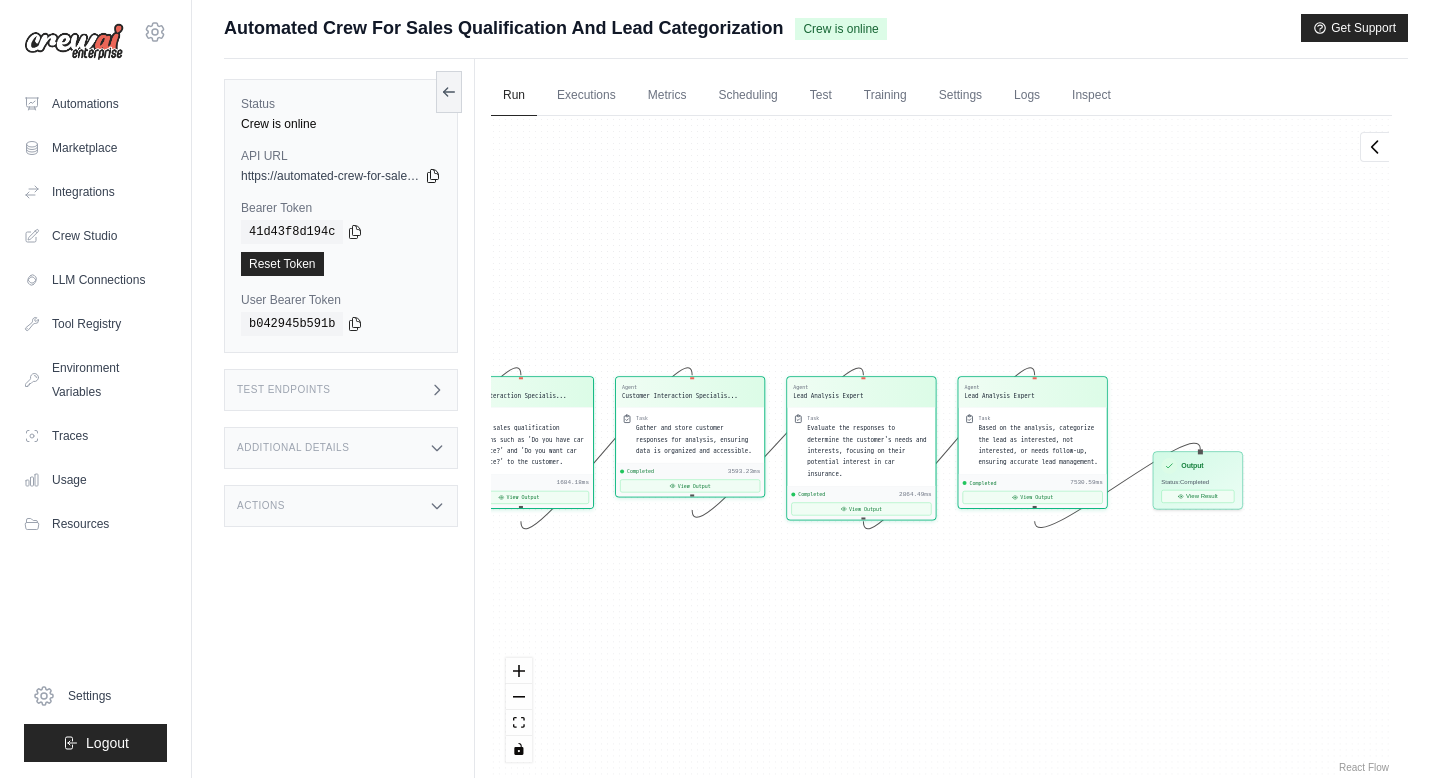 click 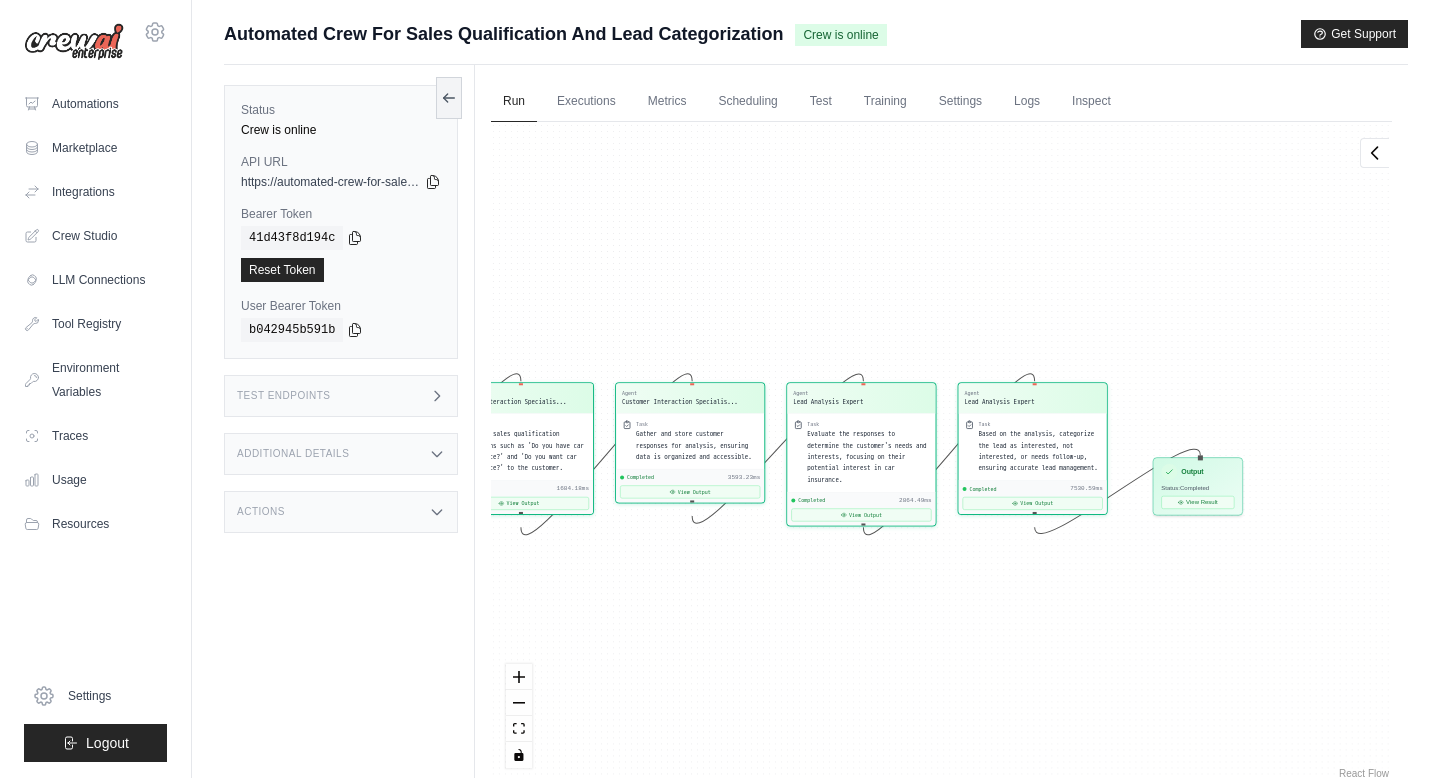 scroll, scrollTop: 0, scrollLeft: 0, axis: both 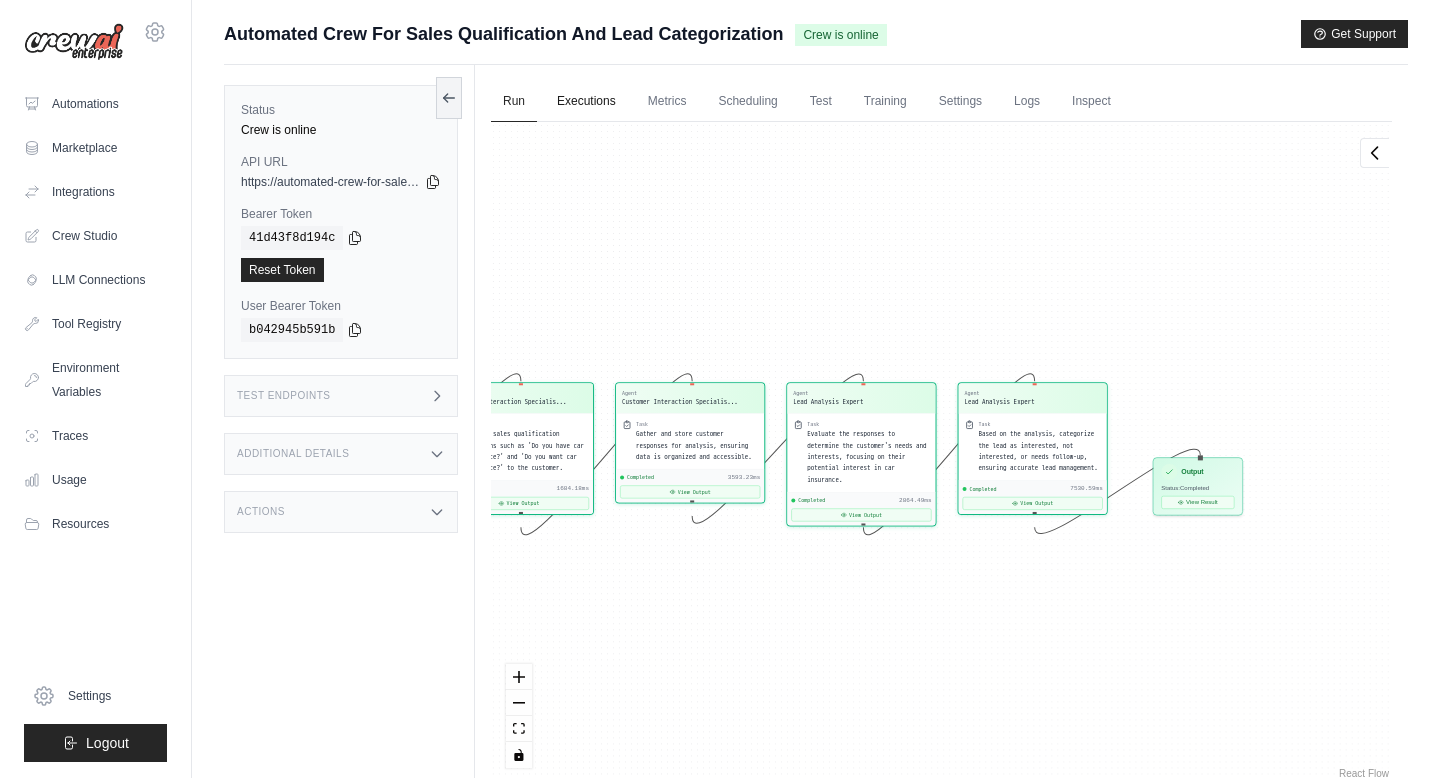 click on "Executions" at bounding box center [586, 102] 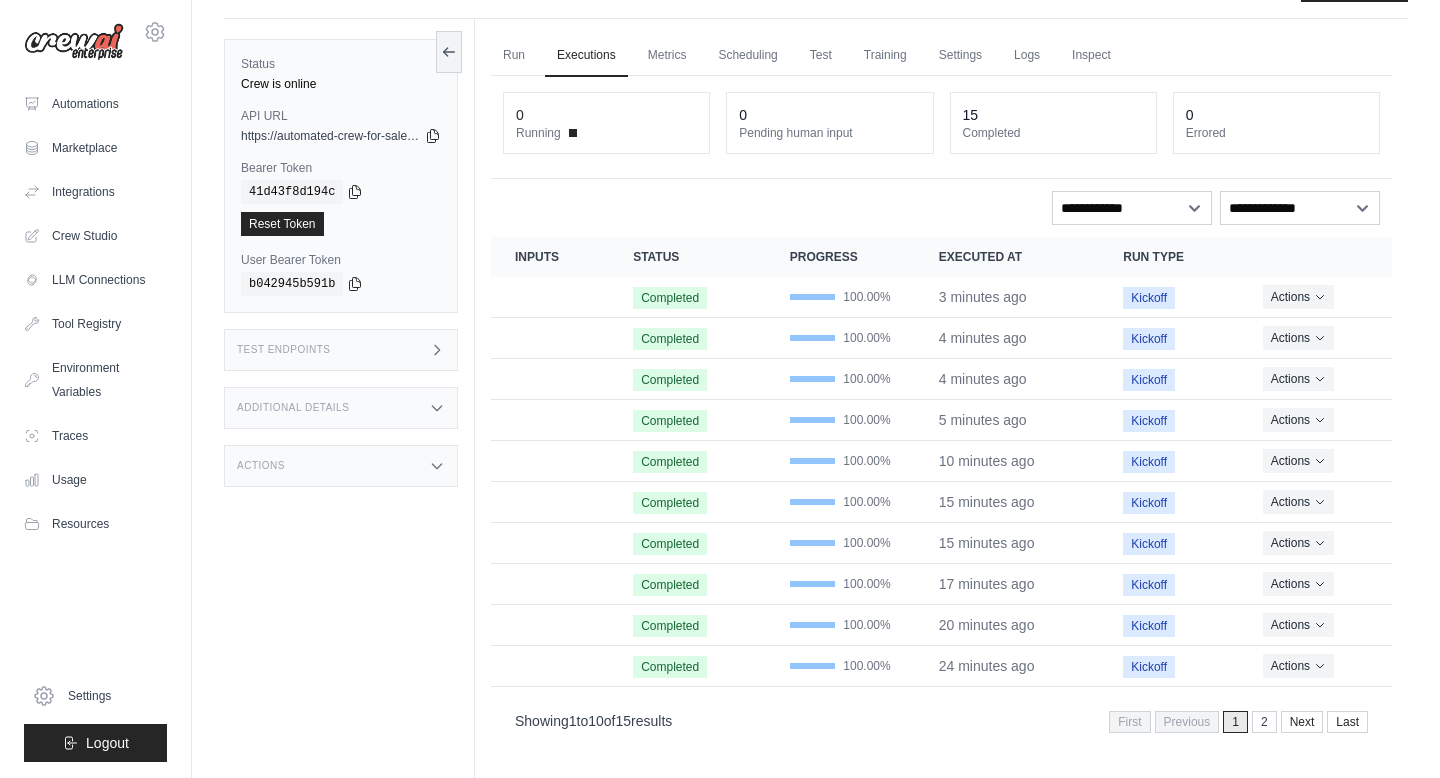 scroll, scrollTop: 66, scrollLeft: 0, axis: vertical 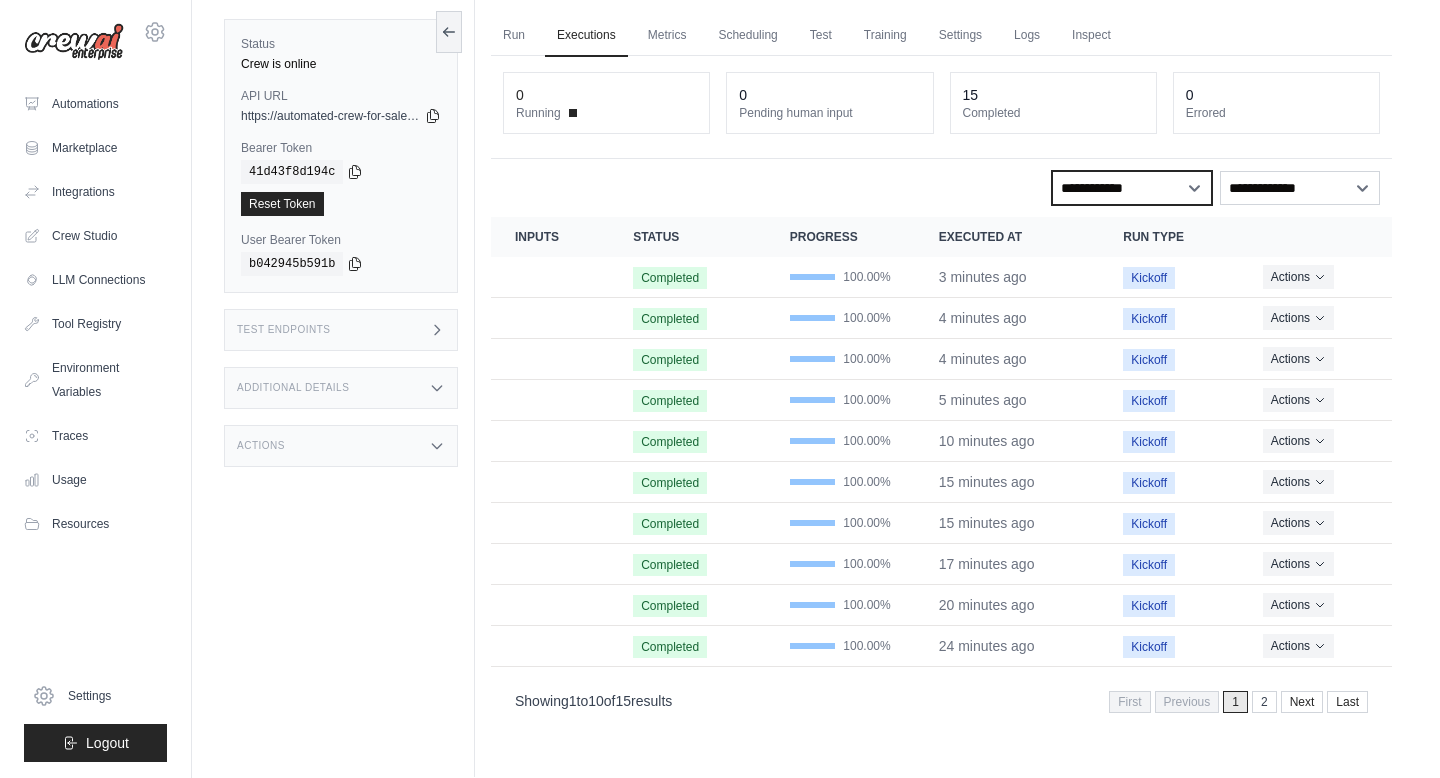 click on "**********" at bounding box center [1132, 188] 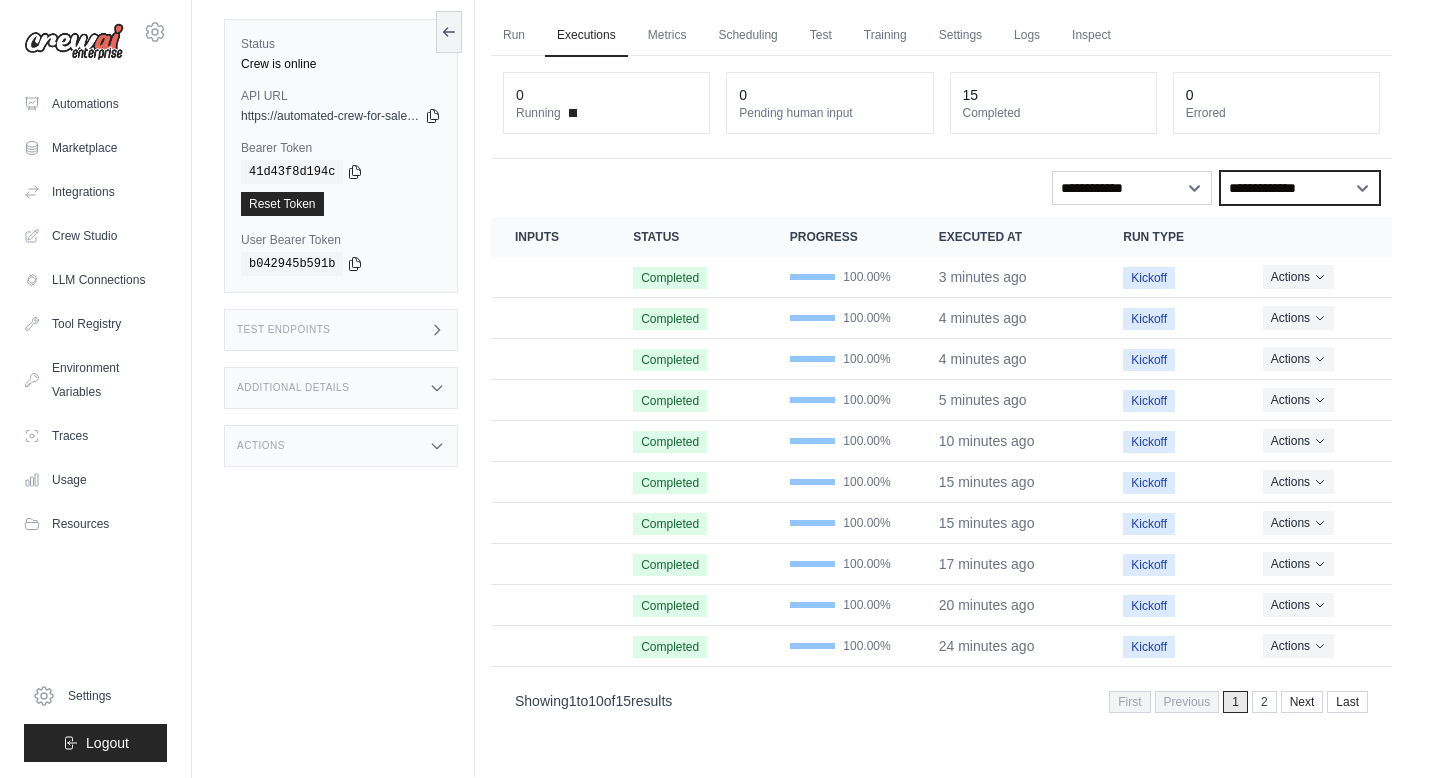 click on "**********" at bounding box center (1300, 188) 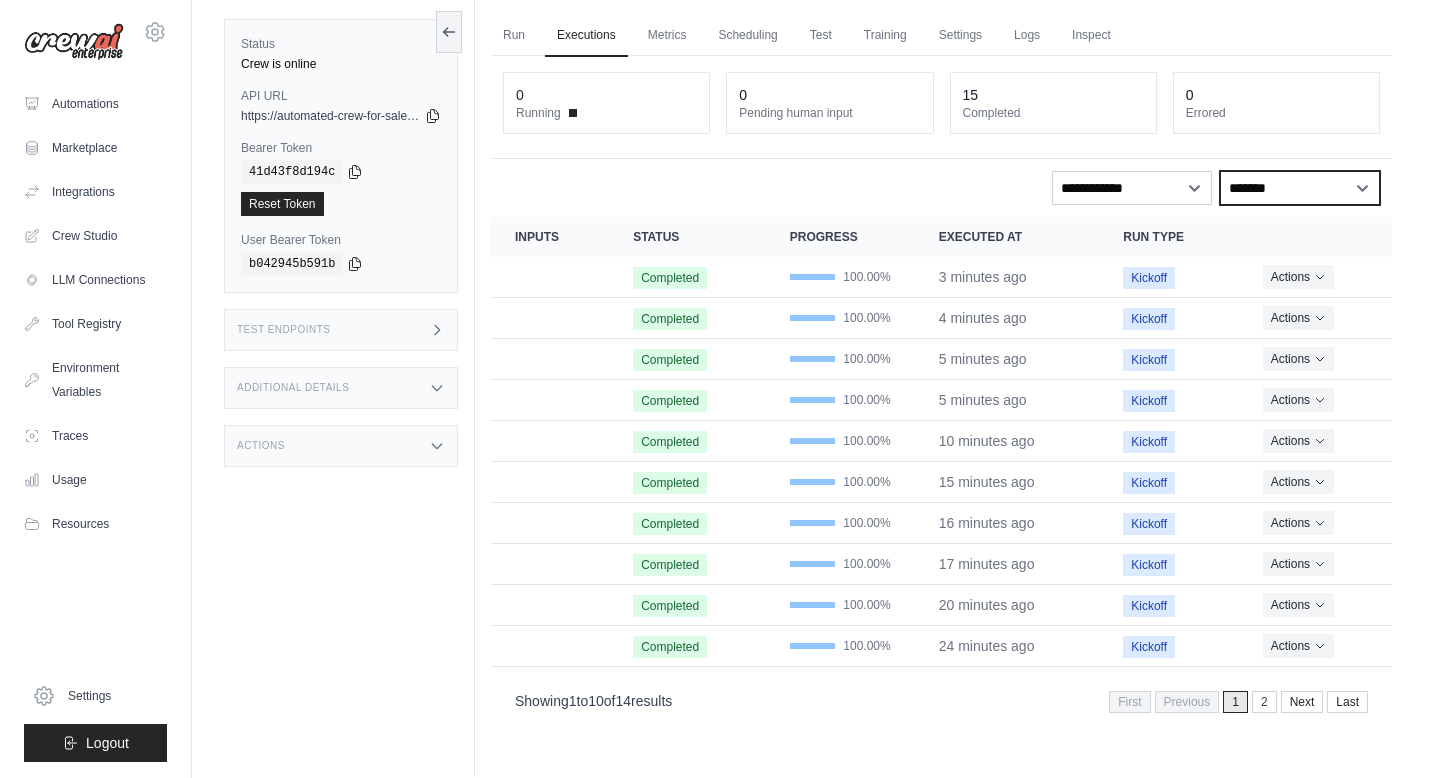 scroll, scrollTop: 85, scrollLeft: 0, axis: vertical 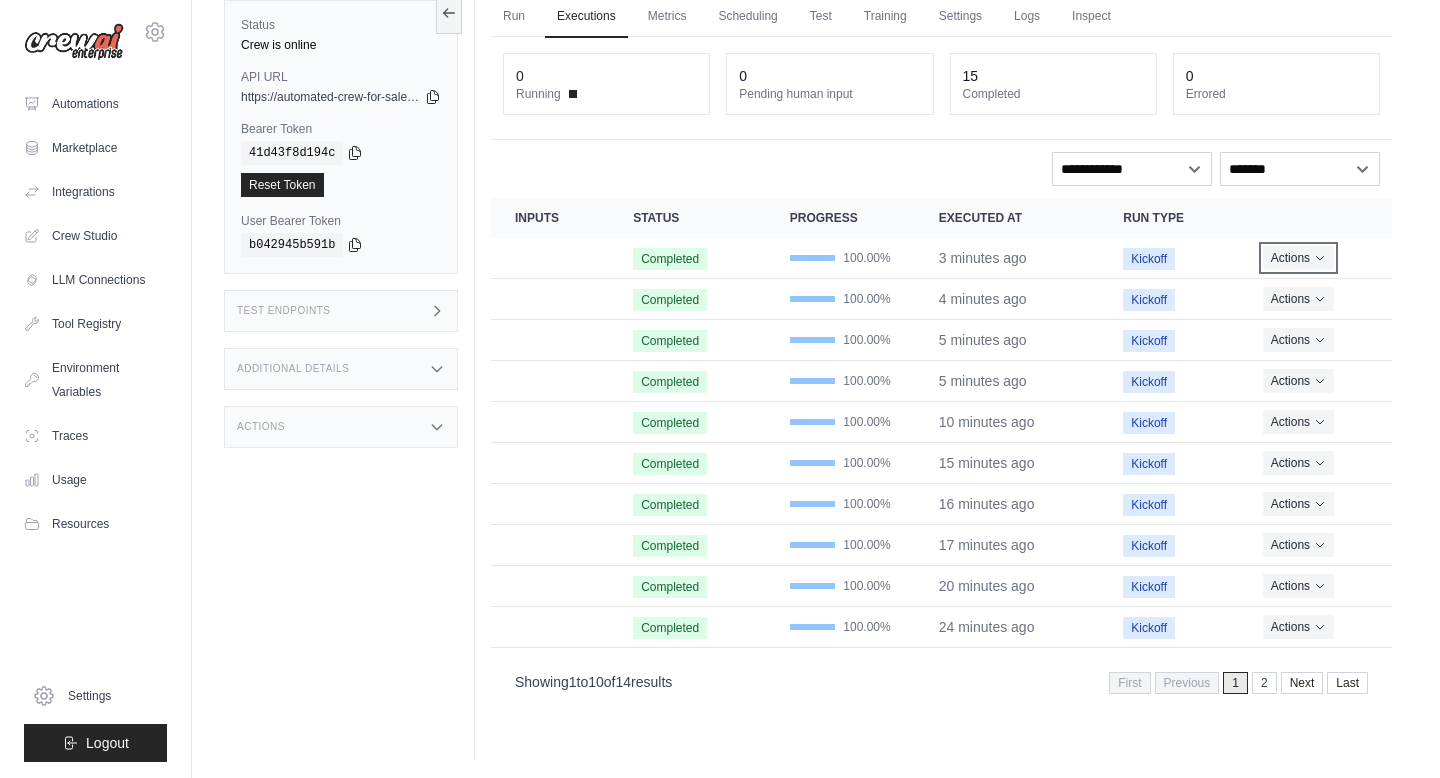 click 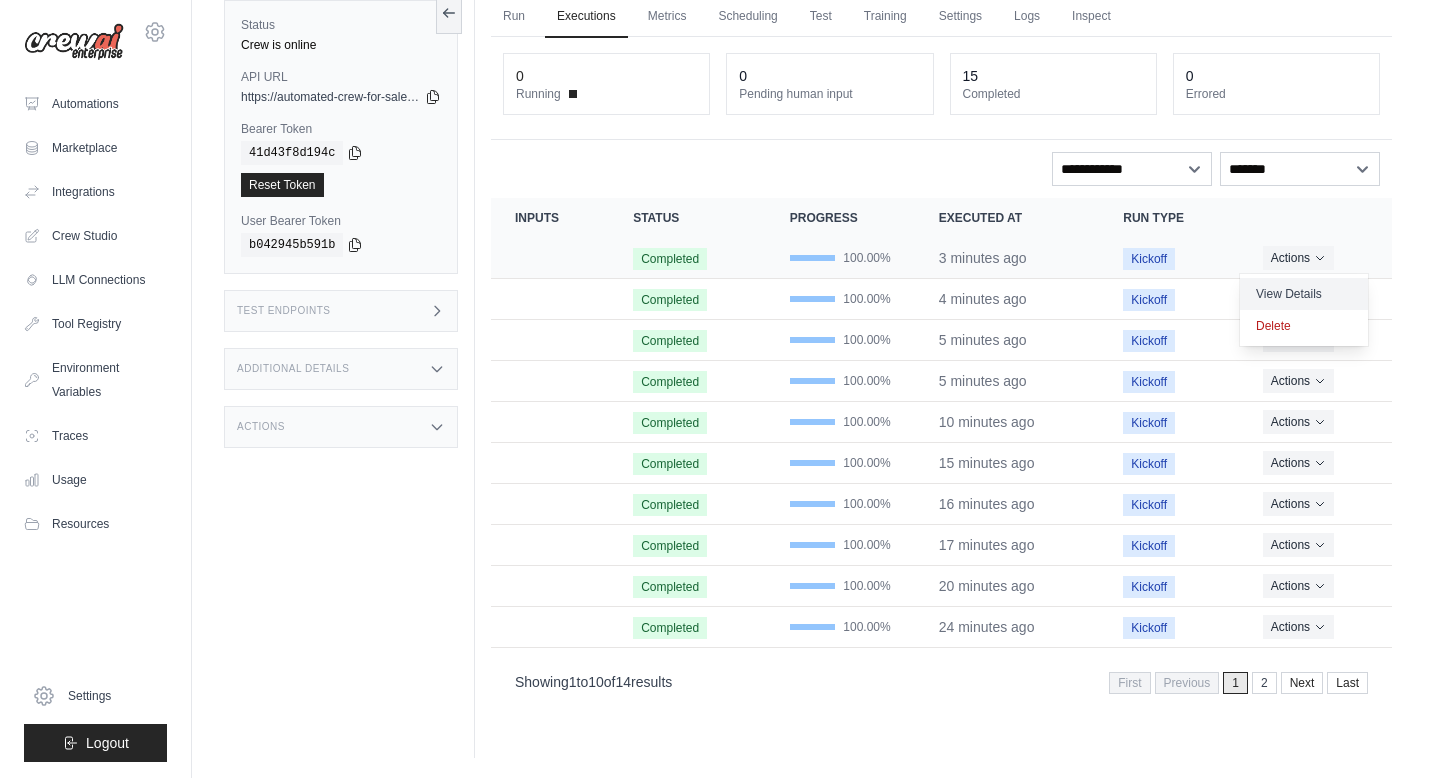 click on "View Details" at bounding box center [1304, 294] 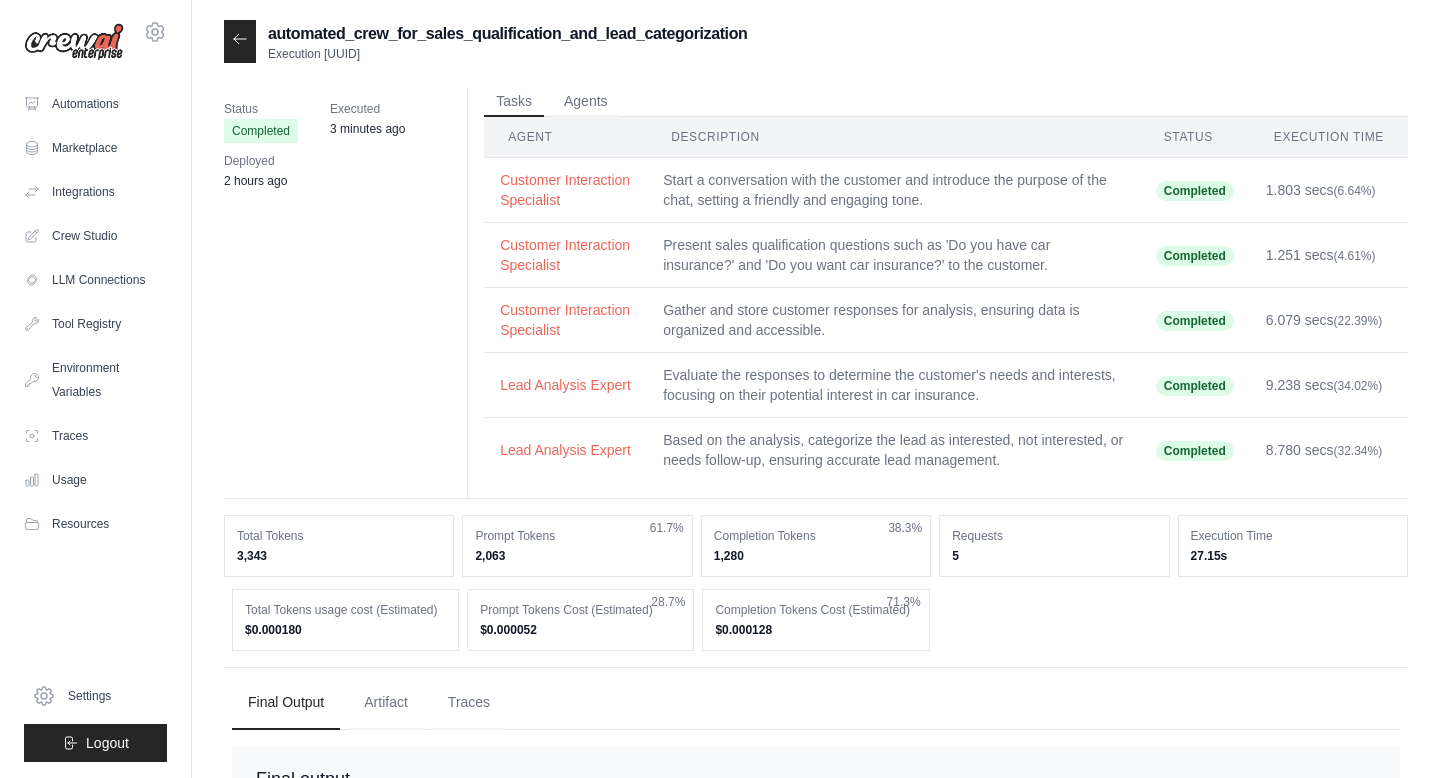 scroll, scrollTop: 0, scrollLeft: 0, axis: both 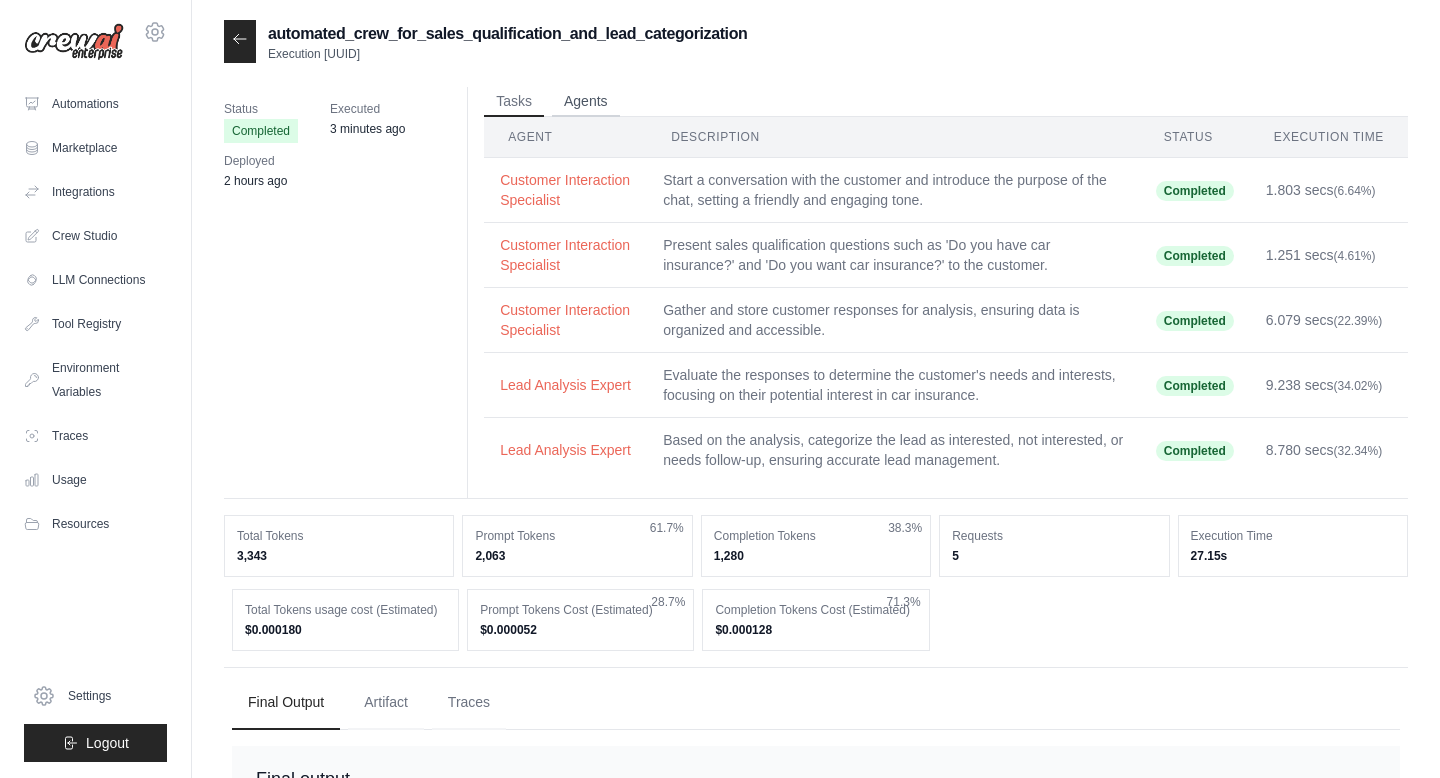 click on "Agents" at bounding box center [586, 102] 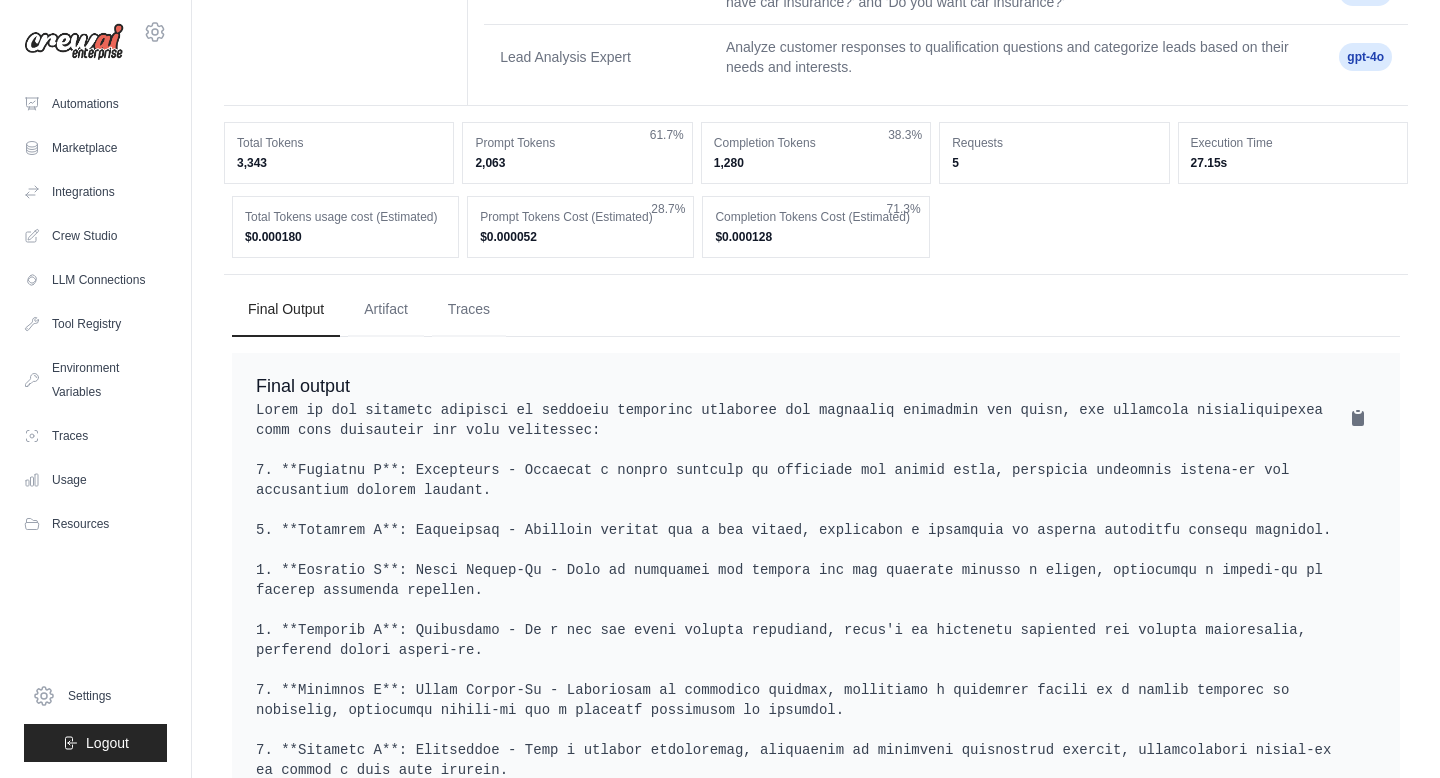 scroll, scrollTop: 0, scrollLeft: 0, axis: both 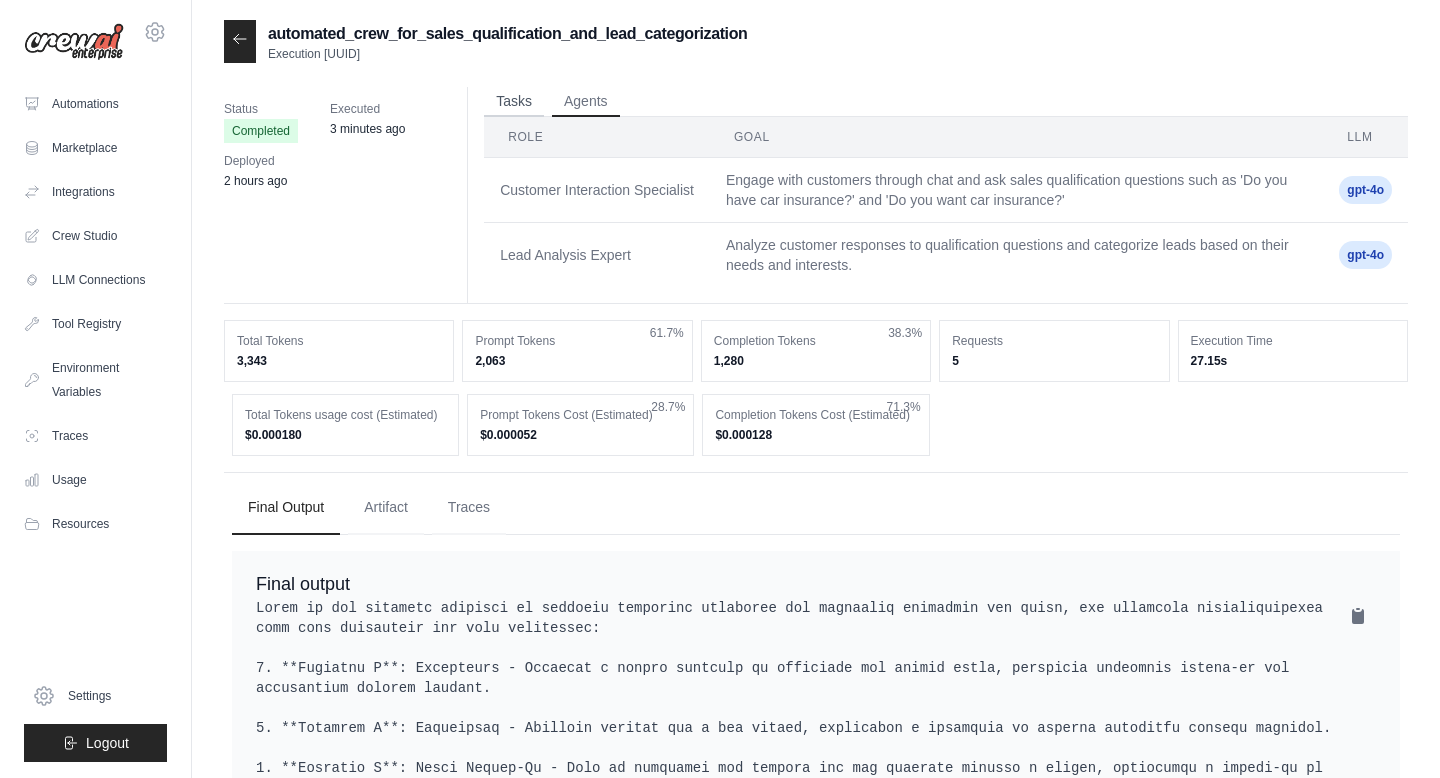 click on "Tasks" at bounding box center (514, 102) 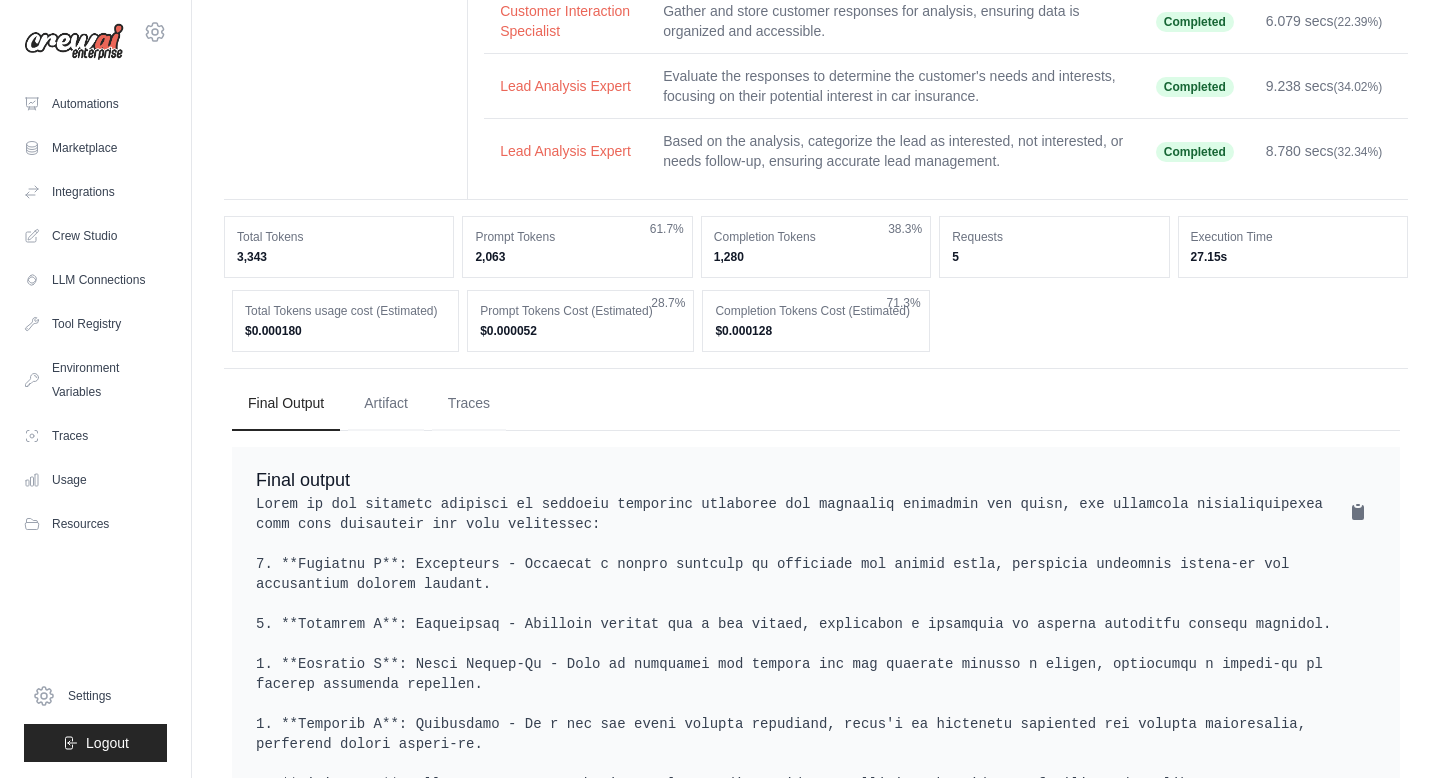 scroll, scrollTop: 366, scrollLeft: 0, axis: vertical 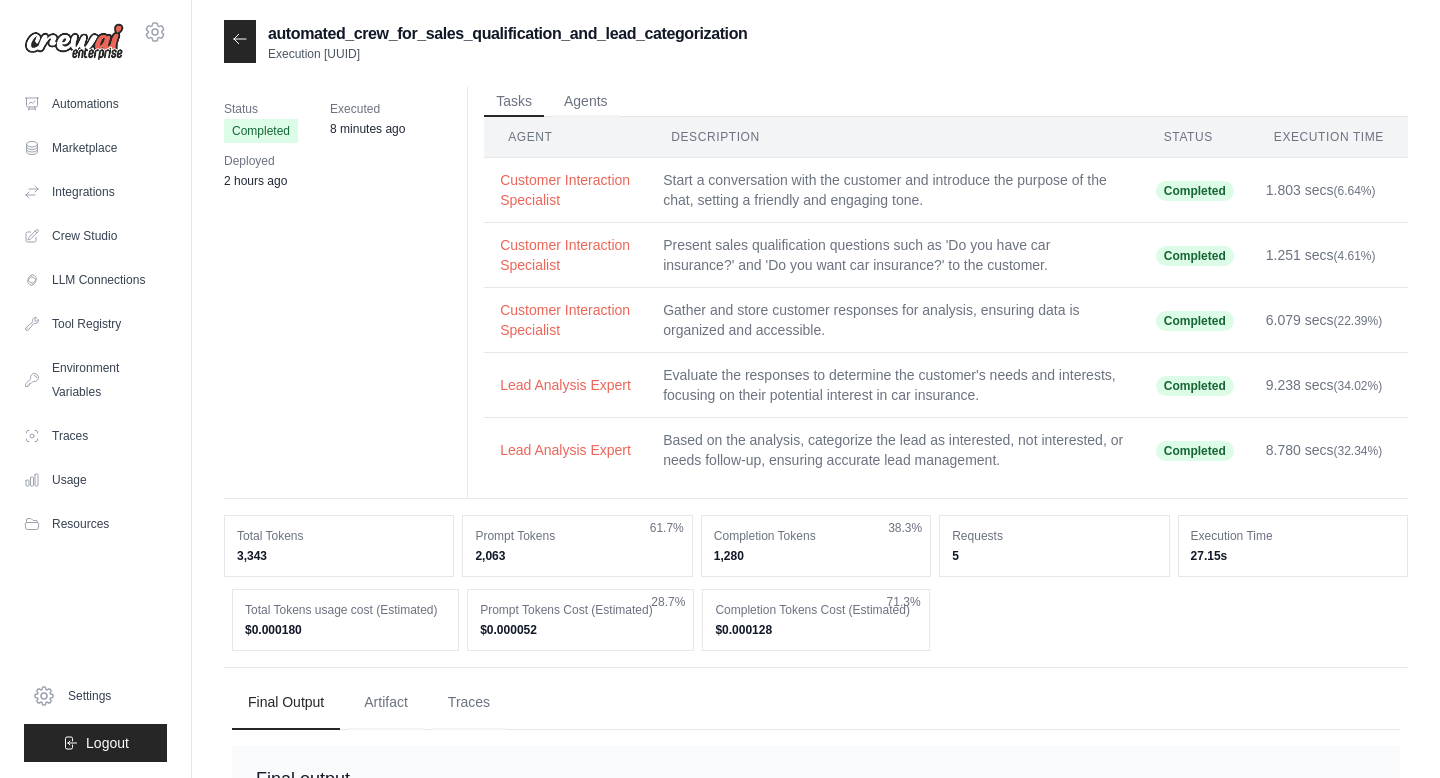 click 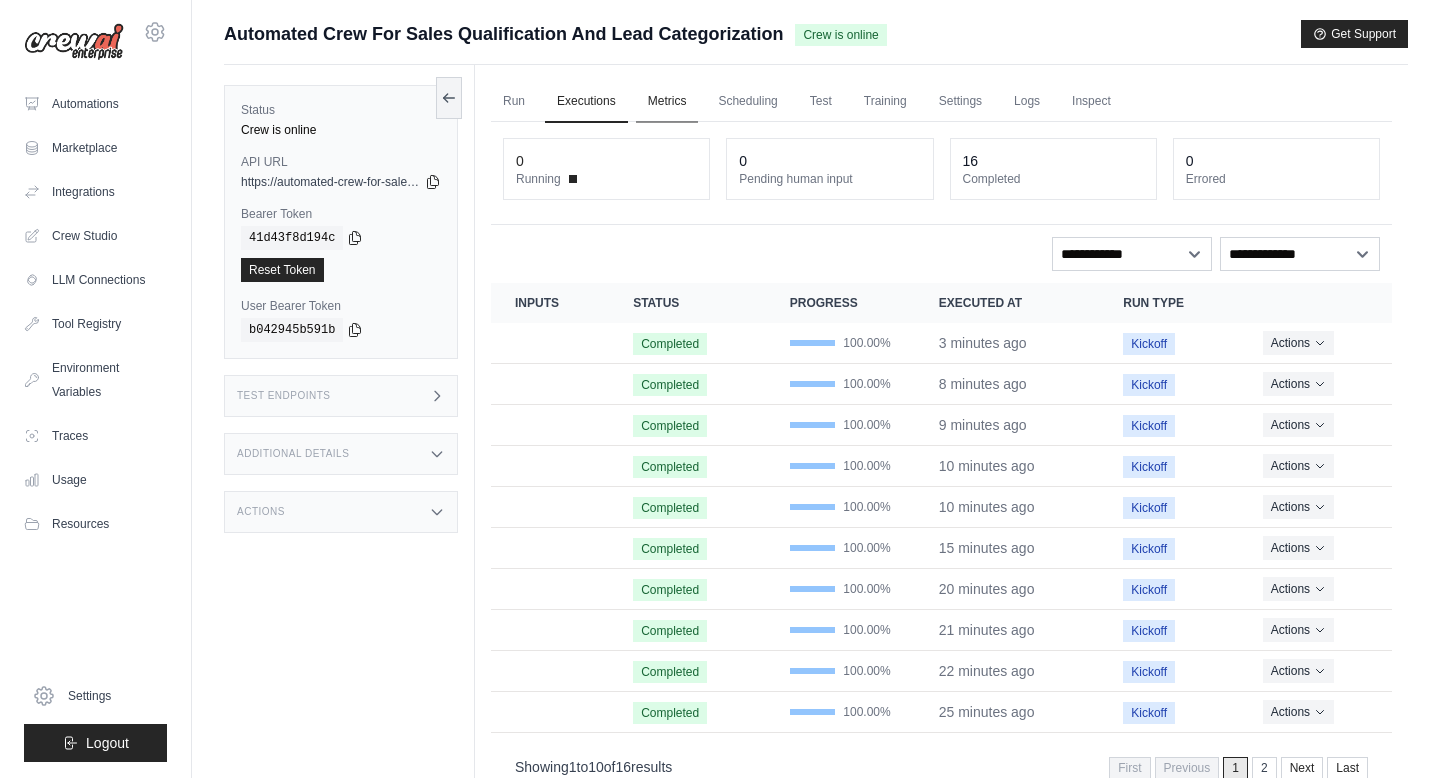 click on "Metrics" at bounding box center (667, 102) 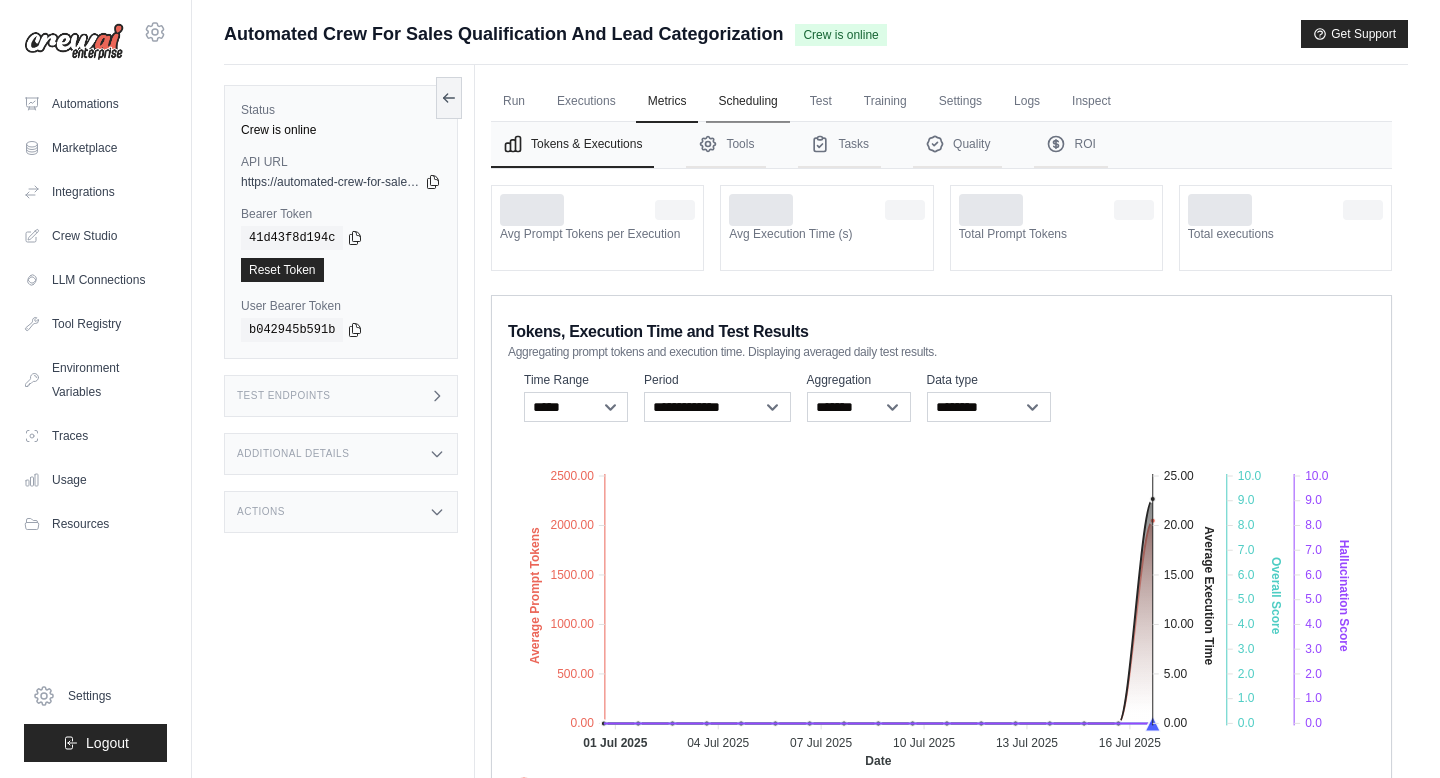 click on "Scheduling" at bounding box center [747, 102] 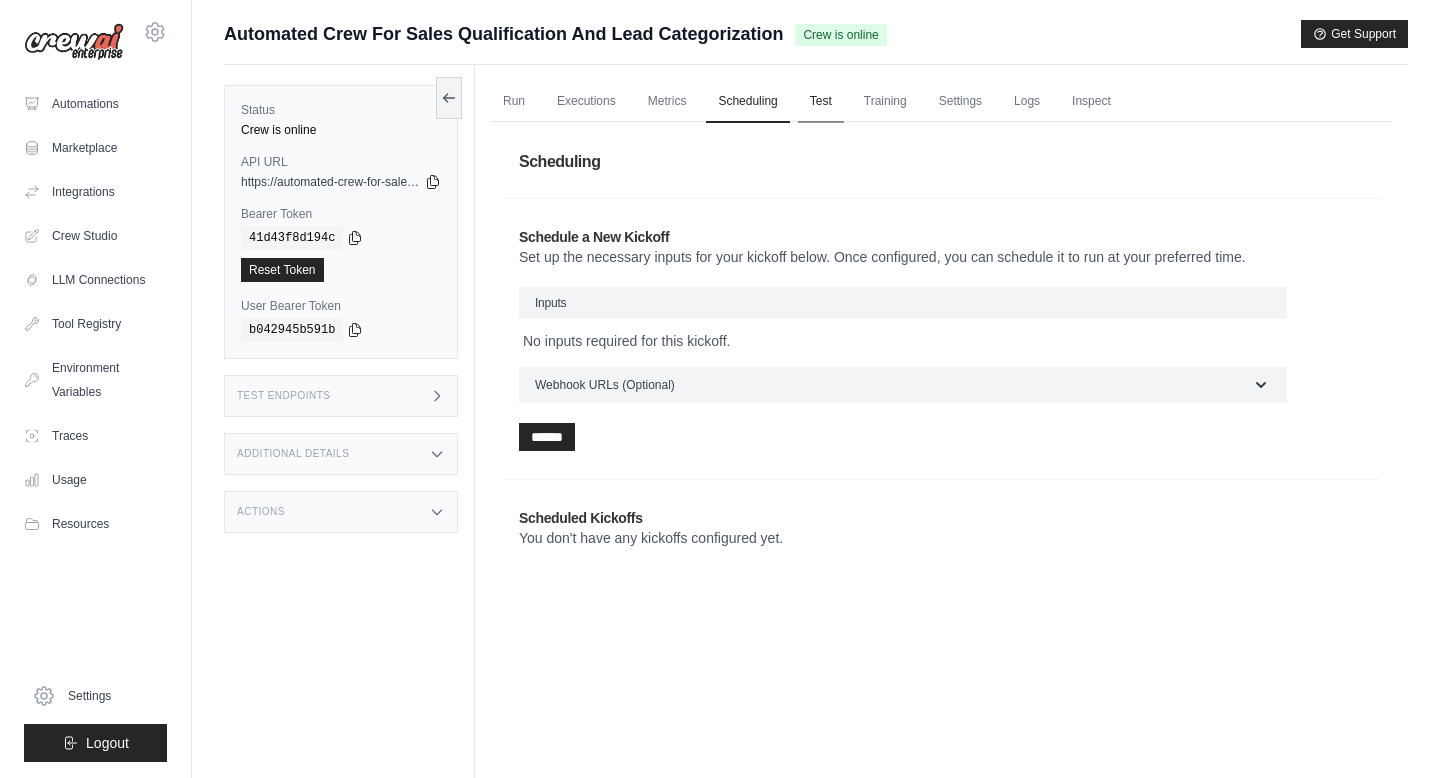 click on "Test" at bounding box center (821, 102) 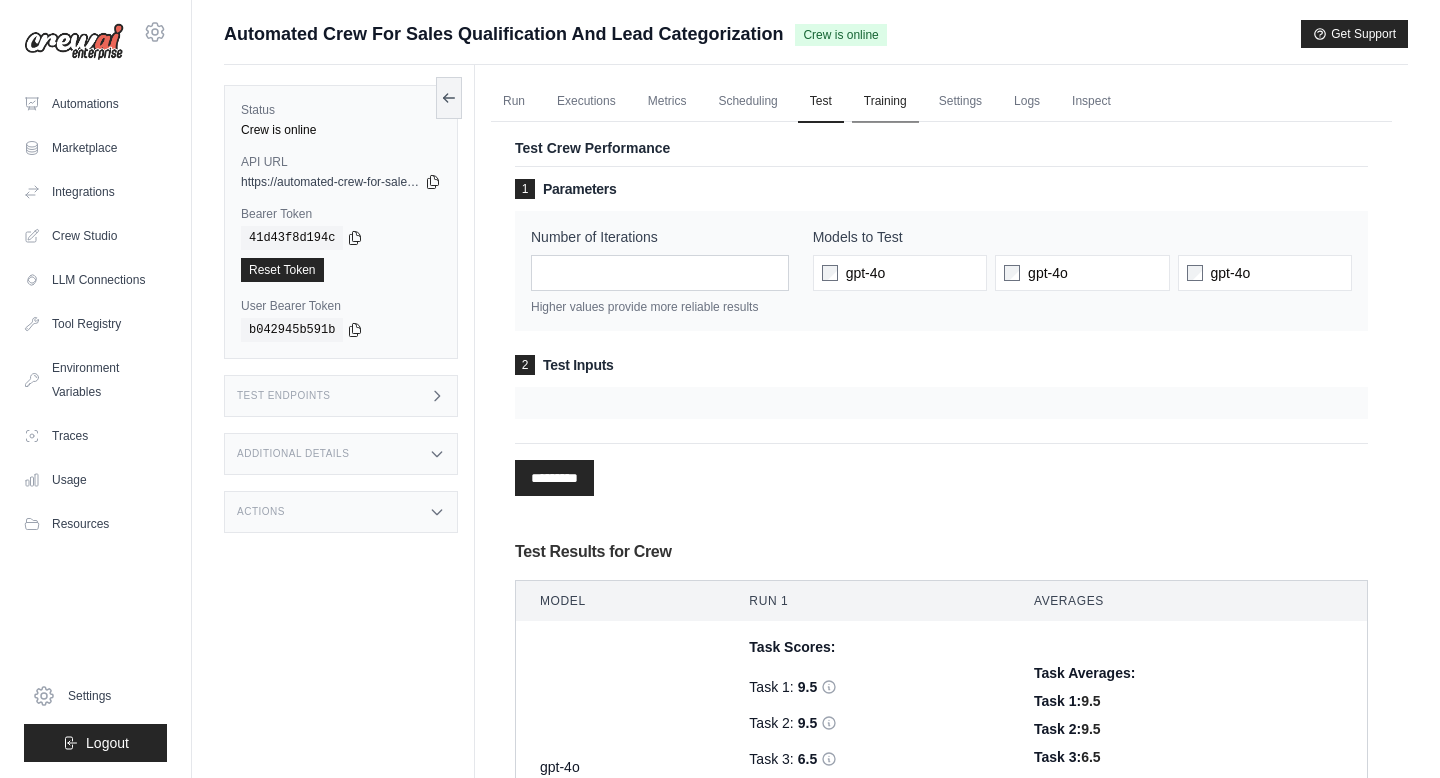 click on "Training" at bounding box center [885, 102] 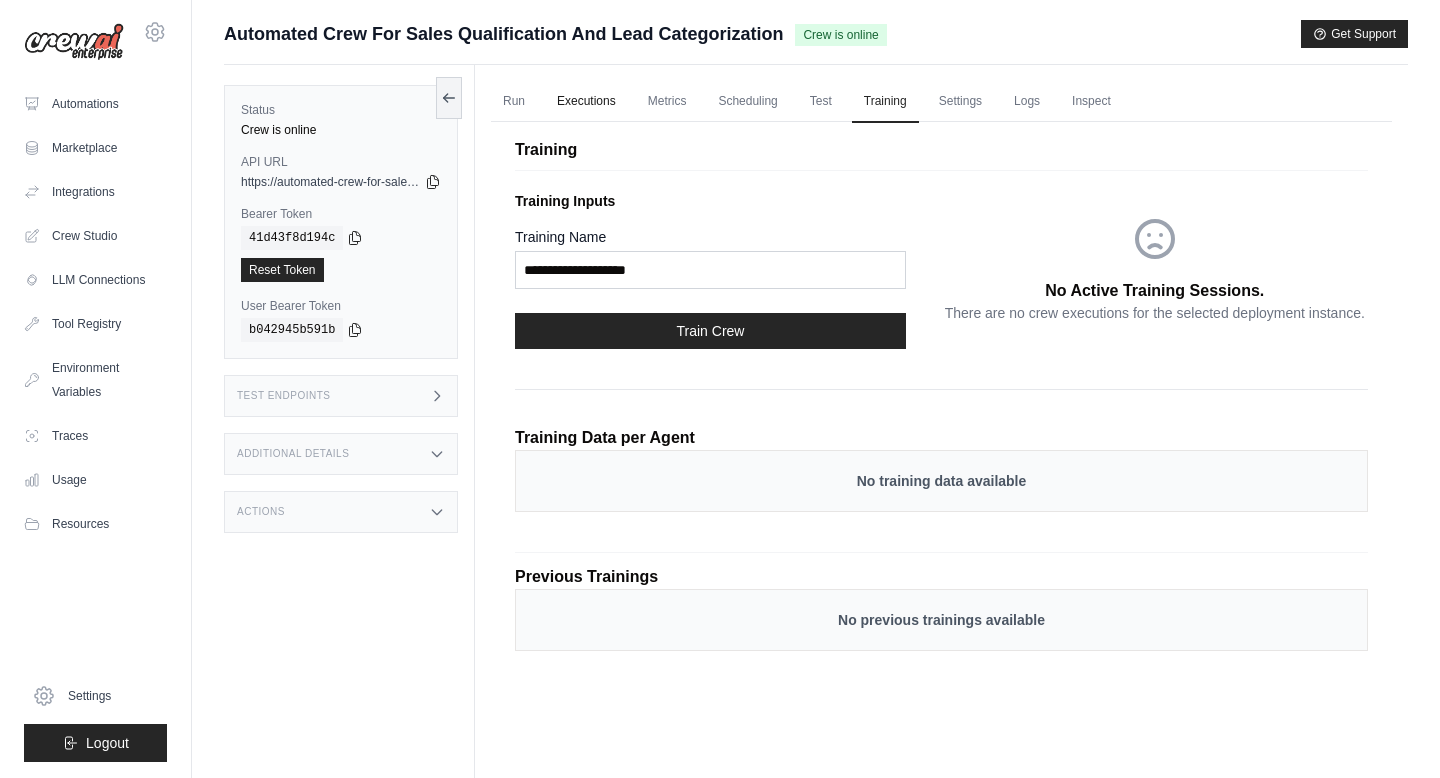 click on "Executions" at bounding box center [586, 102] 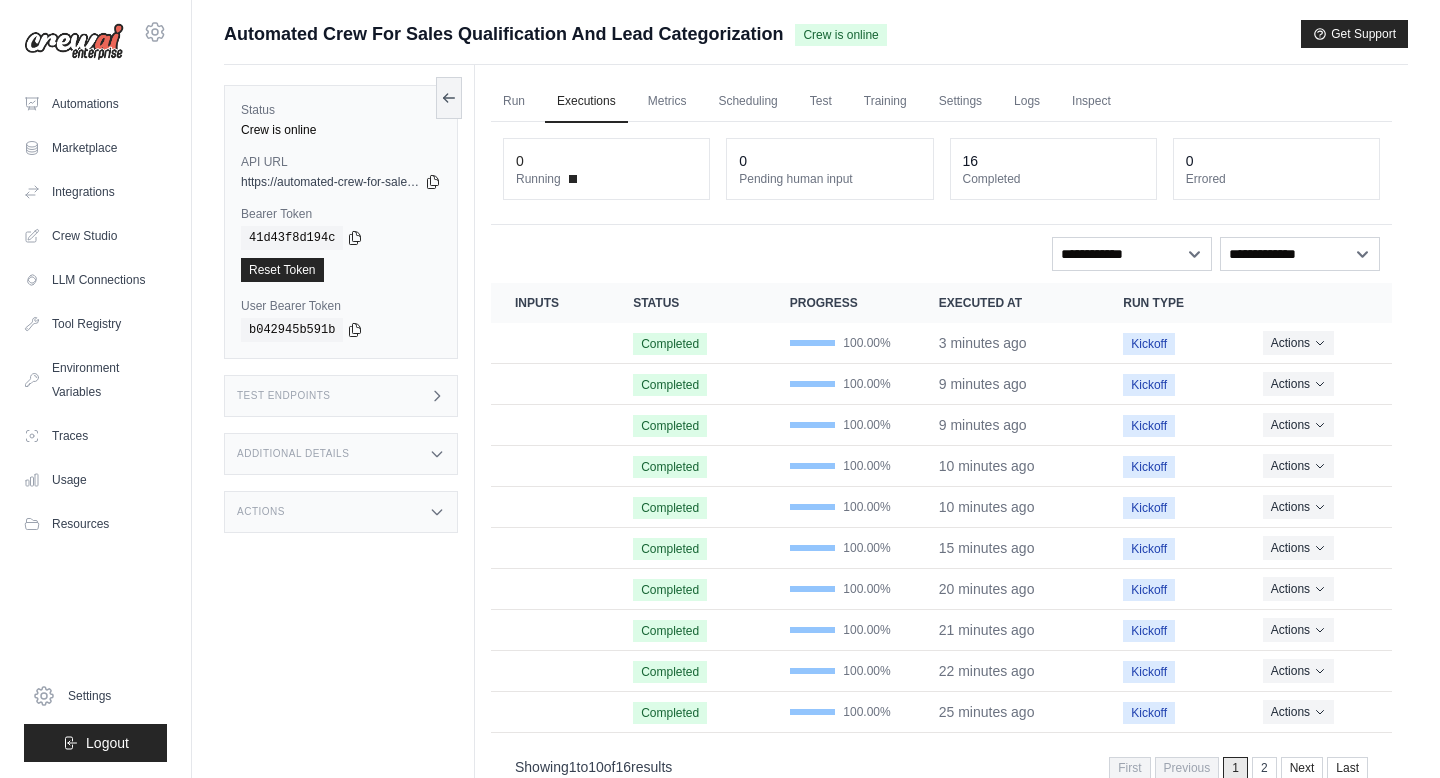 click on "Test Endpoints" at bounding box center (341, 396) 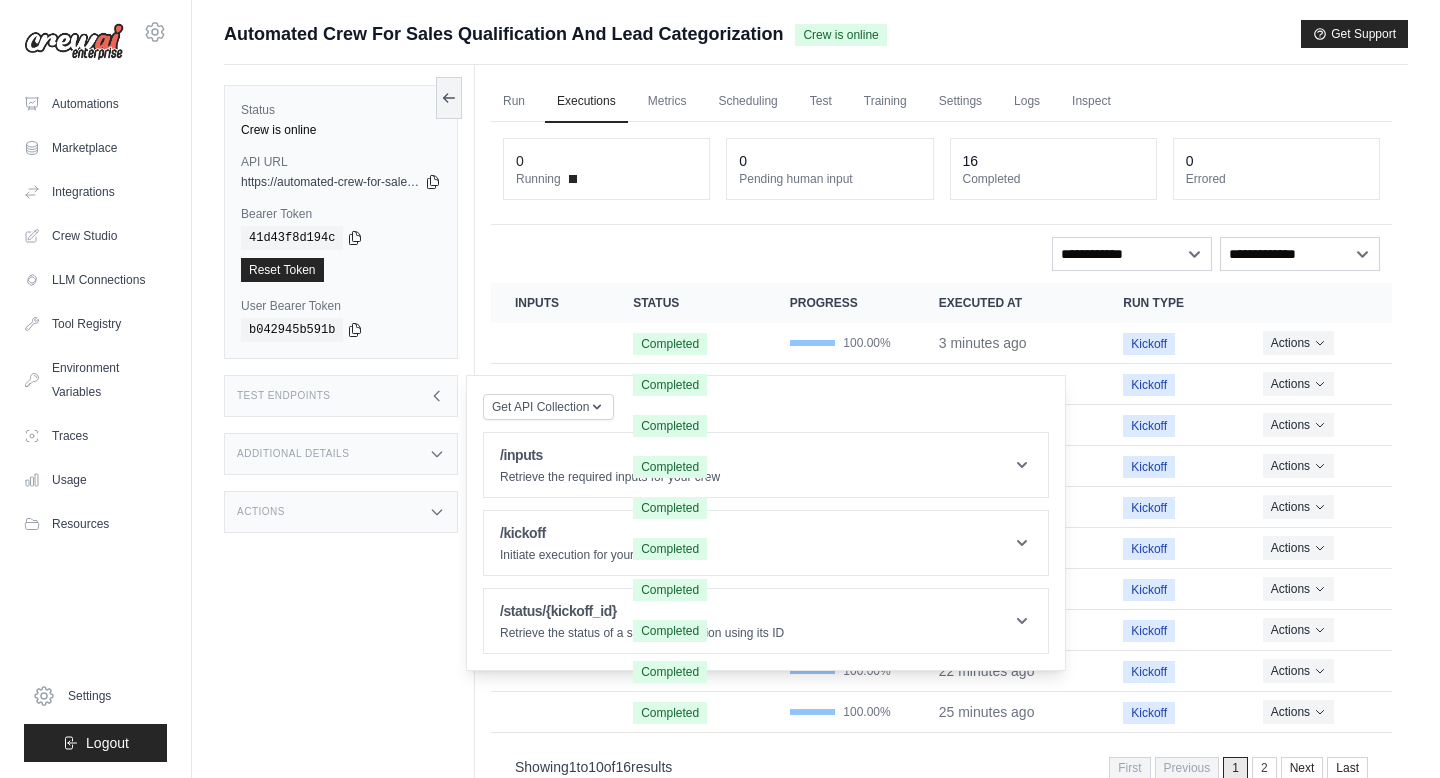 scroll, scrollTop: 85, scrollLeft: 0, axis: vertical 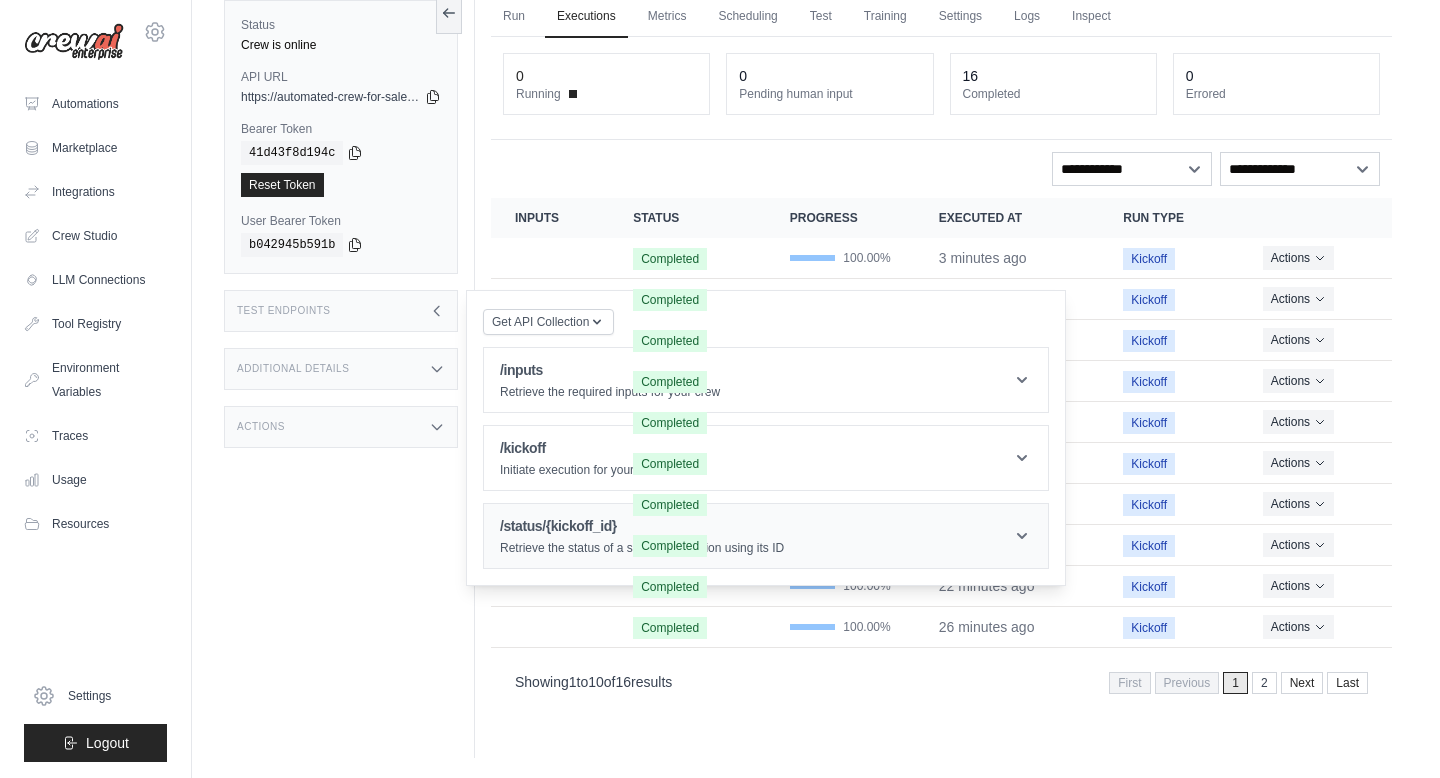 click on "/status/{kickoff_id}
Retrieve the status of a specific execution using its ID" at bounding box center (766, 536) 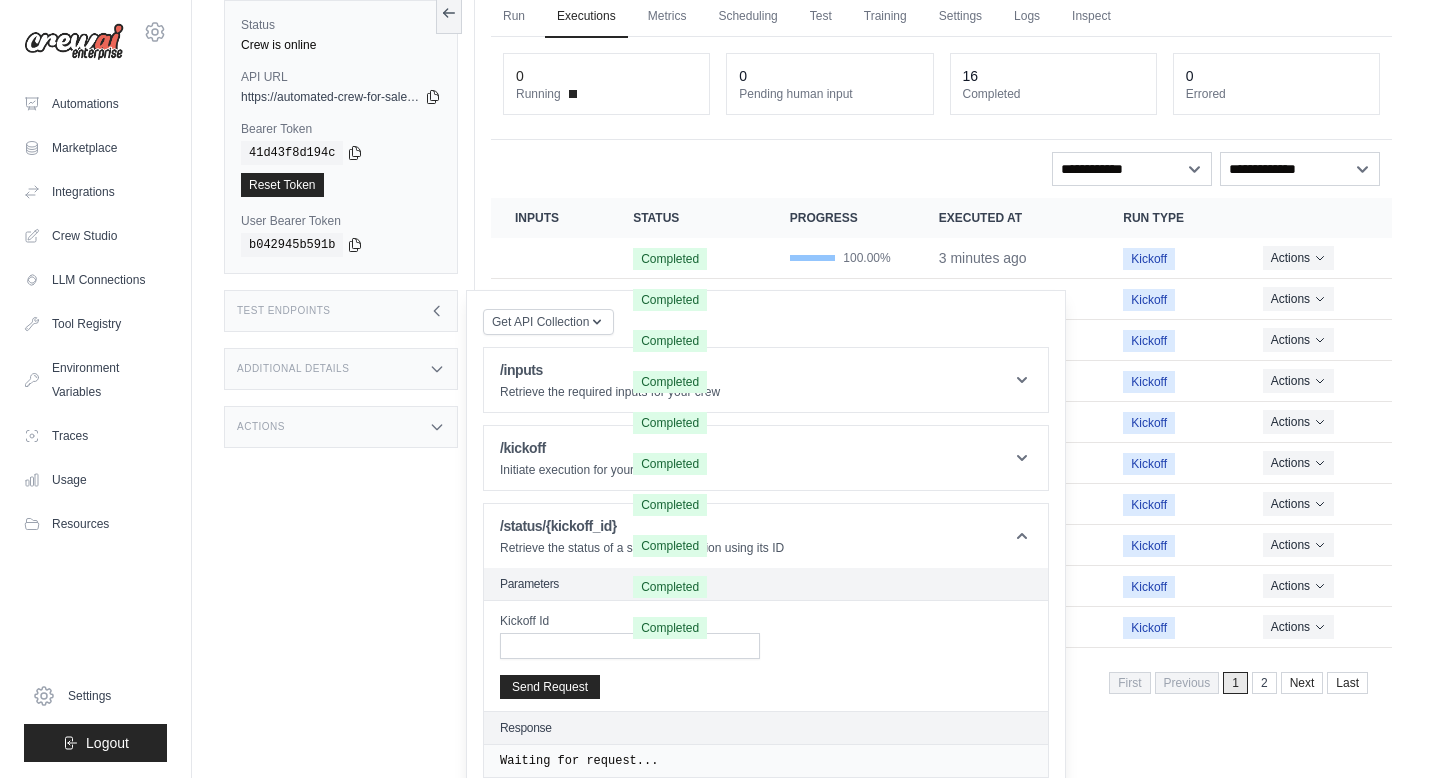 scroll, scrollTop: 104, scrollLeft: 0, axis: vertical 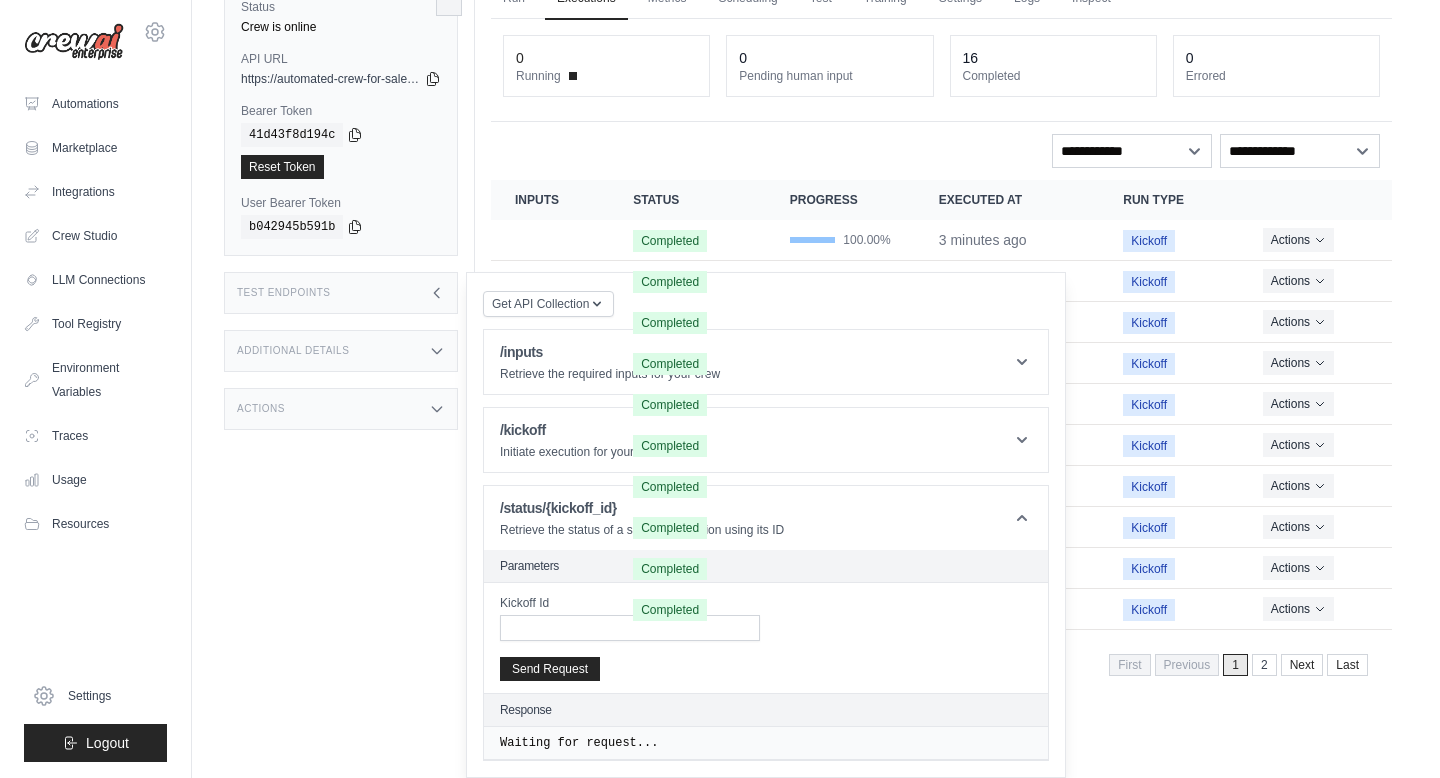 click on "Status
Crew is online
API URL
copied
https://automated-crew-for-sales-qualification-and--d2ddaa89.crewai.com
Bearer Token
copied
41d43f8d194c
Reset Token
User Bearer Token" at bounding box center [349, 351] 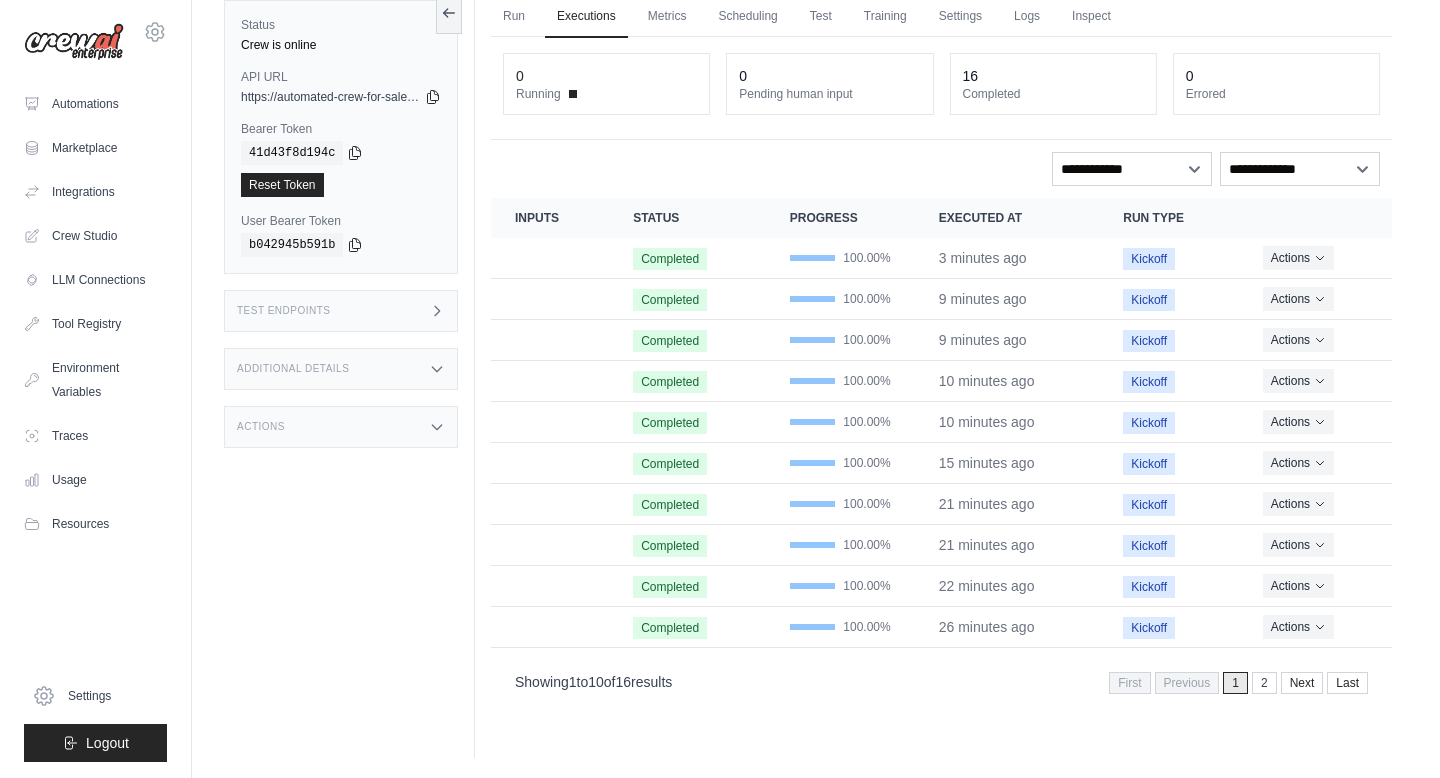 click on "Test Endpoints" at bounding box center (341, 311) 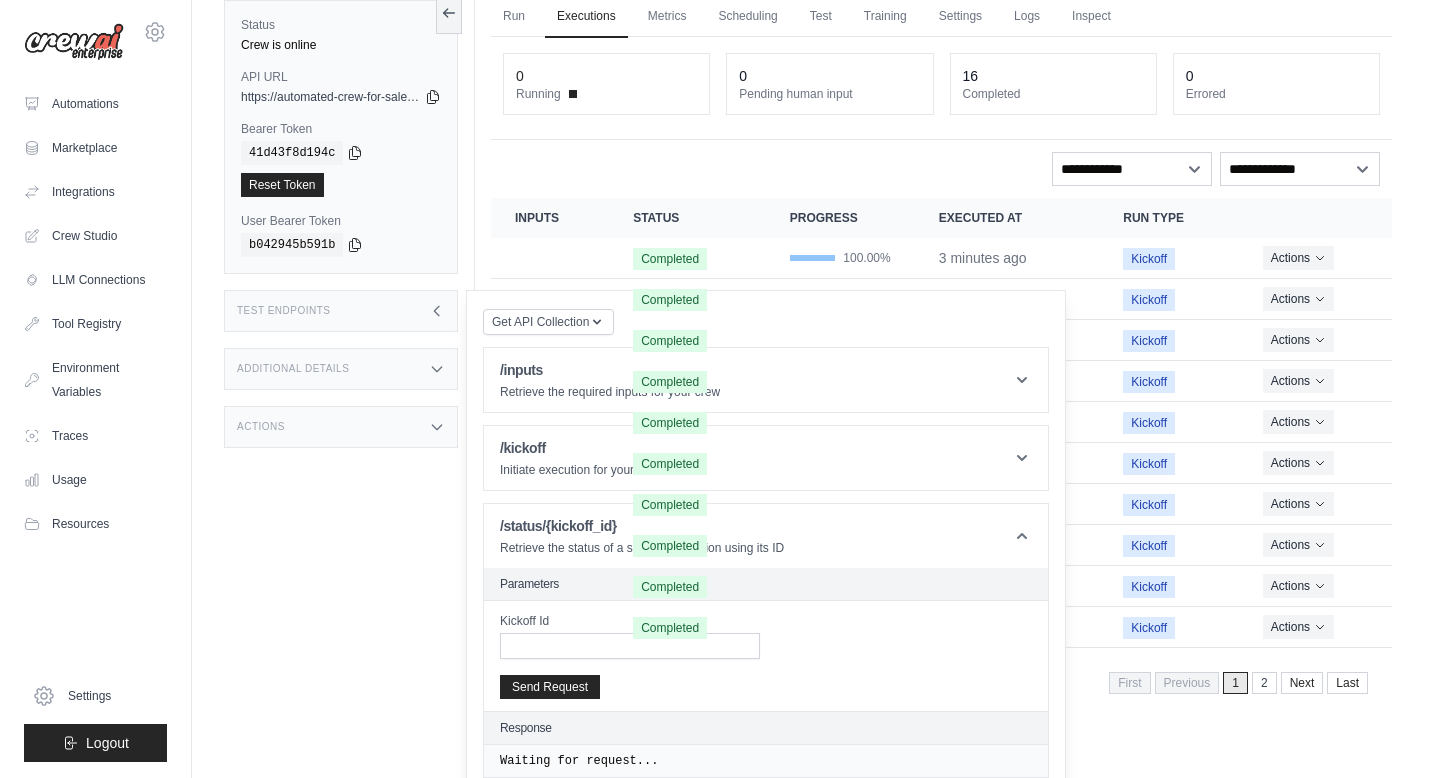 scroll, scrollTop: 104, scrollLeft: 0, axis: vertical 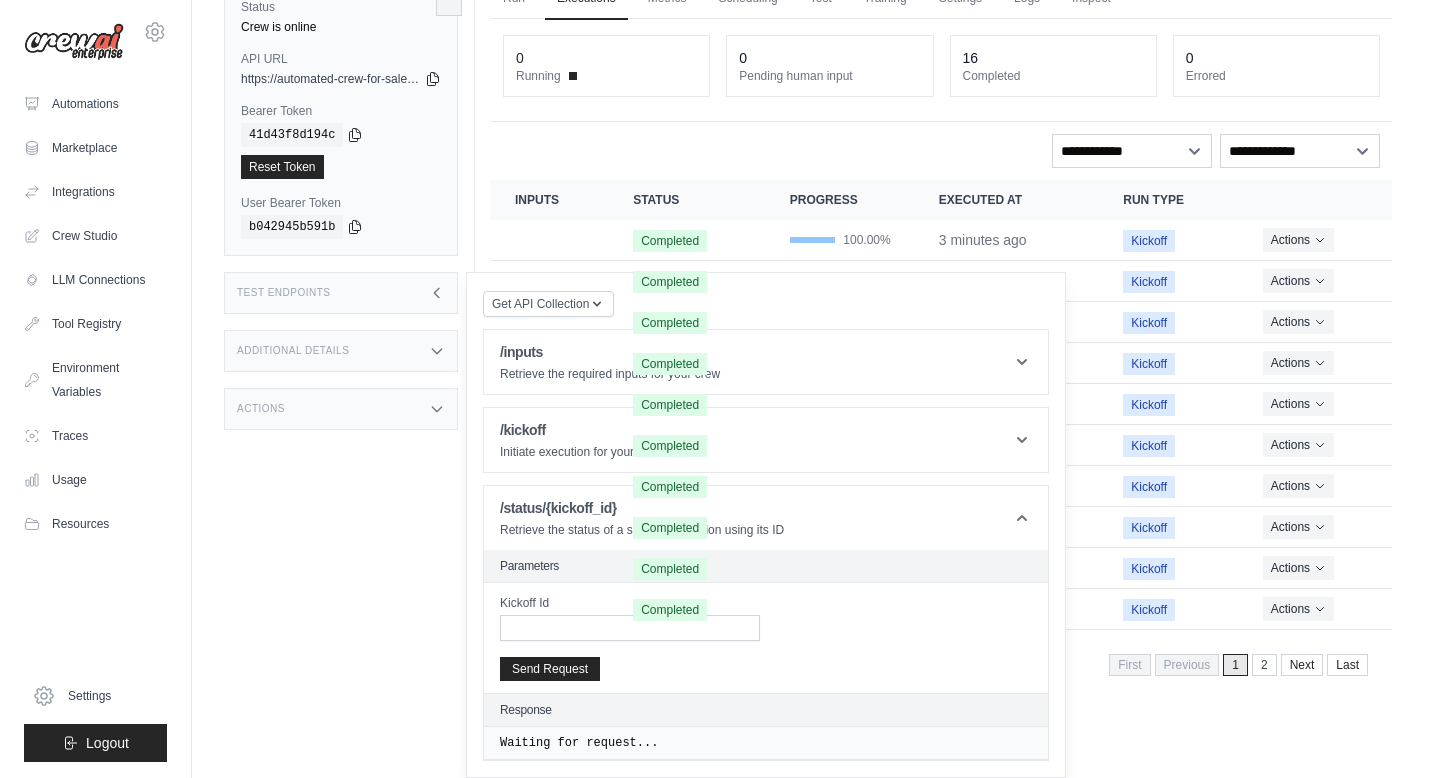 click 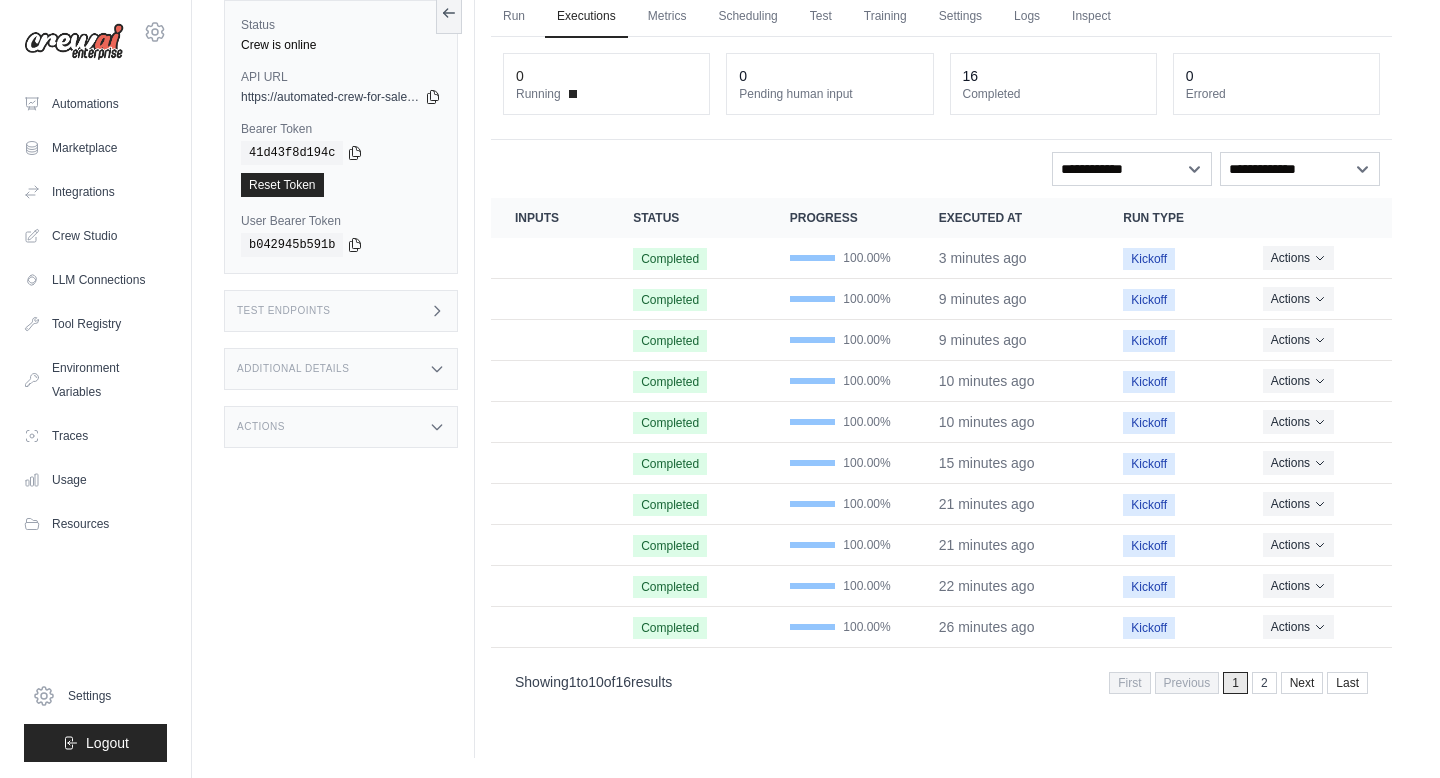 click on "Status" at bounding box center [687, 218] 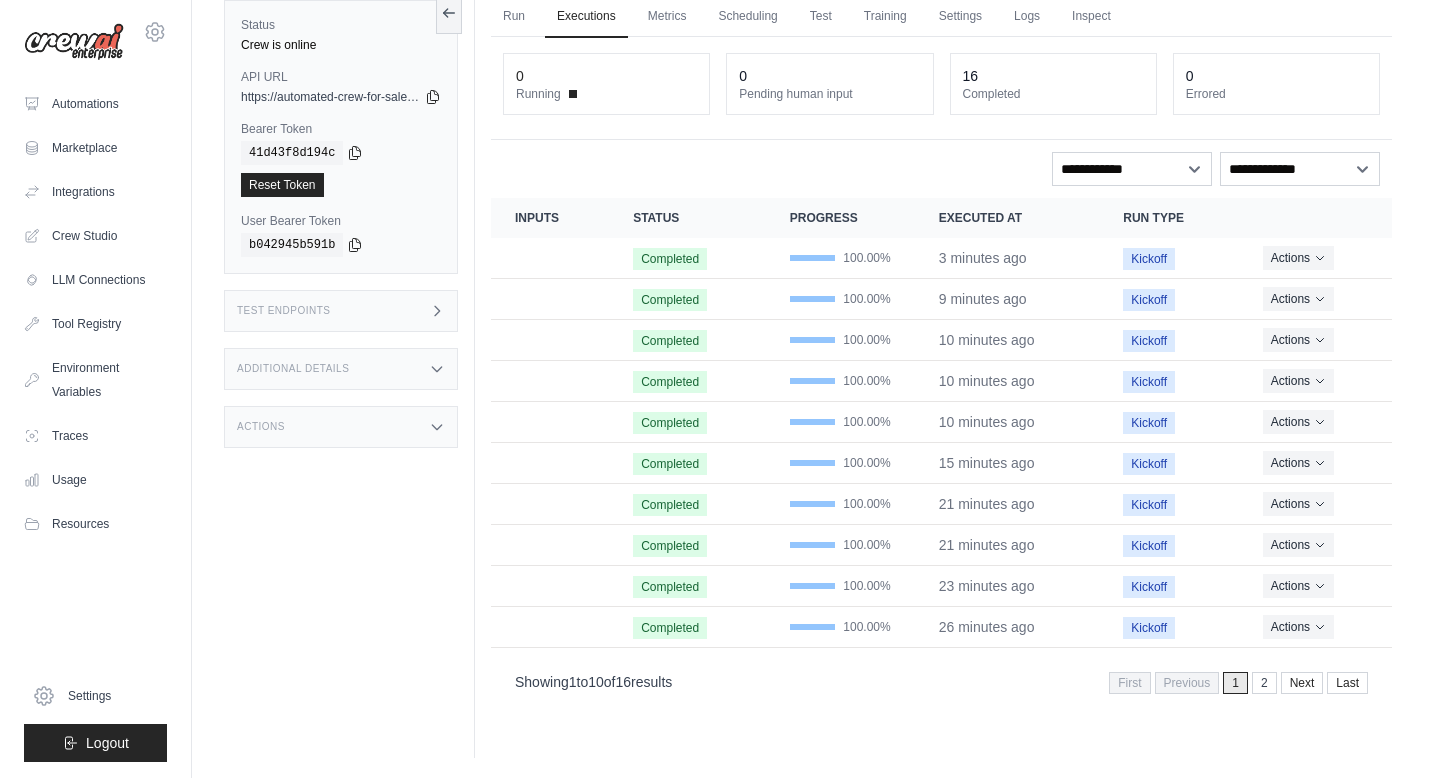 click on "Additional Details" at bounding box center (341, 369) 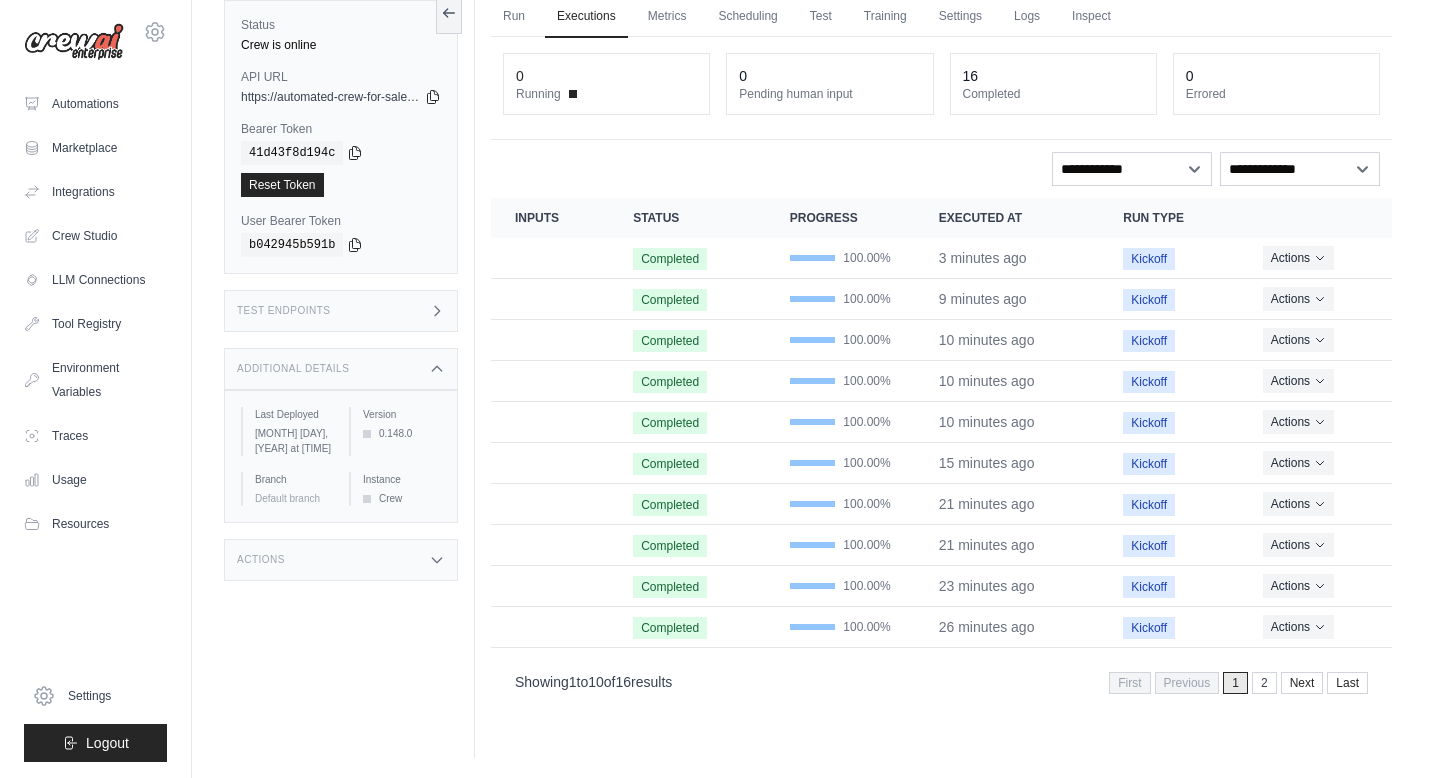 click on "Actions" at bounding box center (341, 560) 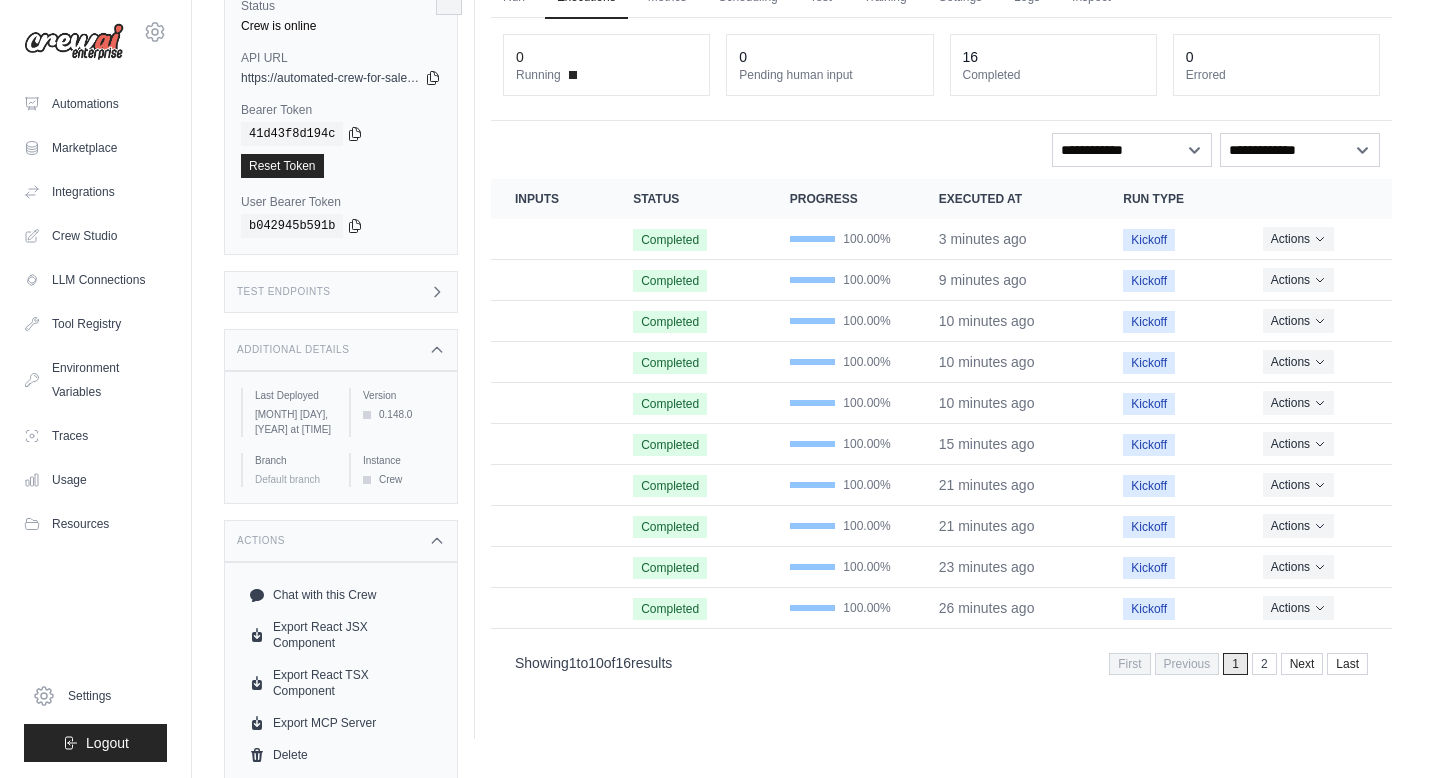 click 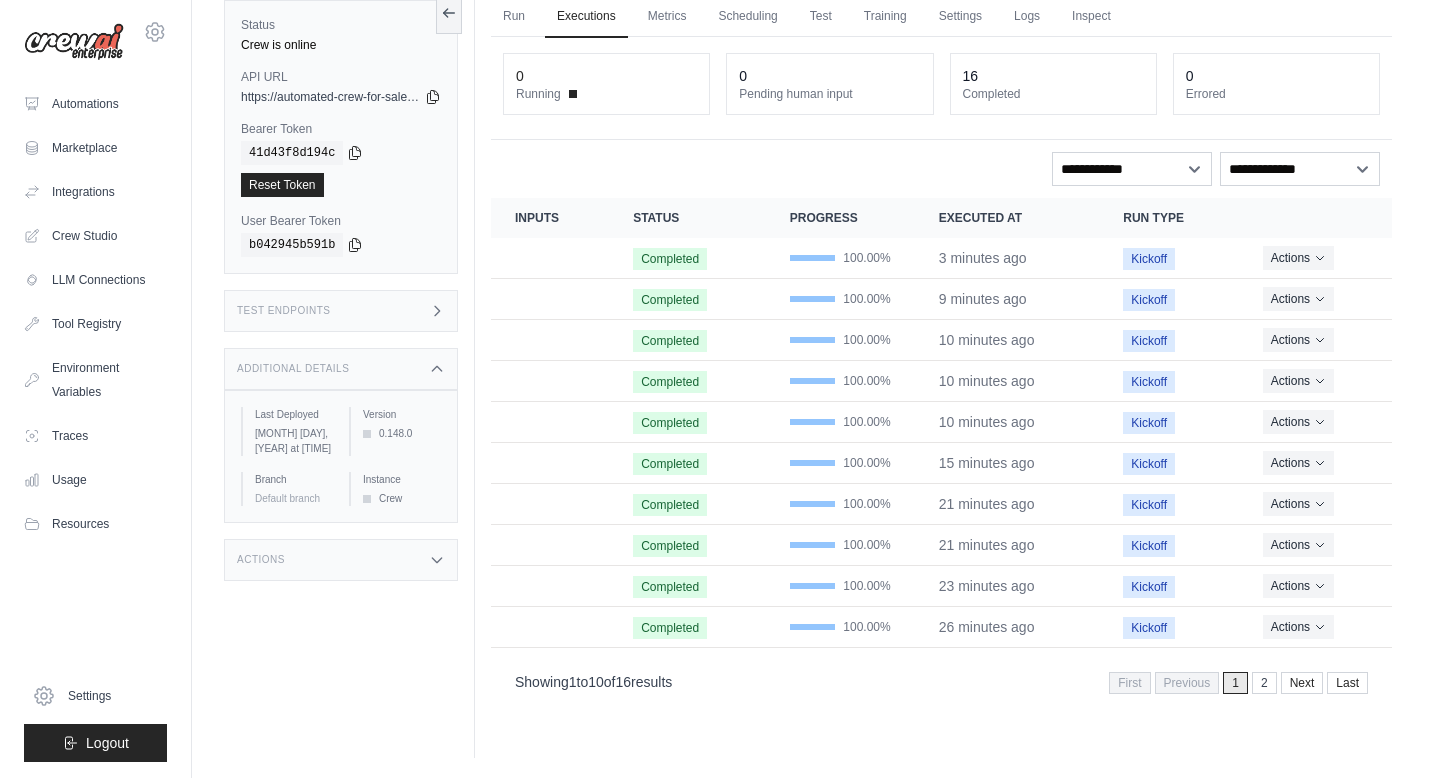 scroll, scrollTop: 85, scrollLeft: 0, axis: vertical 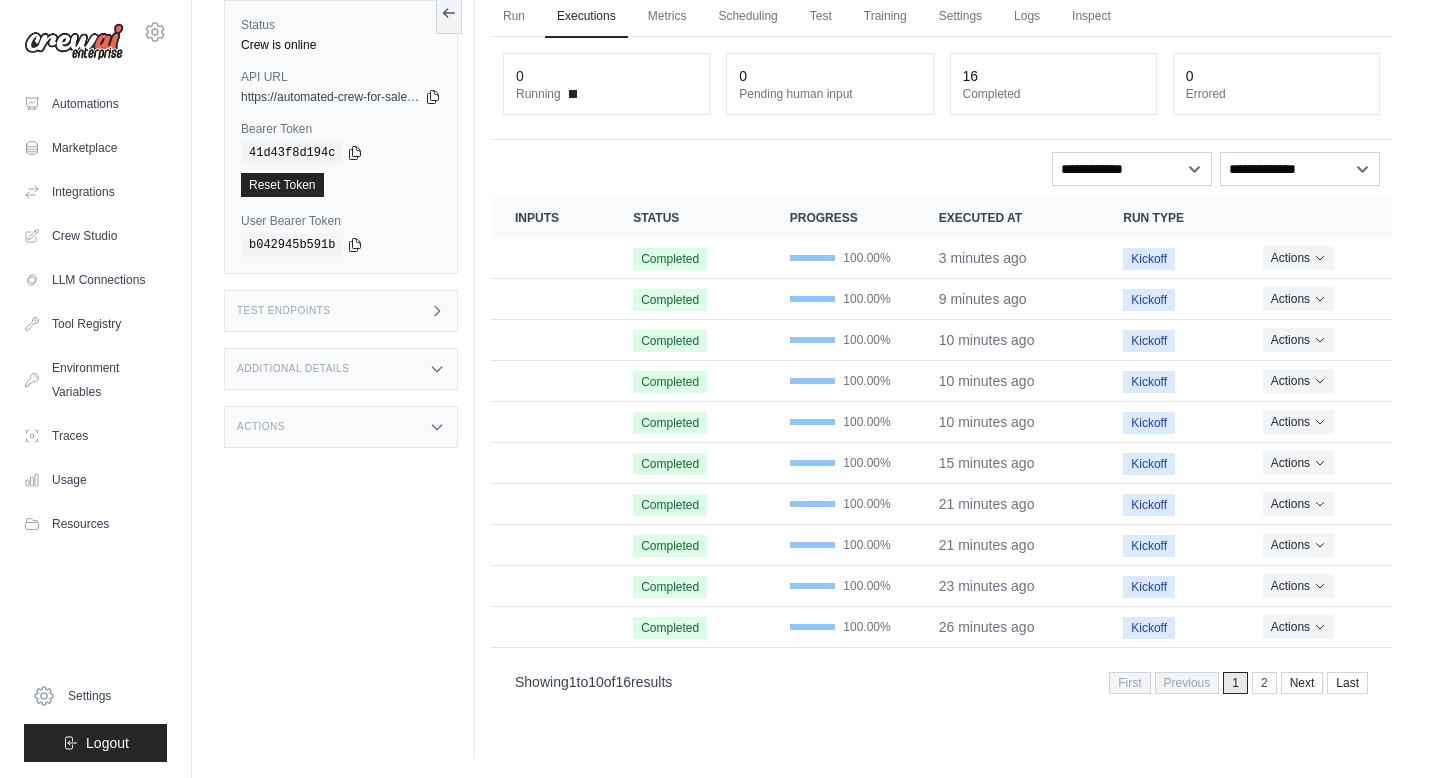 click 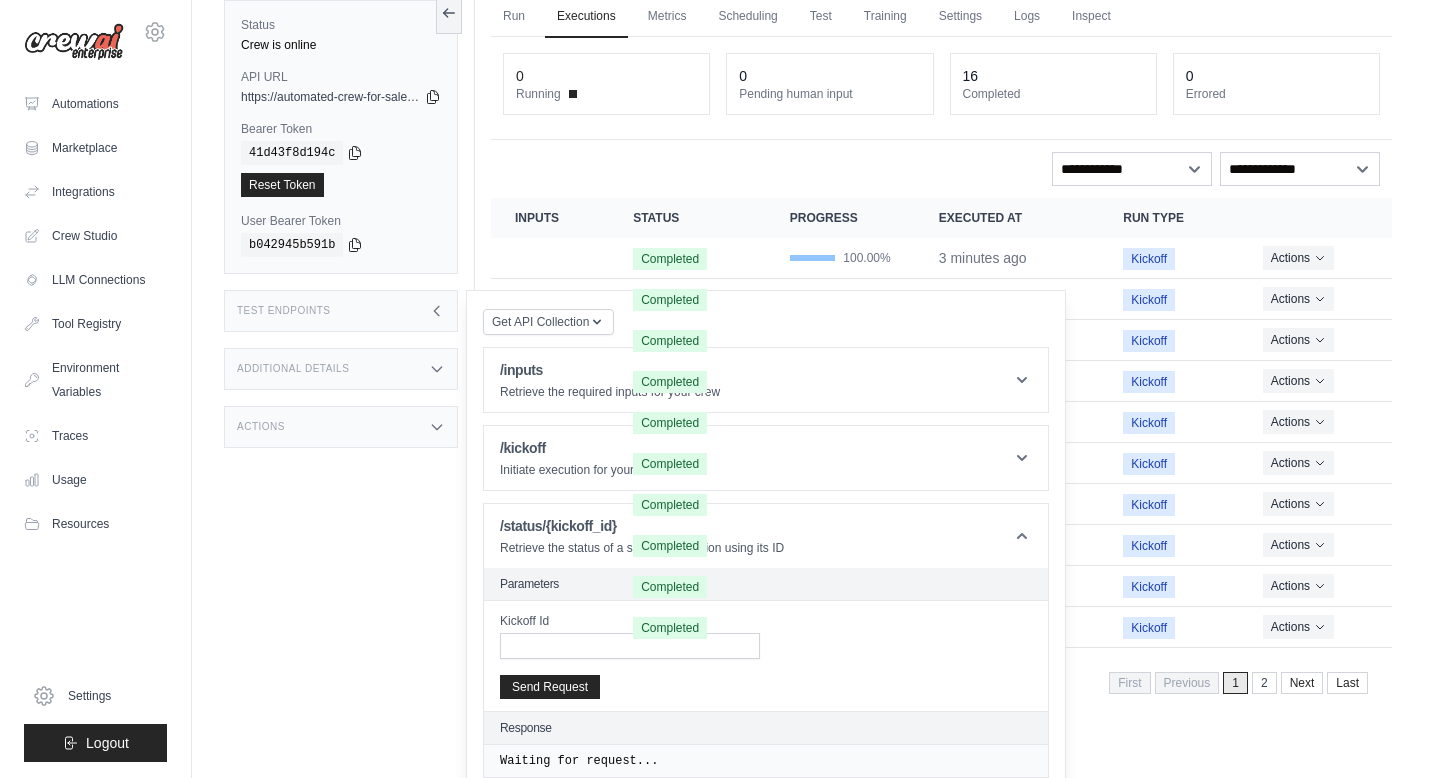 scroll, scrollTop: 104, scrollLeft: 0, axis: vertical 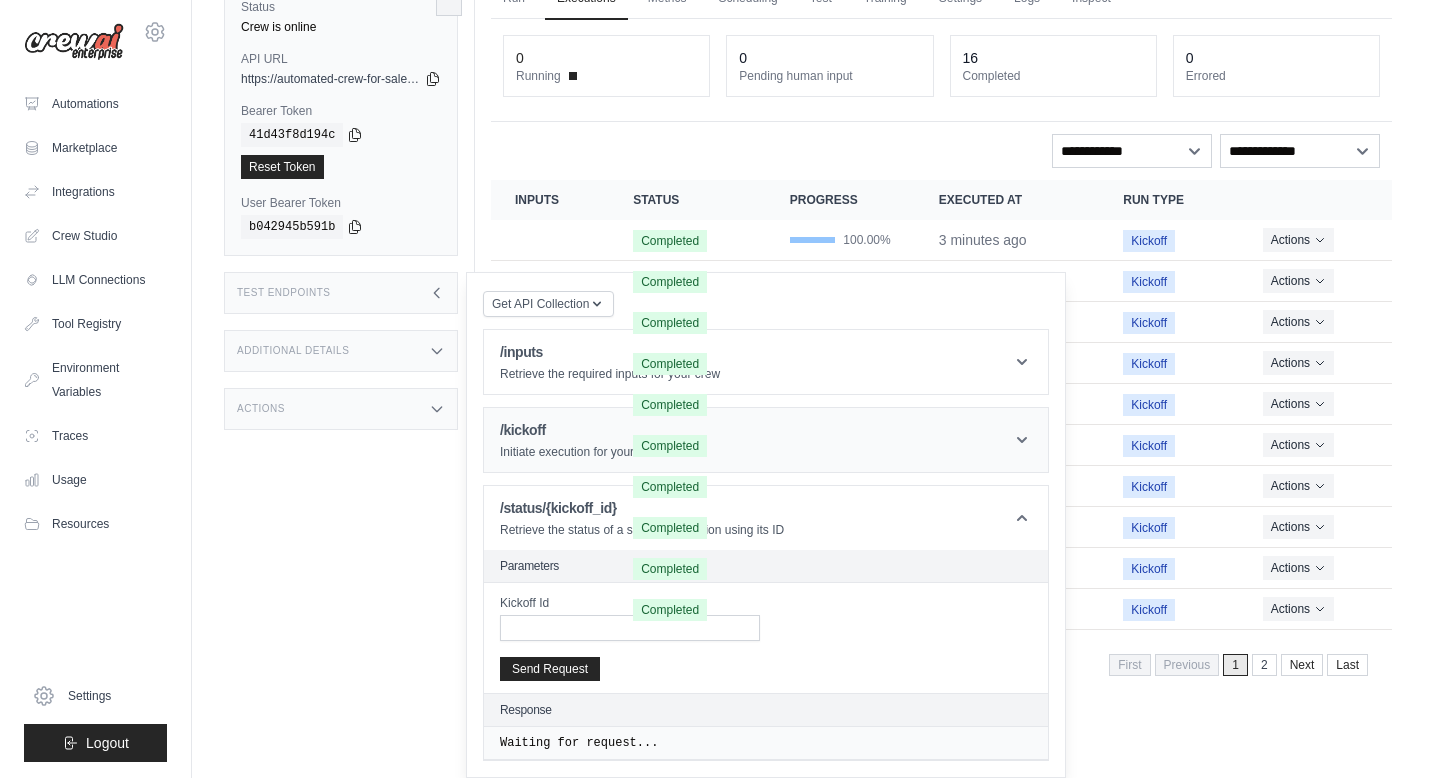 click on "/kickoff
Initiate execution for your crew" at bounding box center (766, 440) 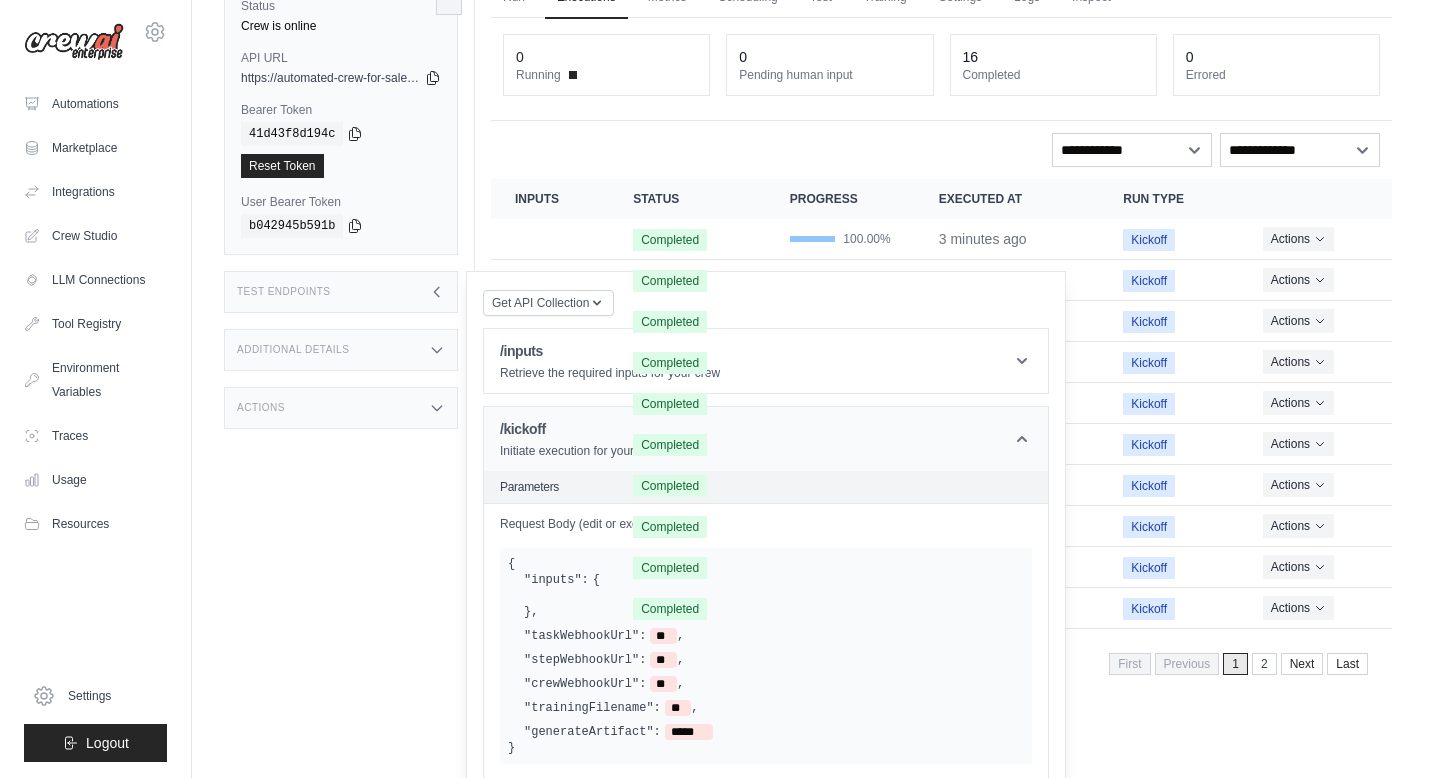 click on "/kickoff
Initiate execution for your crew" at bounding box center [766, 439] 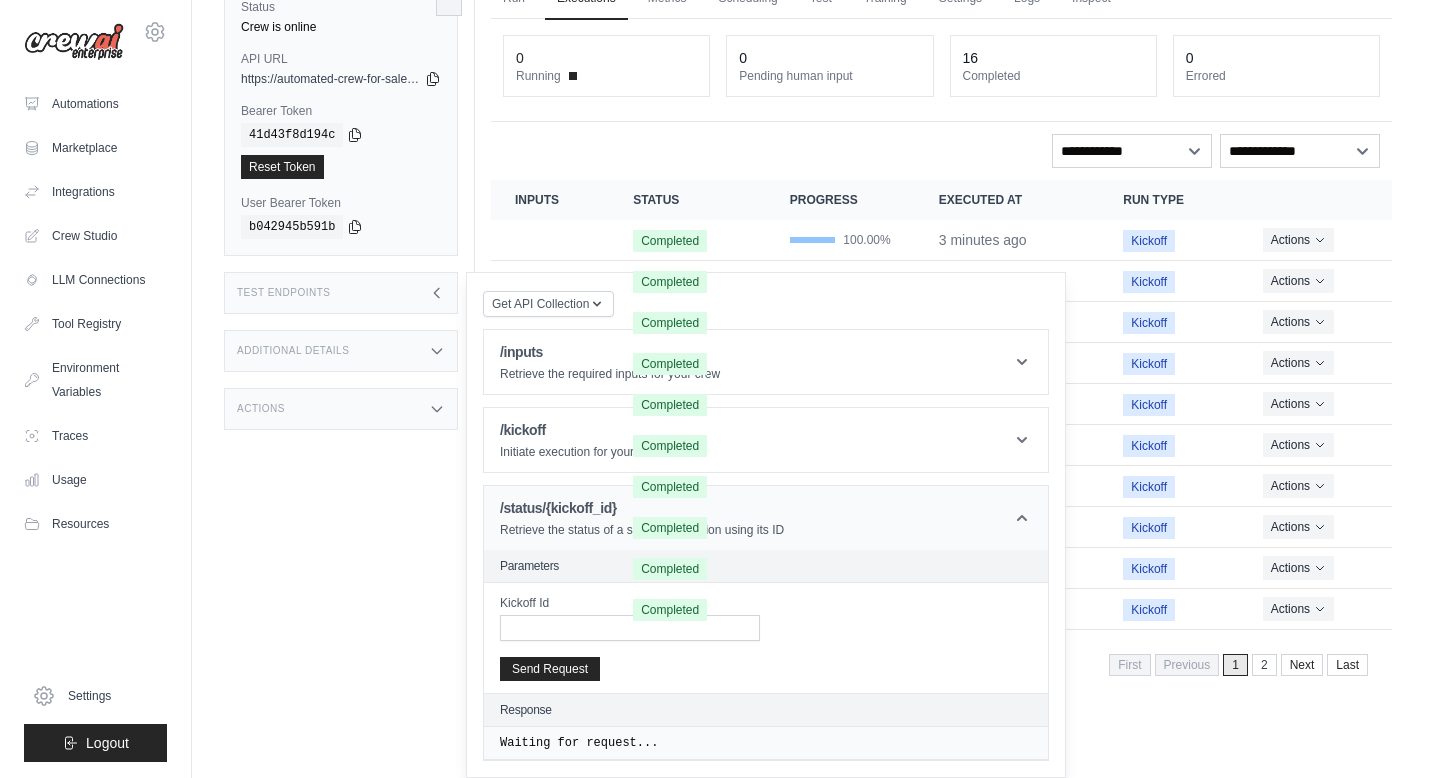 click on "/status/{kickoff_id}
Retrieve the status of a specific execution using its ID" at bounding box center (766, 518) 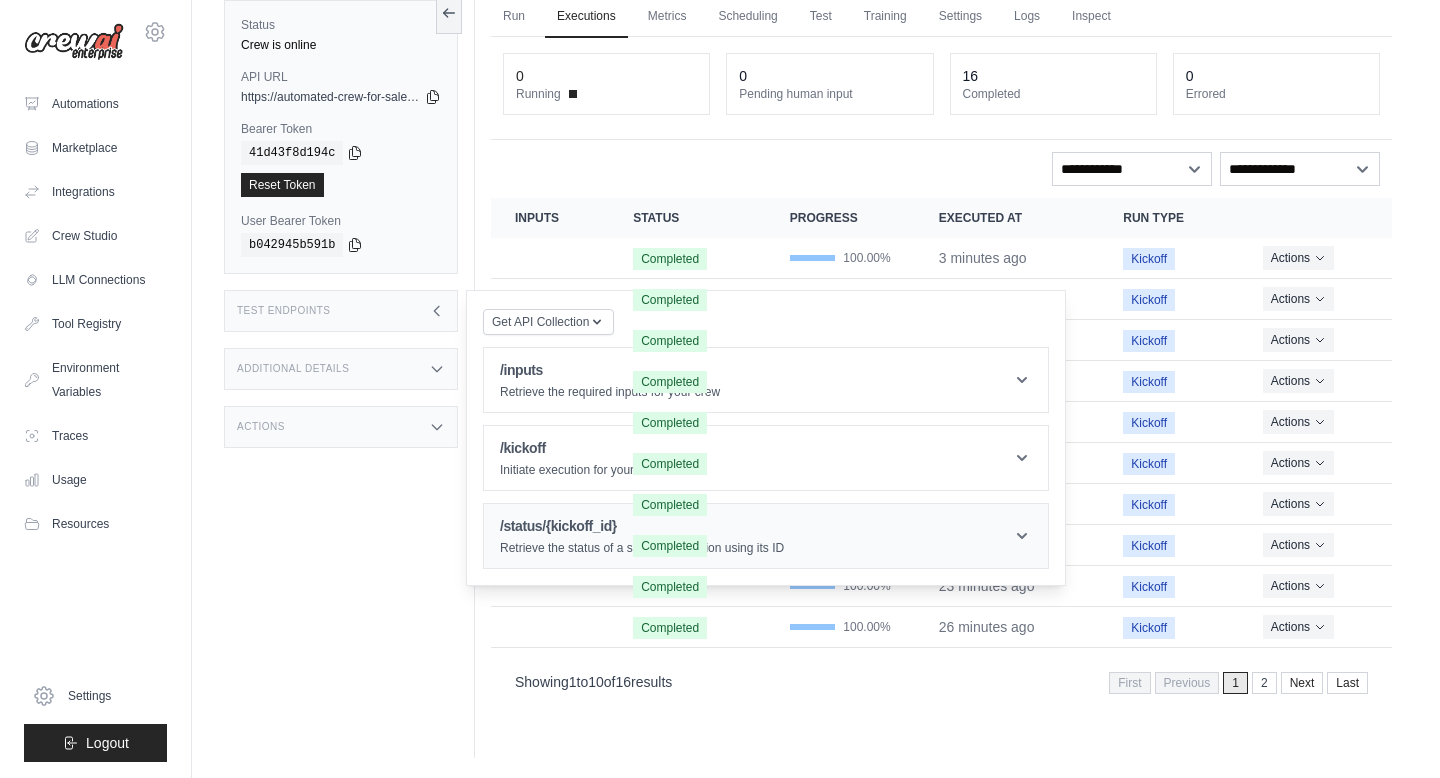 click on "/status/{kickoff_id}
Retrieve the status of a specific execution using its ID" at bounding box center (766, 536) 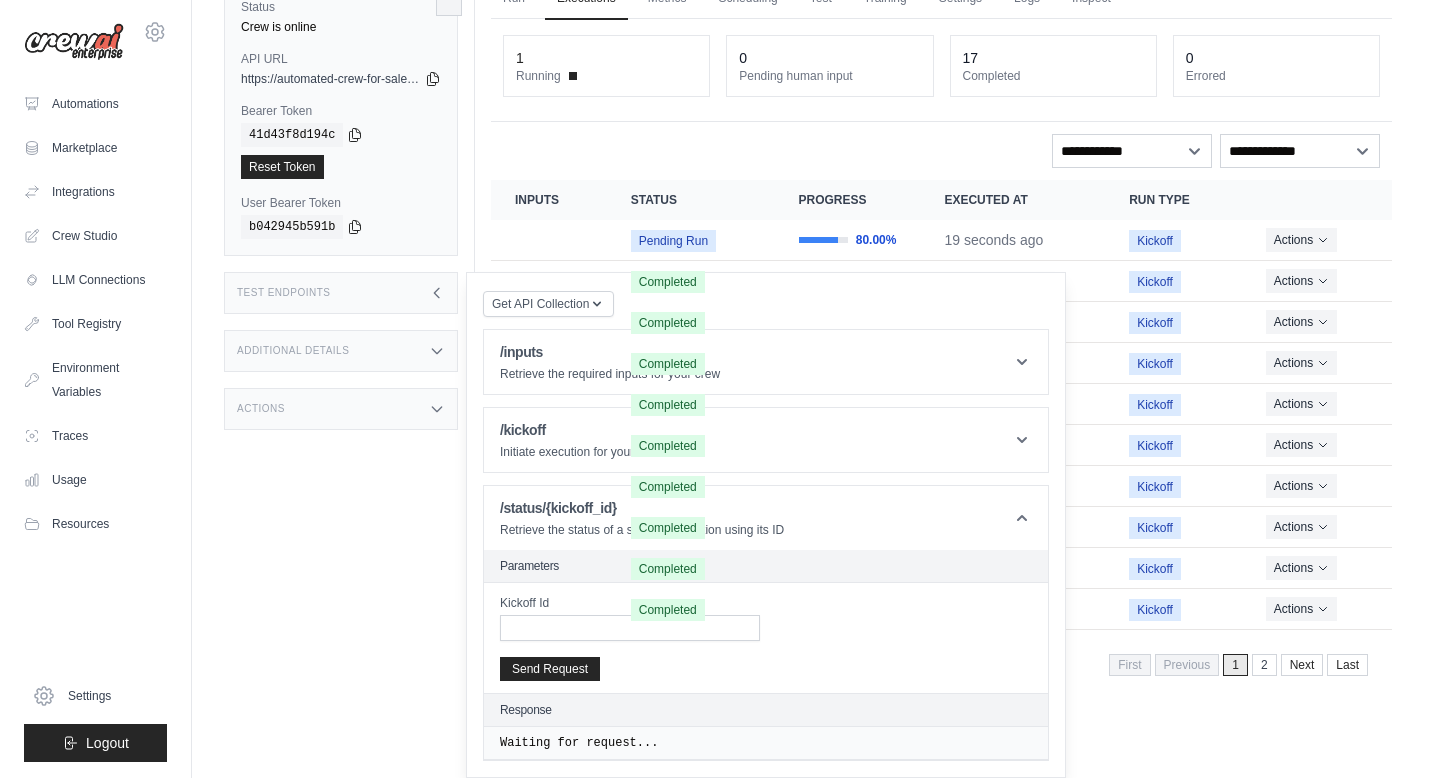 scroll, scrollTop: 0, scrollLeft: 0, axis: both 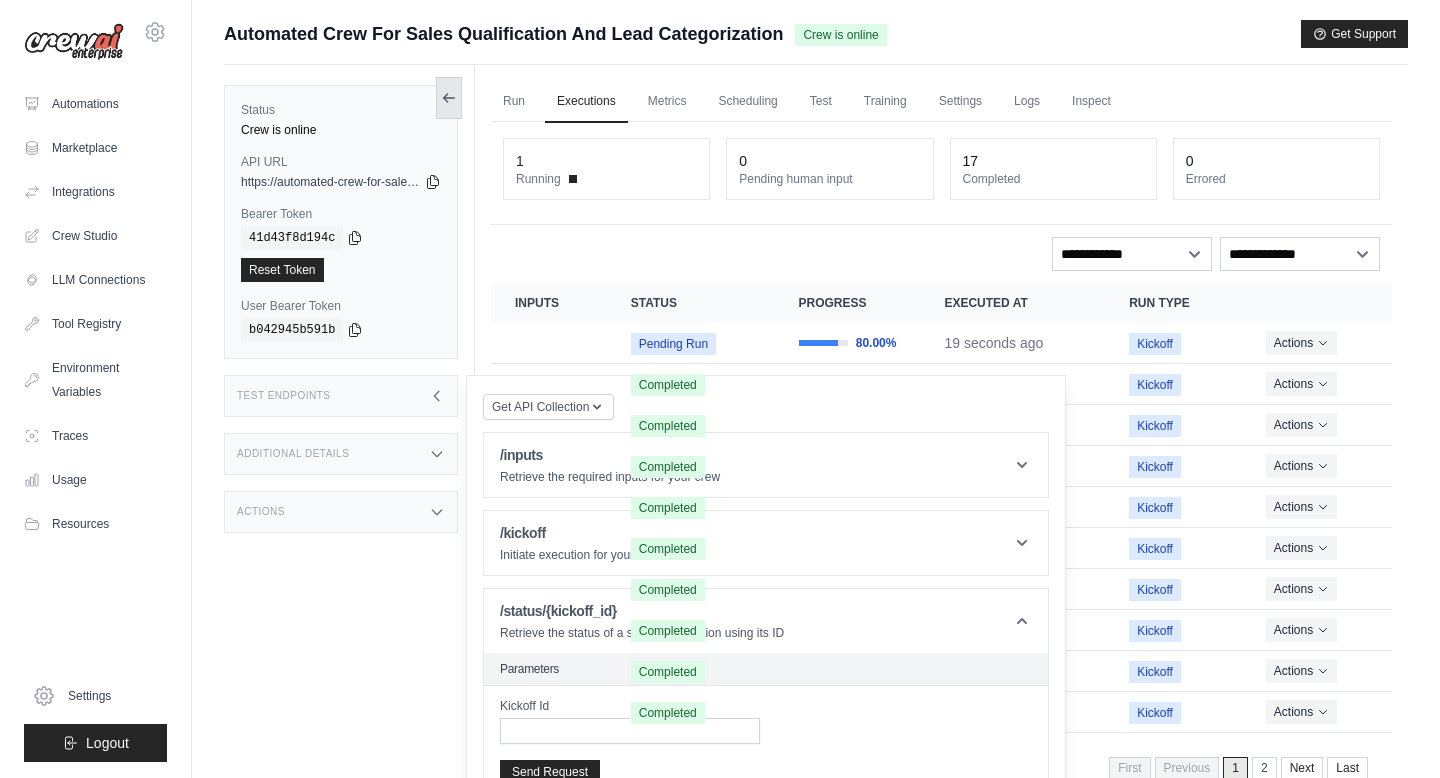 click 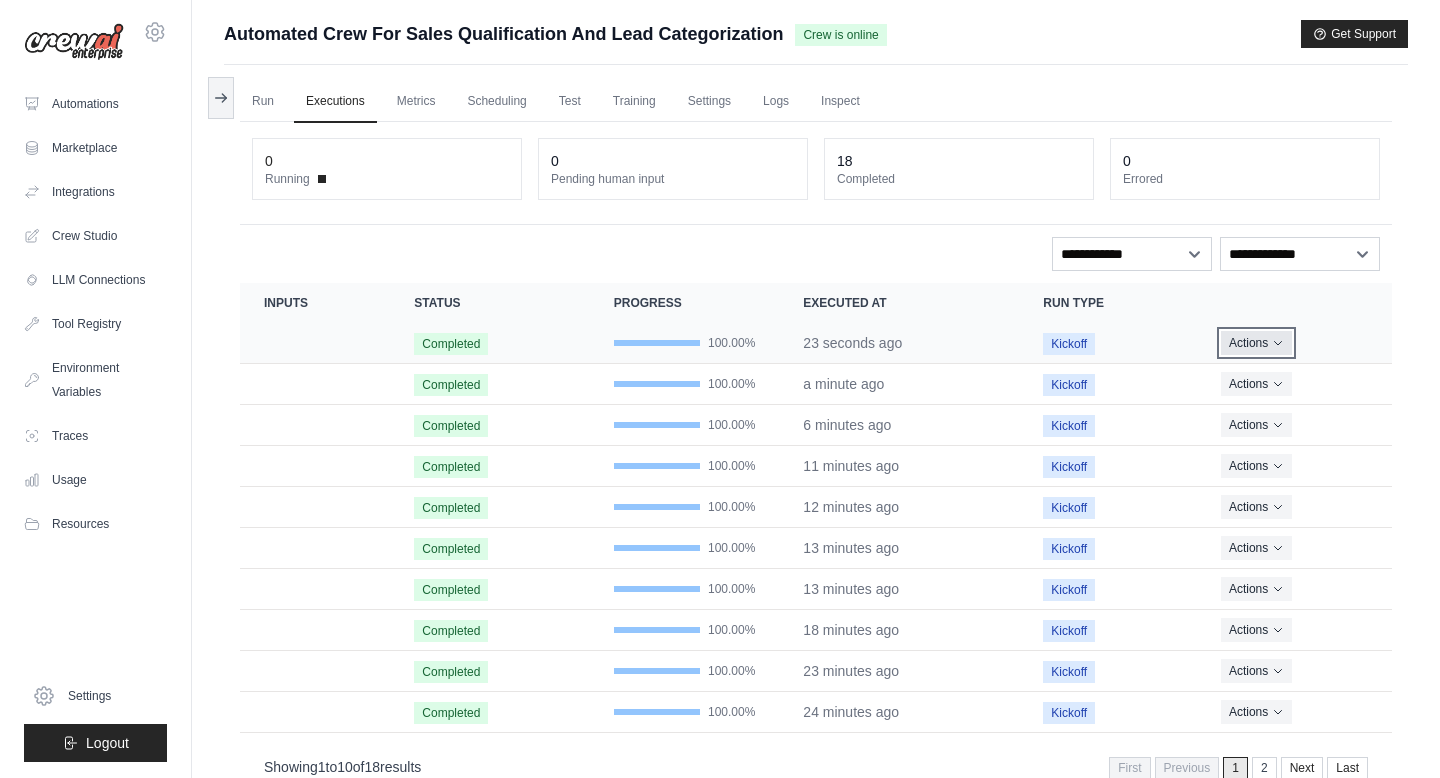 click 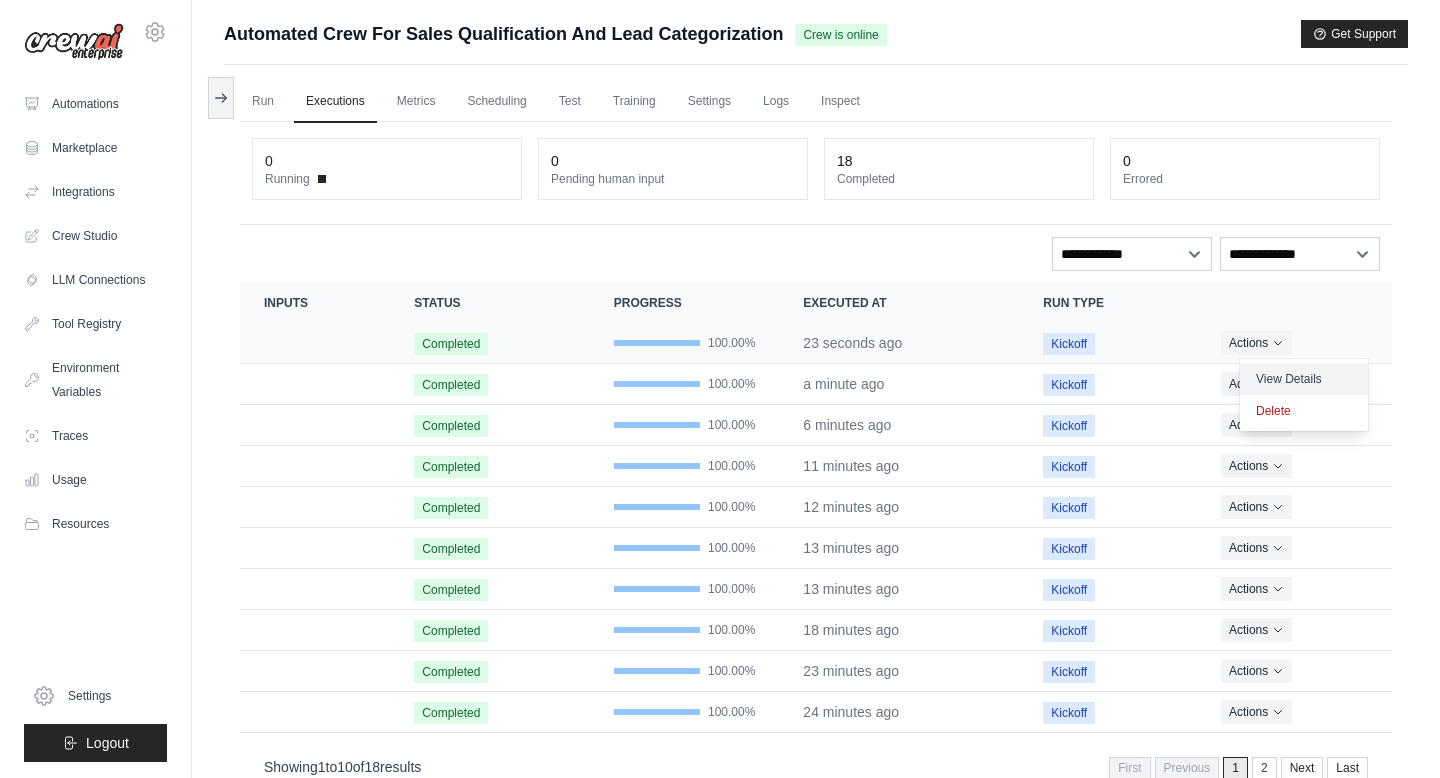 click on "View Details" at bounding box center (1304, 379) 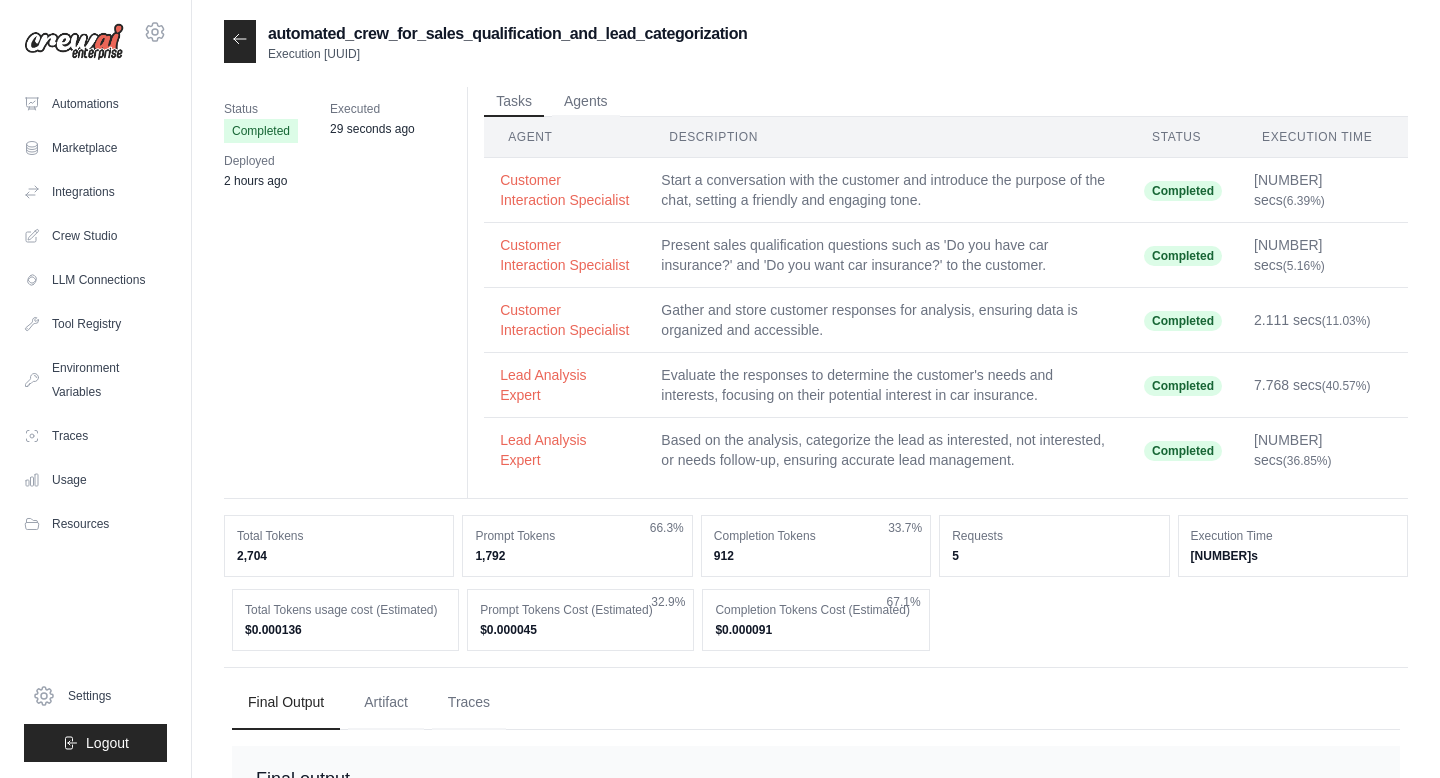 scroll, scrollTop: 0, scrollLeft: 0, axis: both 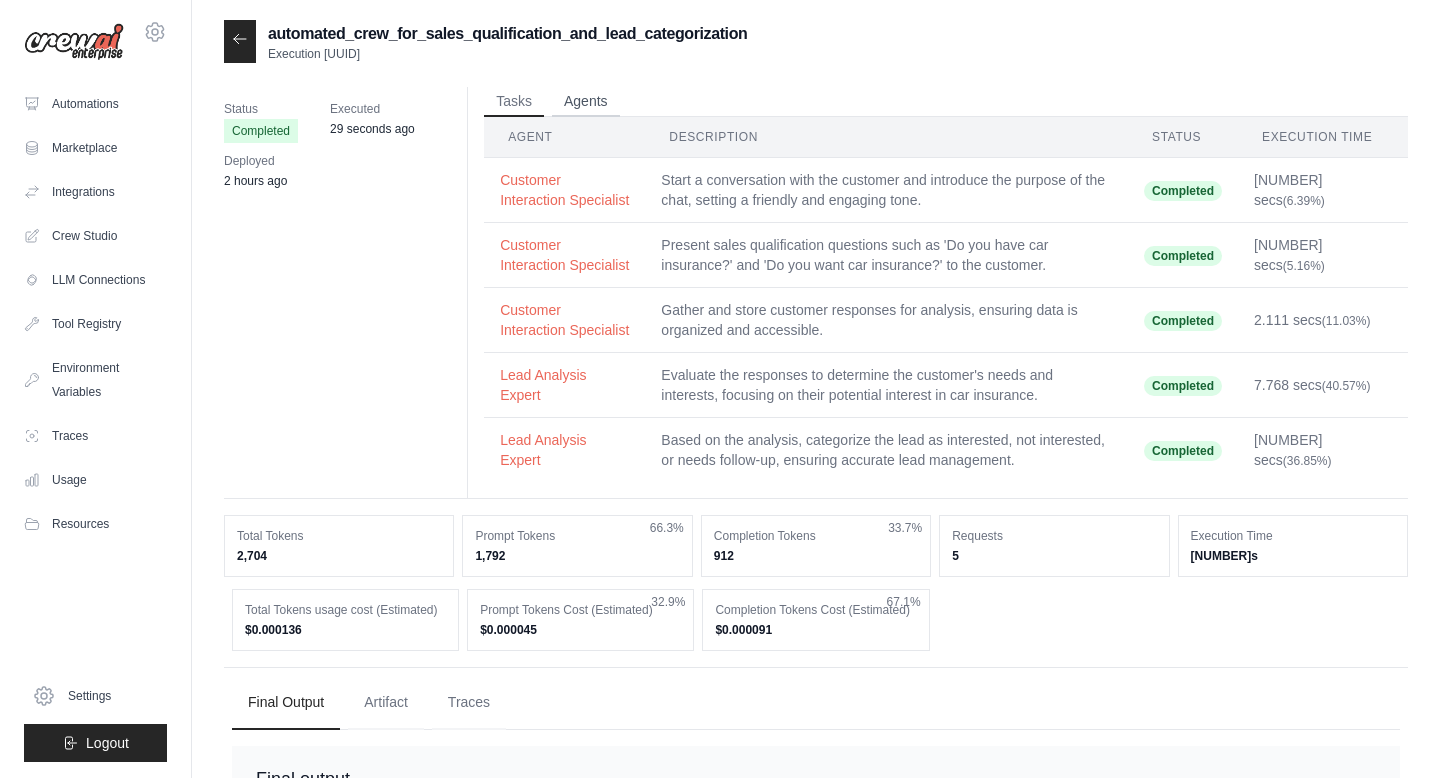 click on "Agents" at bounding box center [586, 102] 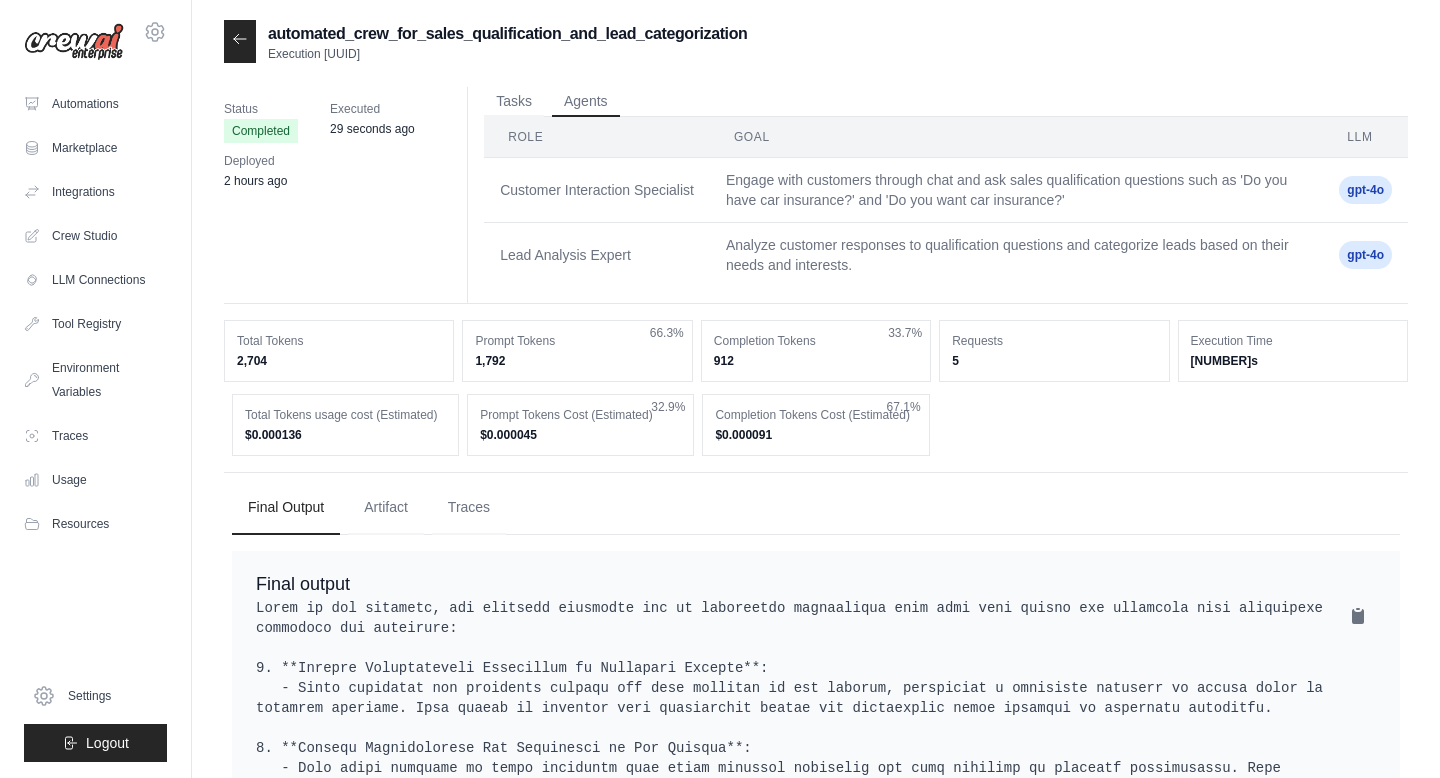 scroll, scrollTop: 352, scrollLeft: 0, axis: vertical 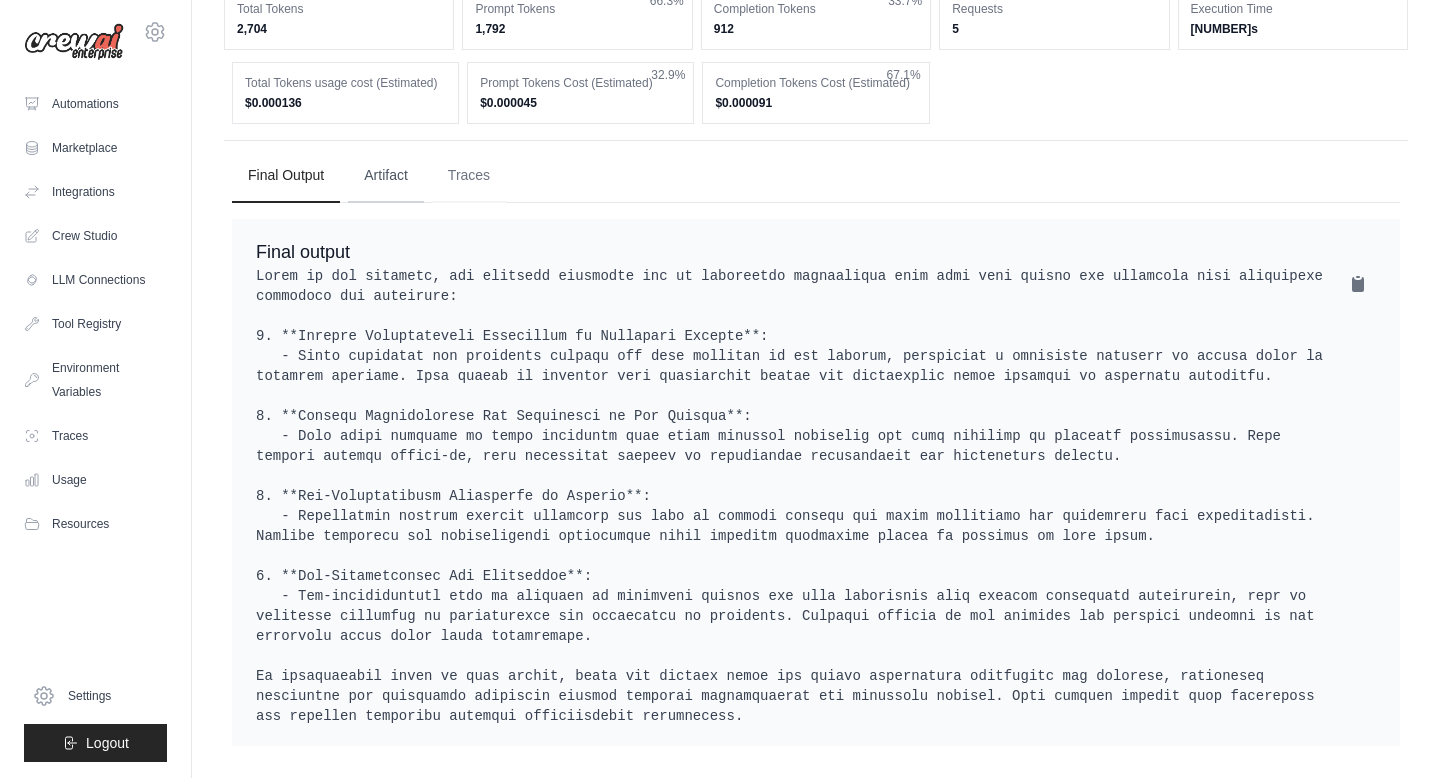 click on "Artifact" at bounding box center (386, 176) 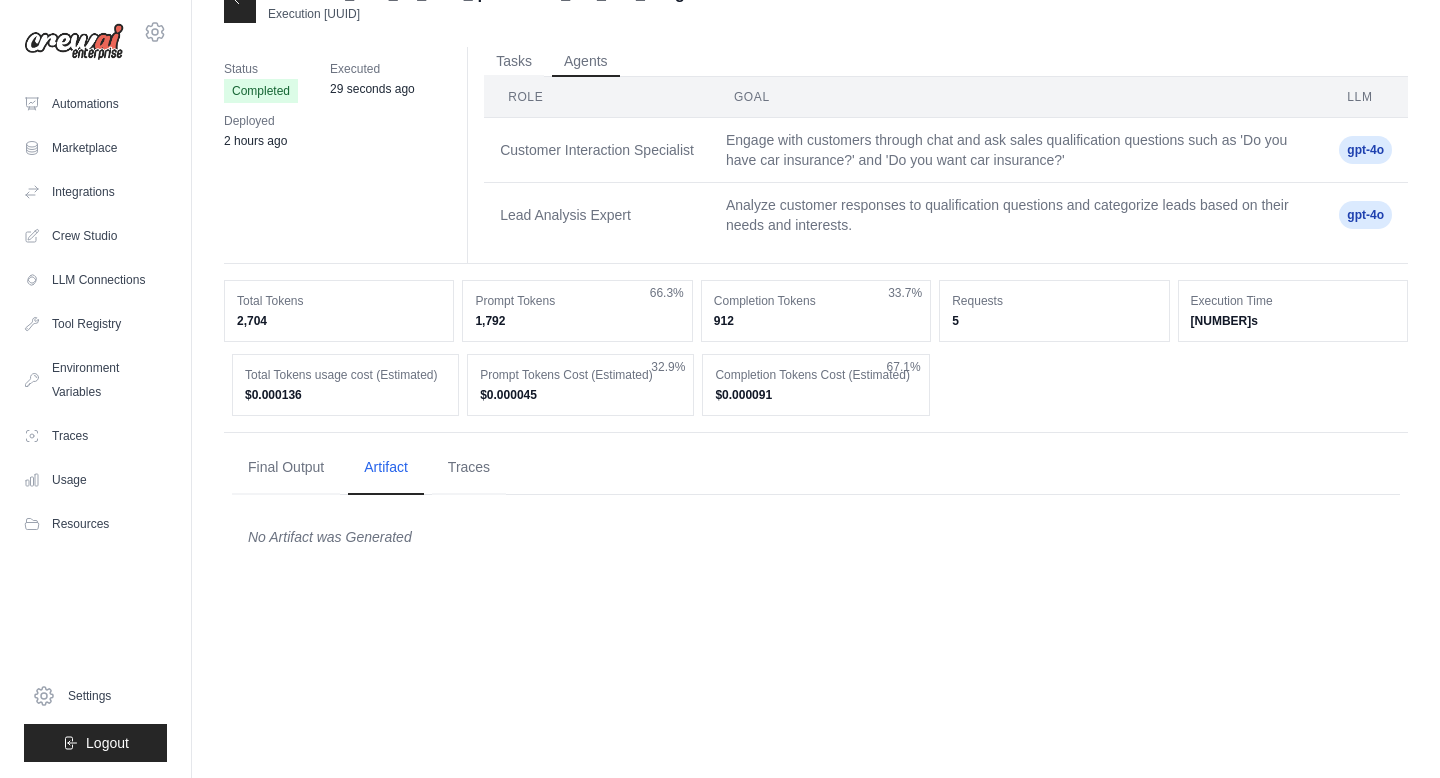 scroll, scrollTop: 40, scrollLeft: 0, axis: vertical 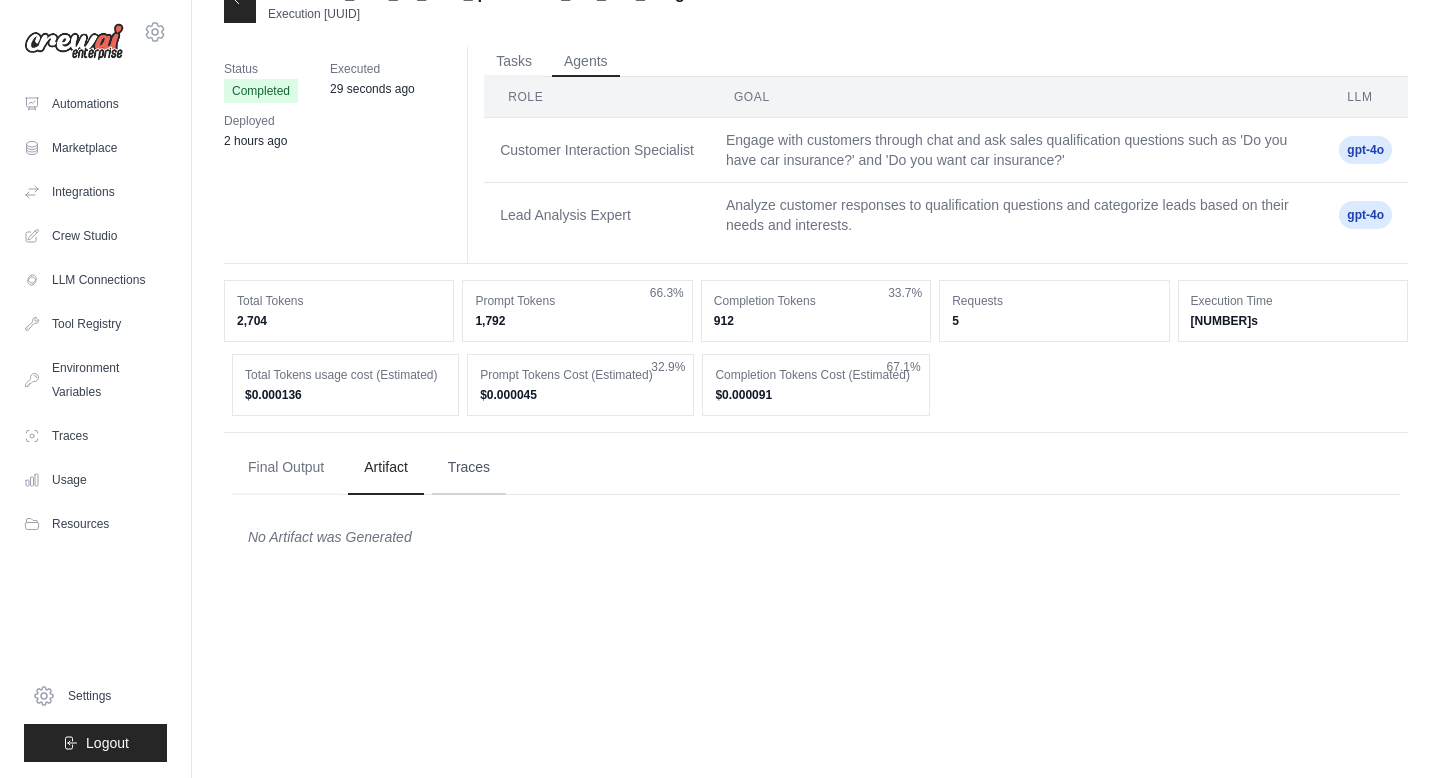 click on "Traces" at bounding box center [469, 468] 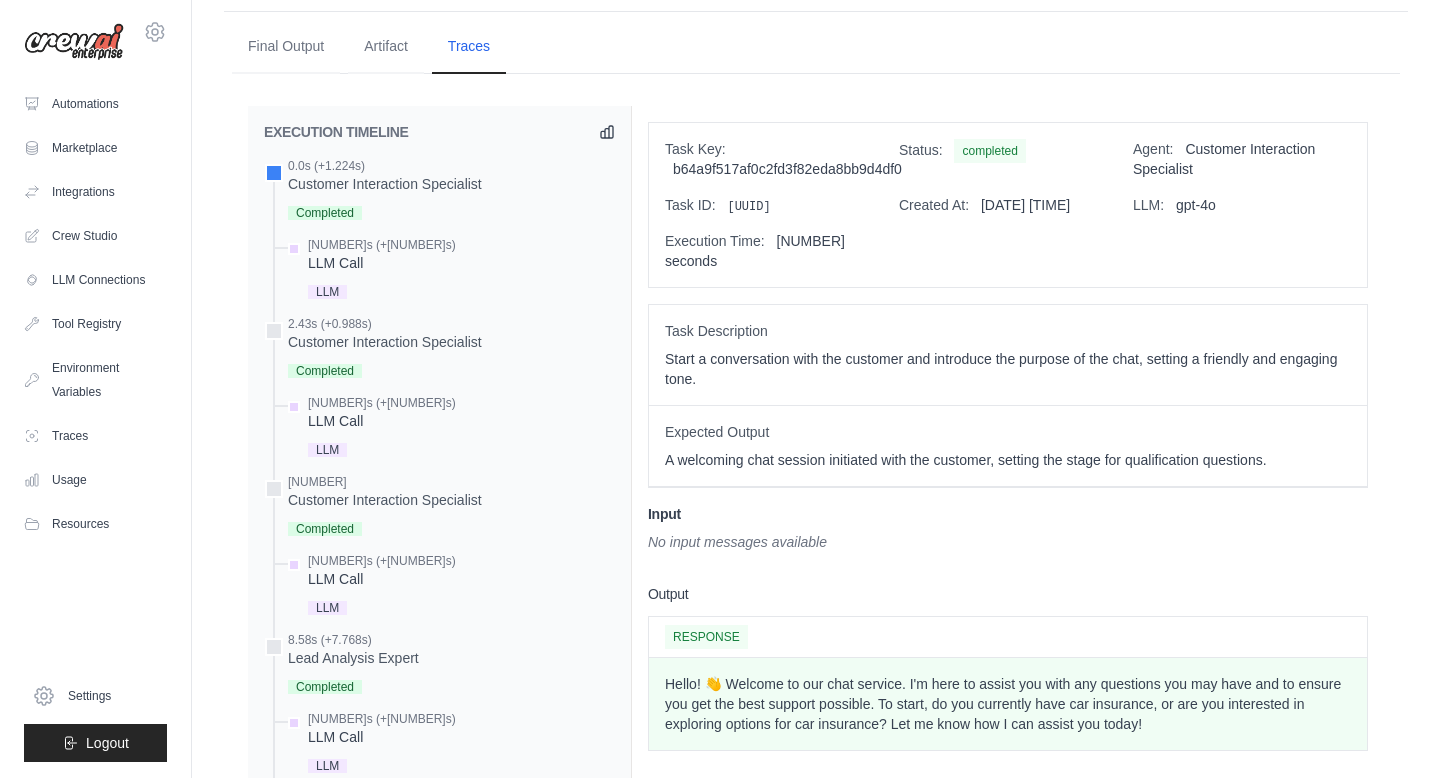 scroll, scrollTop: 683, scrollLeft: 0, axis: vertical 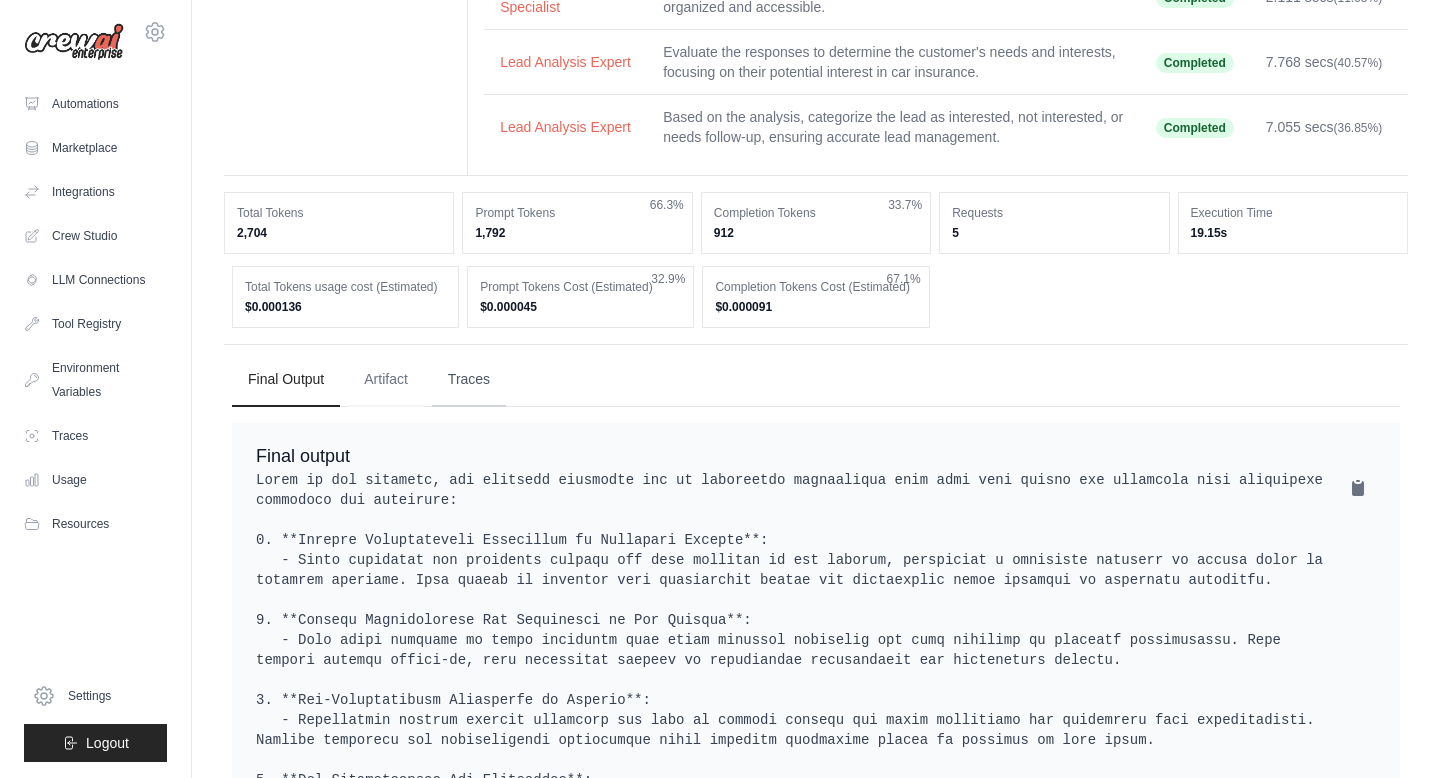 click on "Traces" at bounding box center (469, 380) 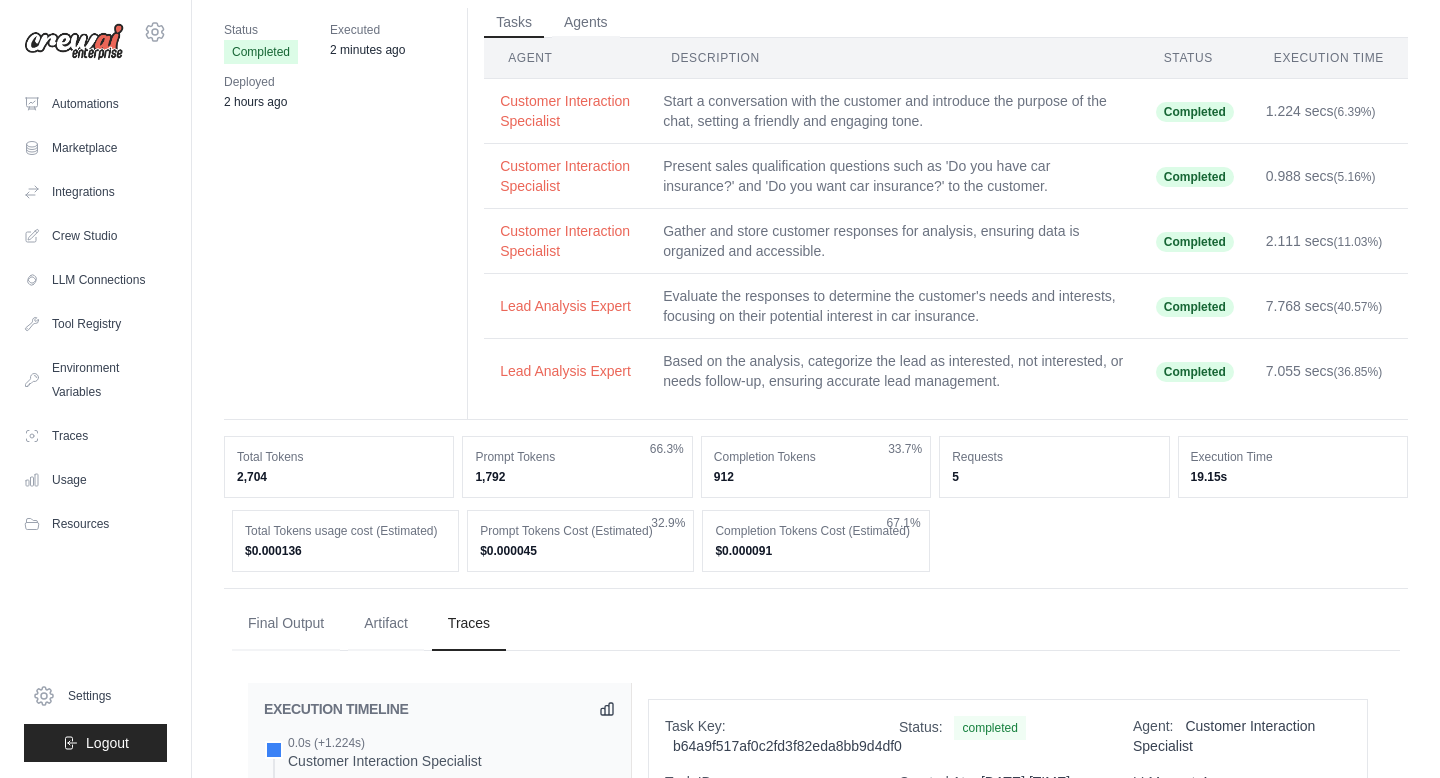 scroll, scrollTop: 0, scrollLeft: 0, axis: both 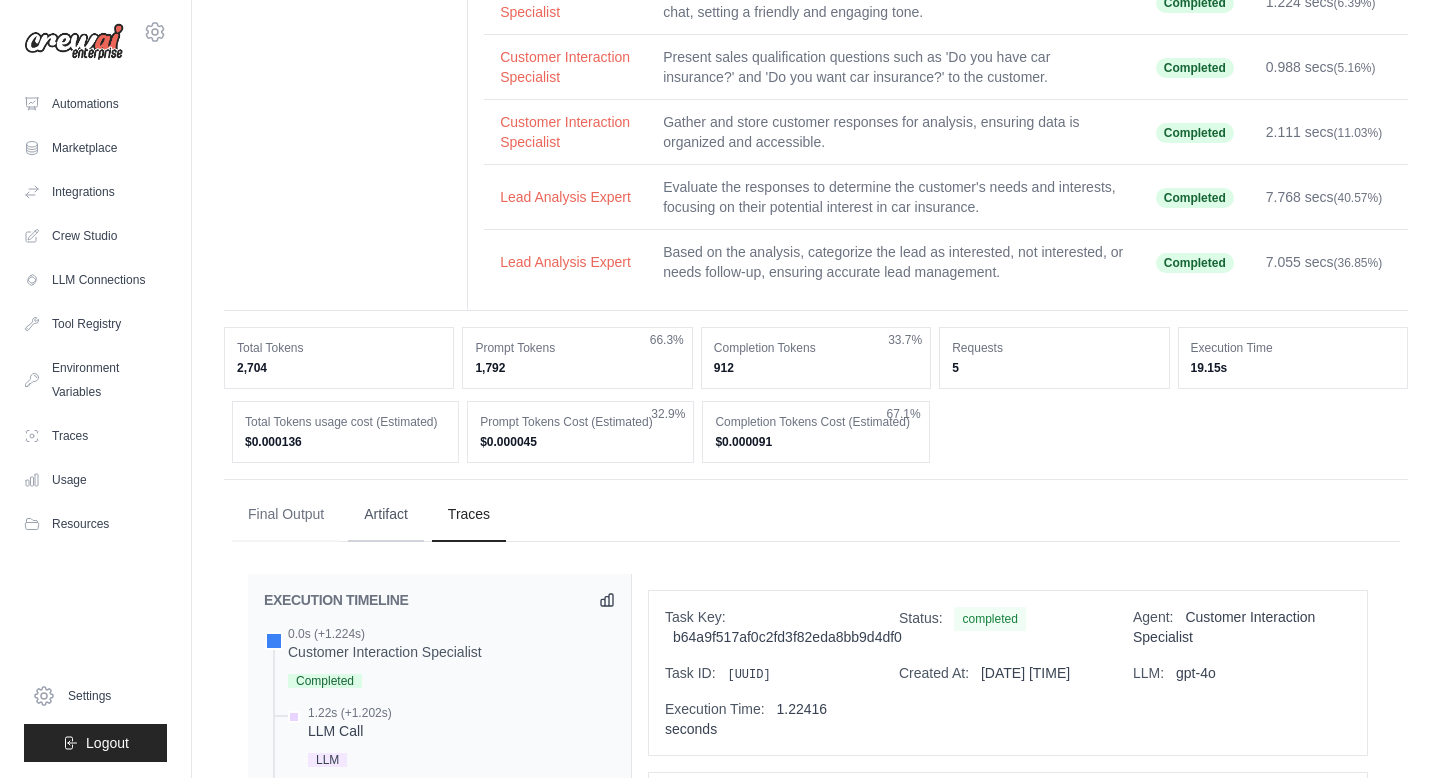click on "Artifact" at bounding box center [386, 515] 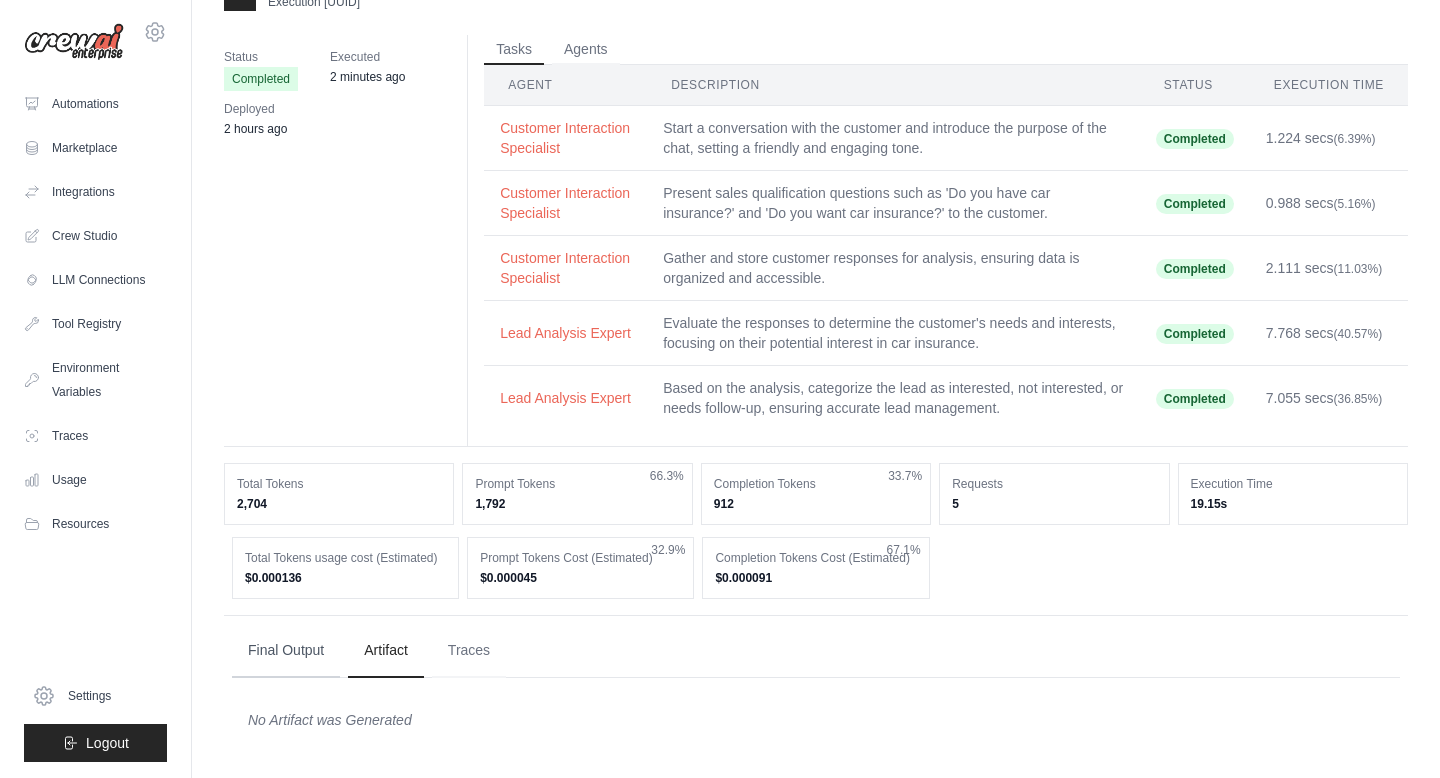 click on "Final Output" at bounding box center (286, 651) 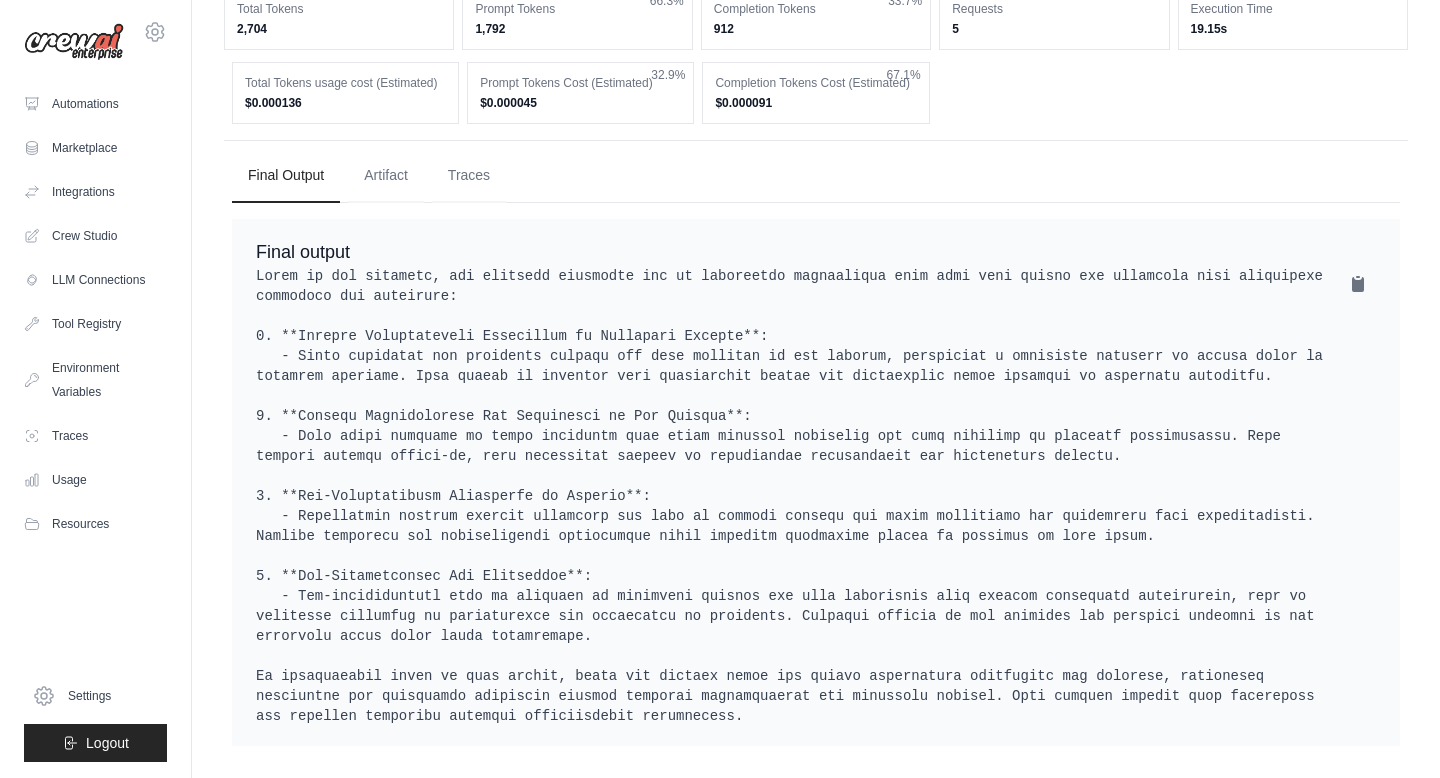 scroll, scrollTop: 0, scrollLeft: 0, axis: both 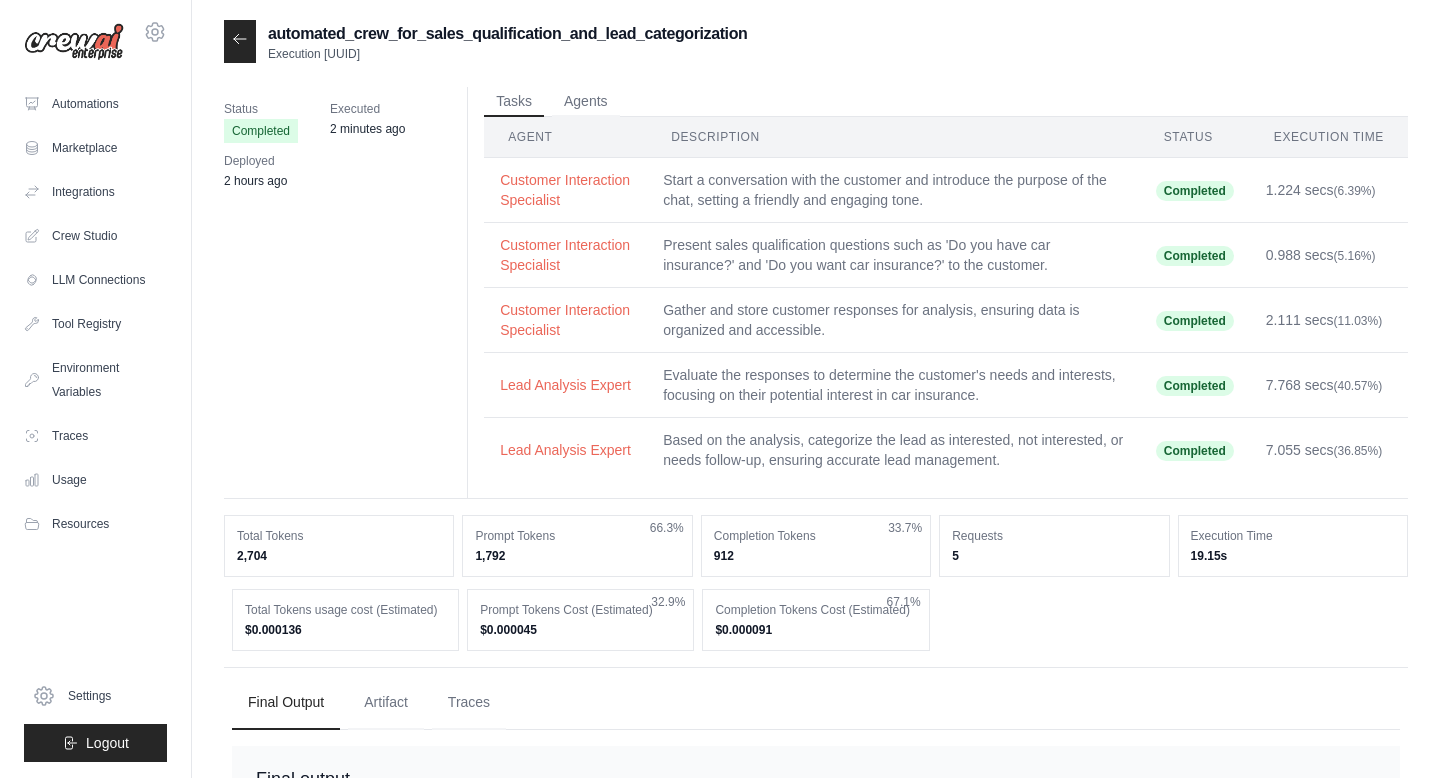 click at bounding box center [240, 41] 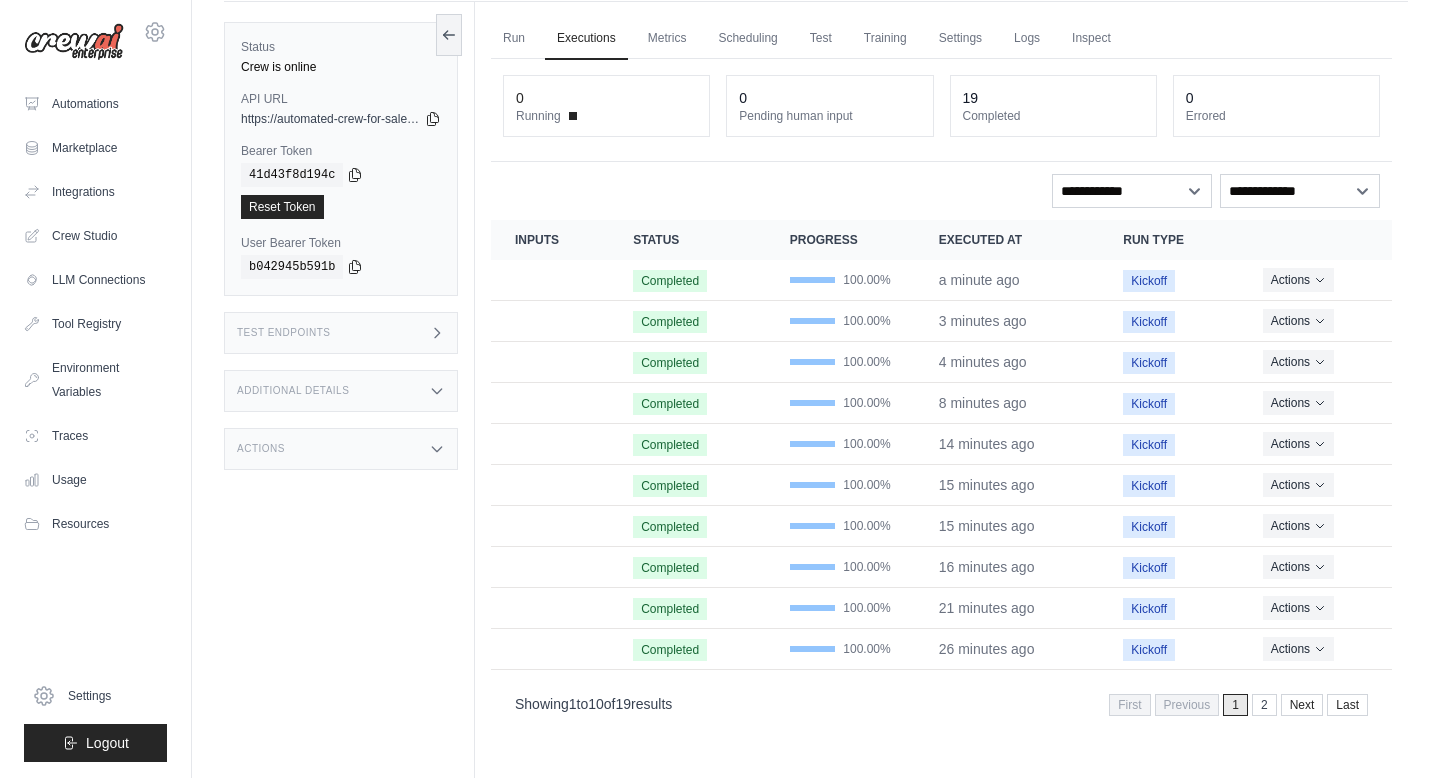 scroll, scrollTop: 85, scrollLeft: 0, axis: vertical 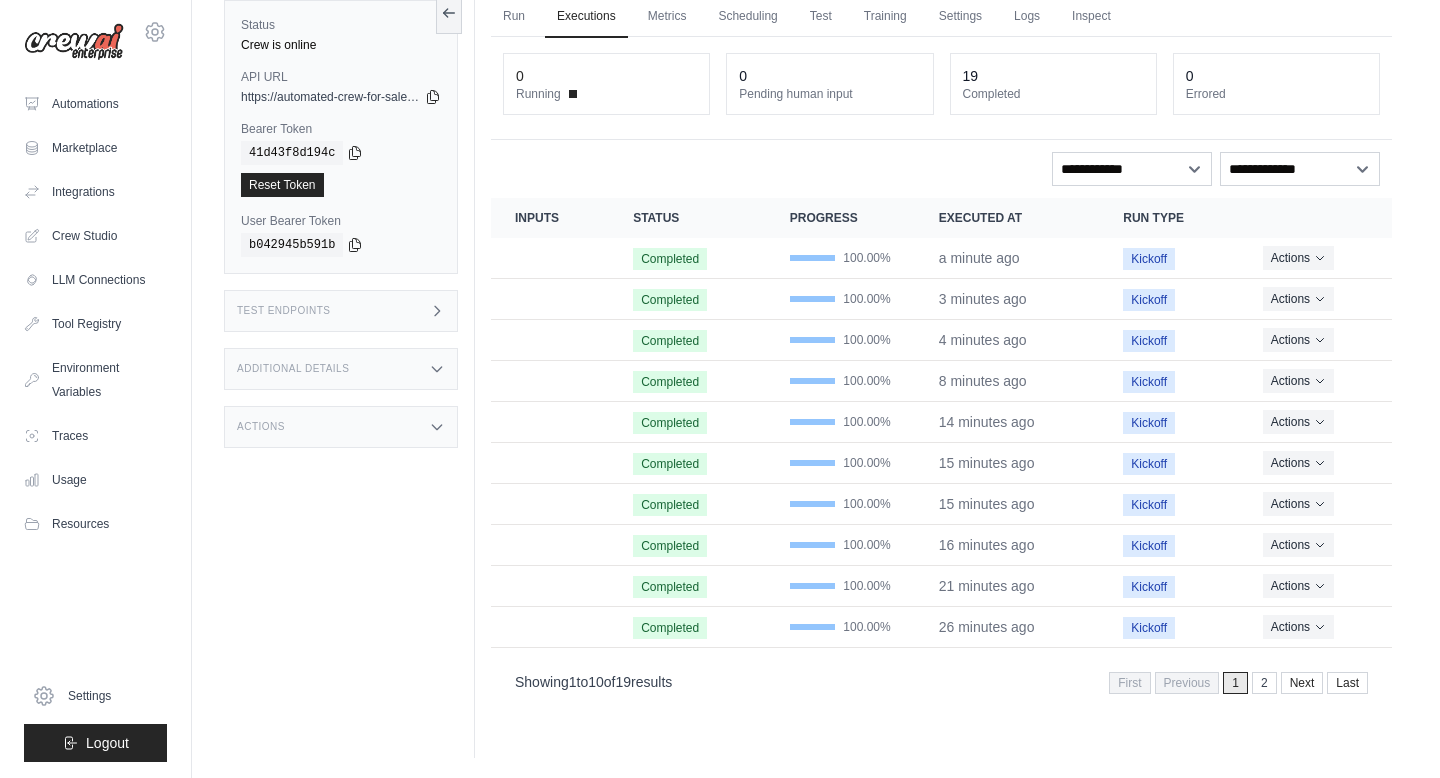 click on "Actions" at bounding box center (341, 427) 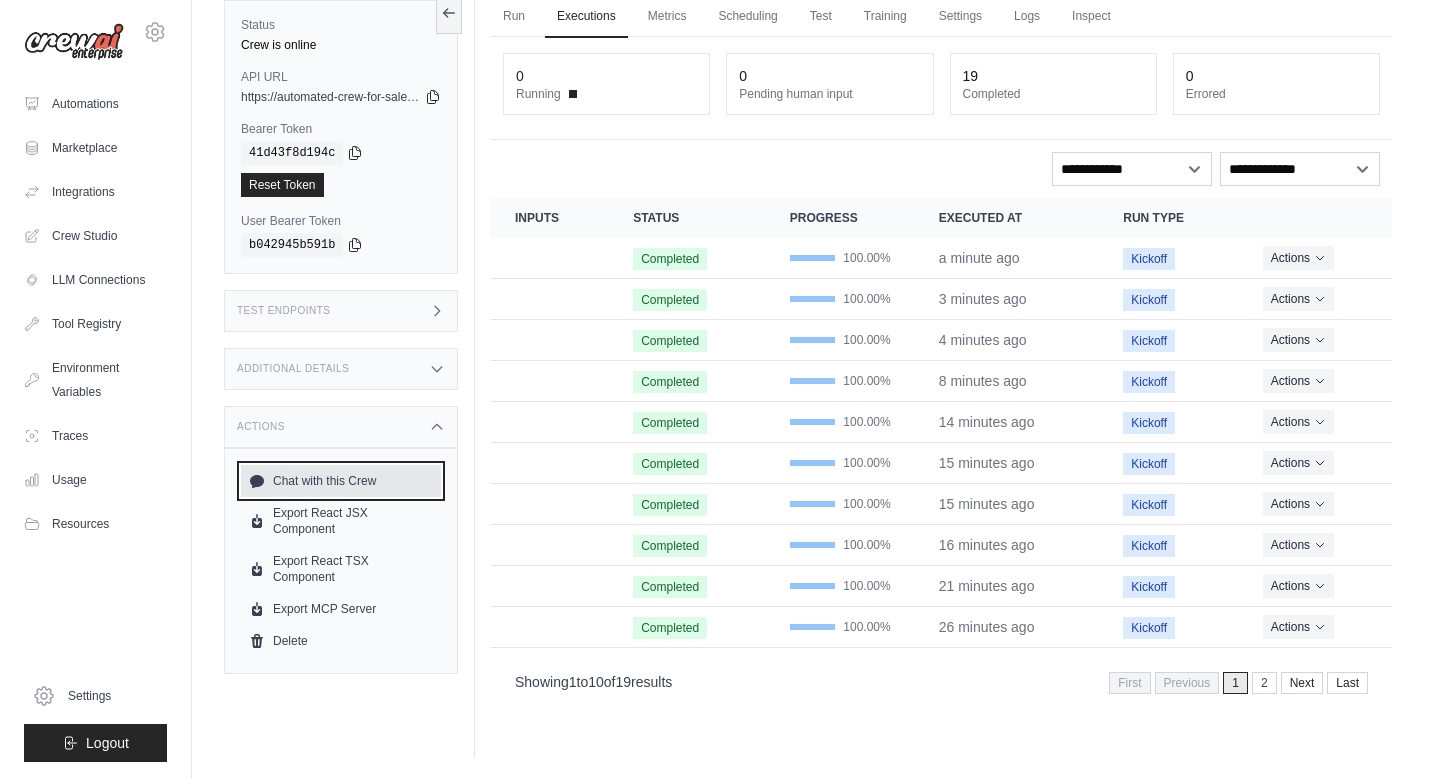 click on "Chat with this
Crew" at bounding box center (341, 481) 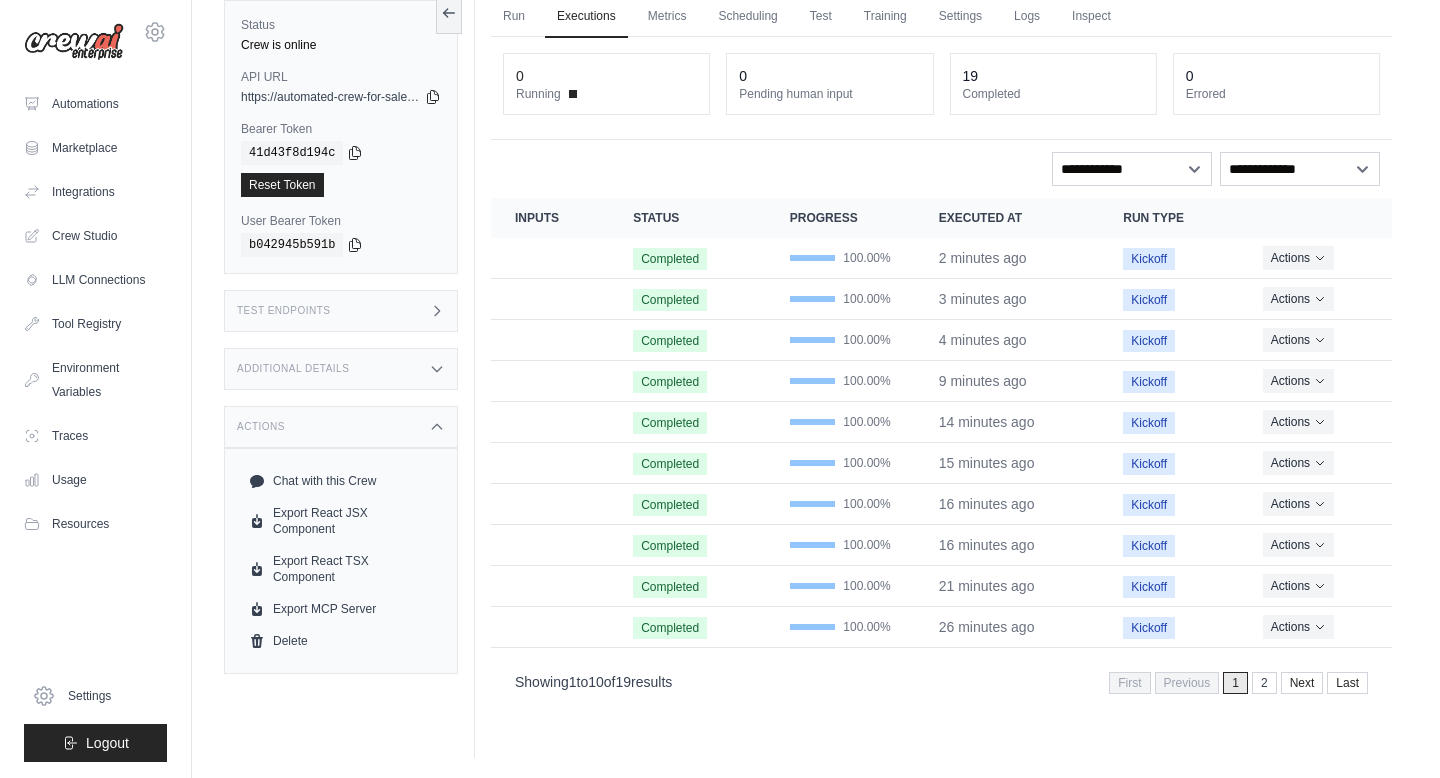 click on "[EMAIL]
Settings
Automations
Marketplace
Integrations" at bounding box center (720, 346) 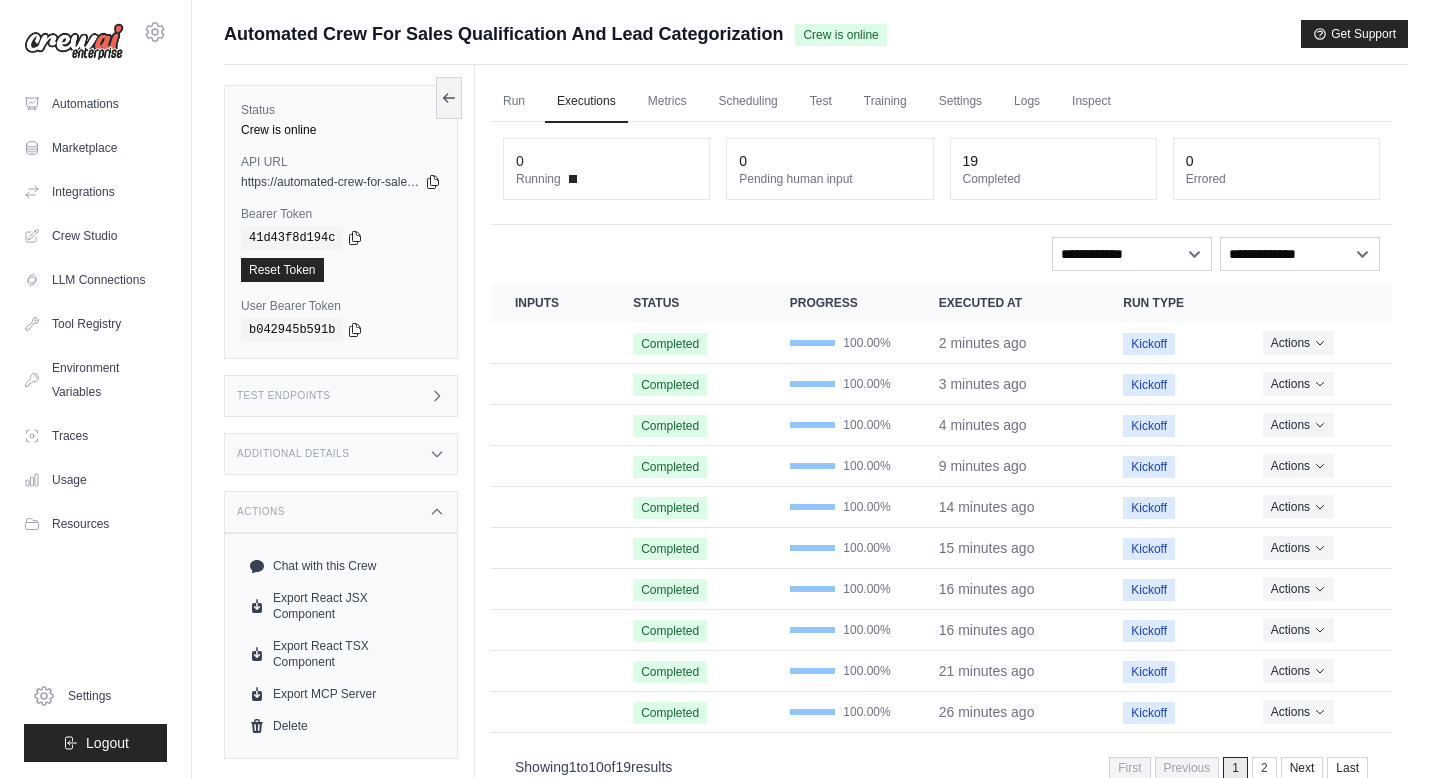scroll, scrollTop: 85, scrollLeft: 0, axis: vertical 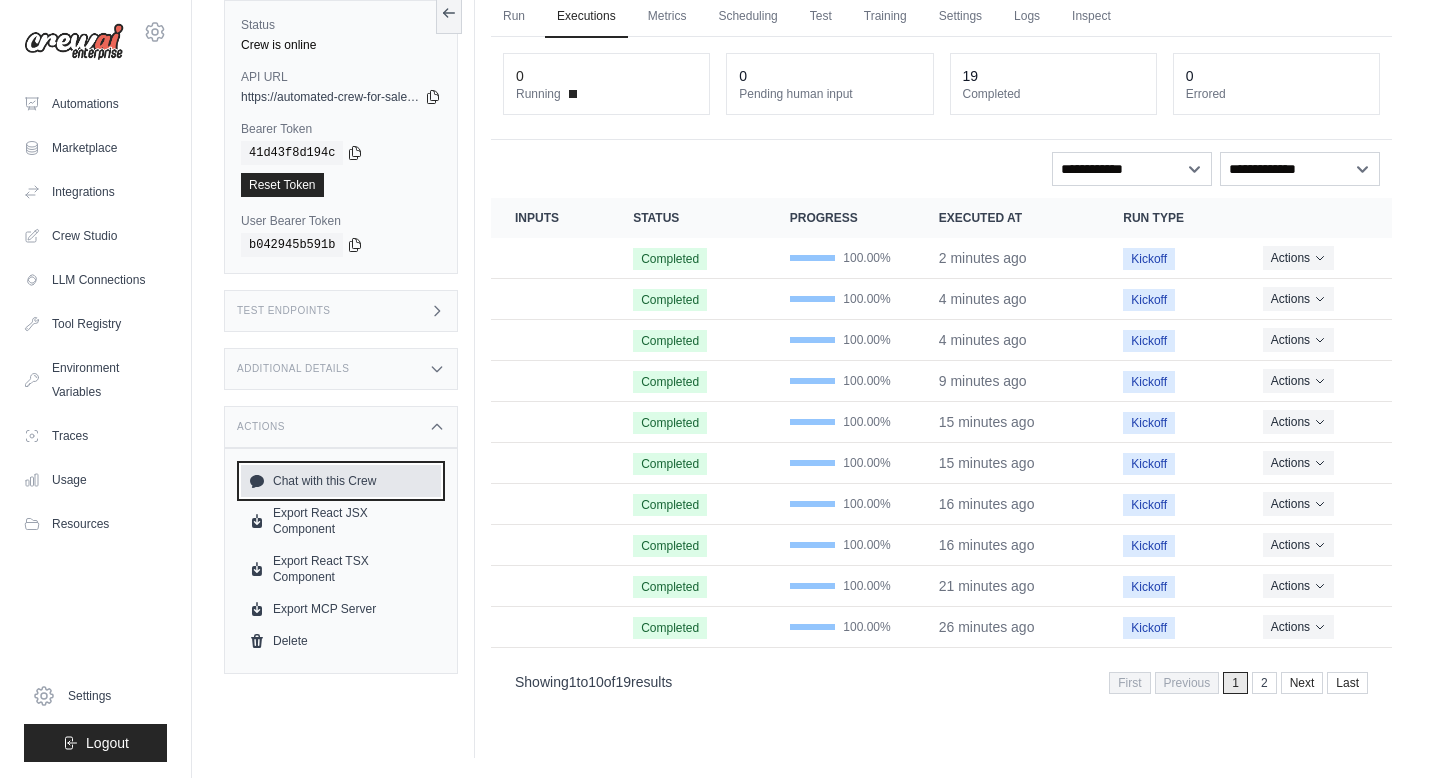 click on "Chat with this
Crew" at bounding box center (341, 481) 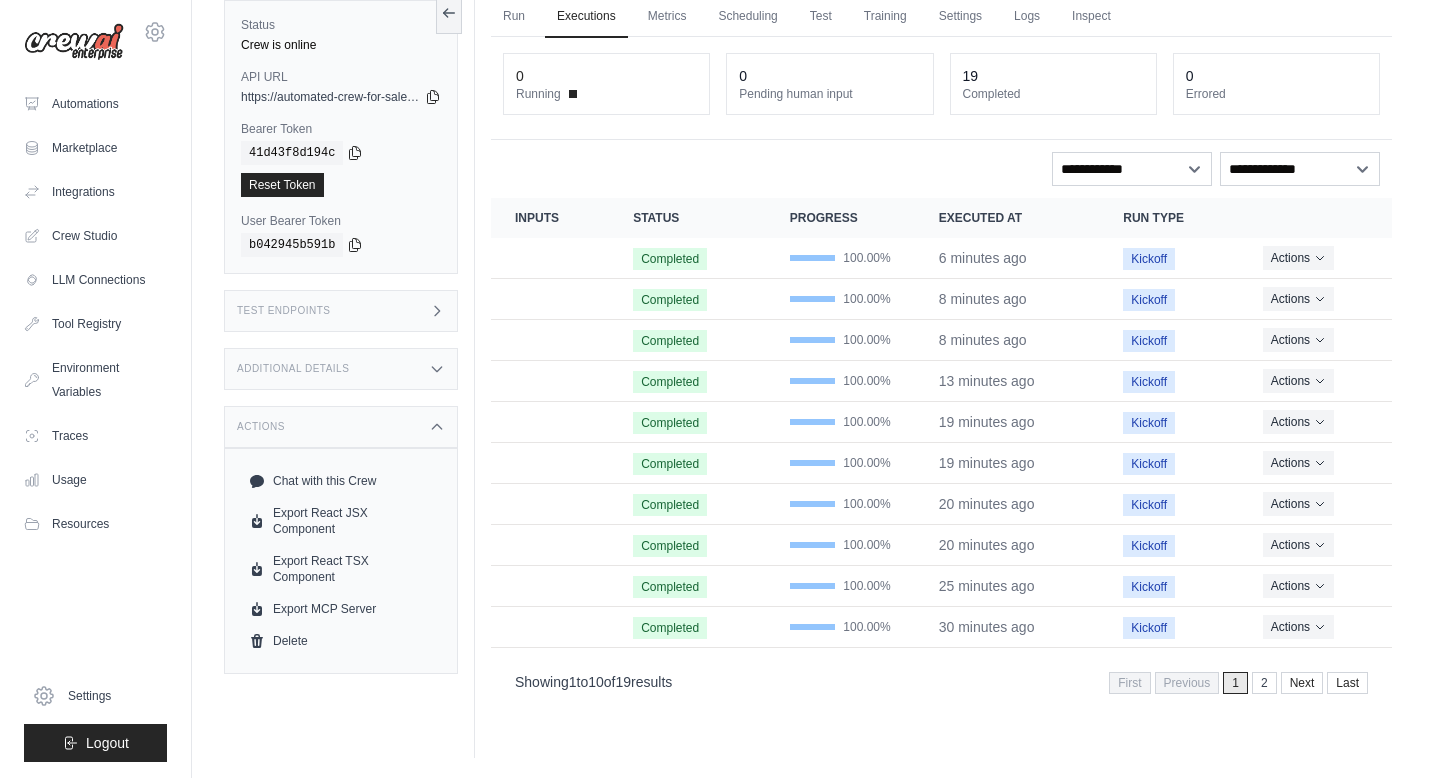 click on "Actions" at bounding box center (341, 427) 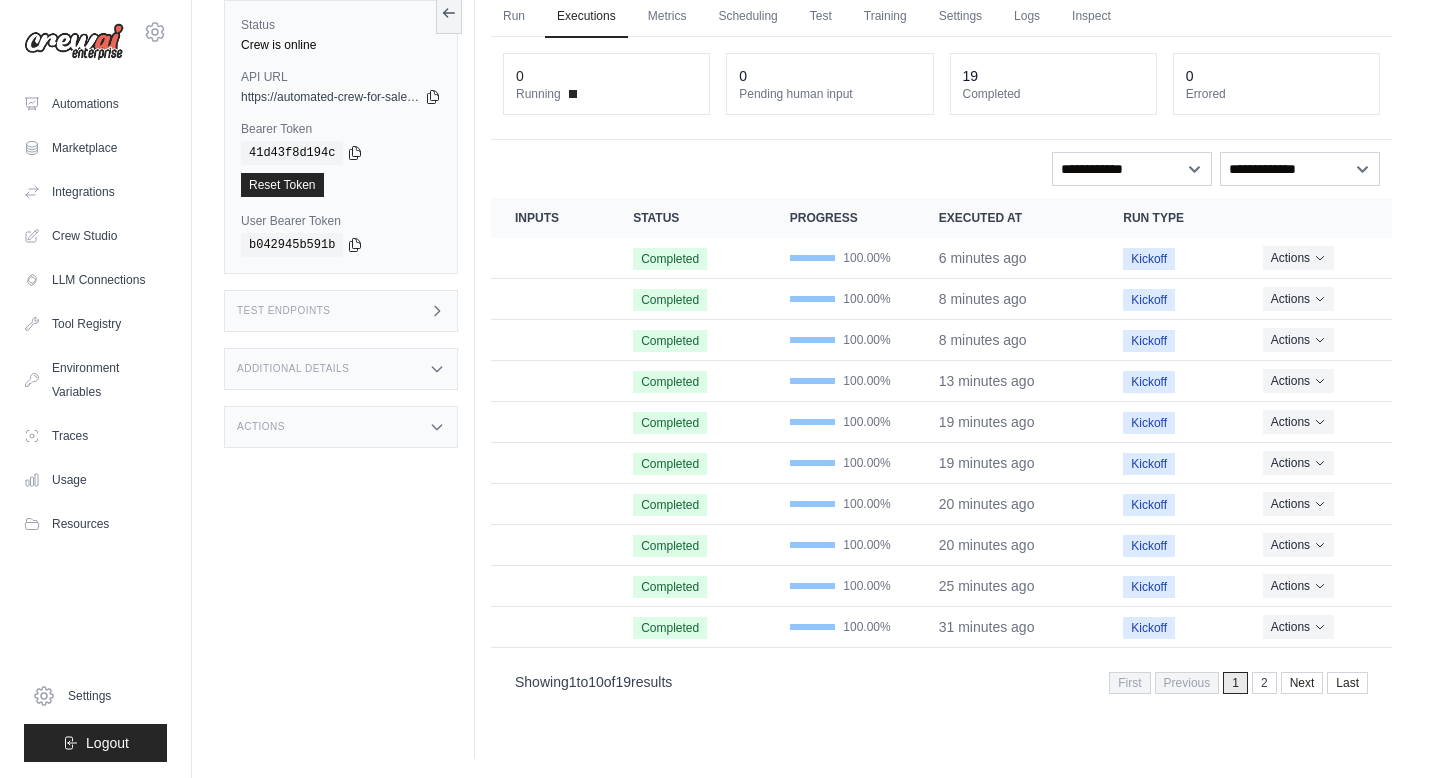 click 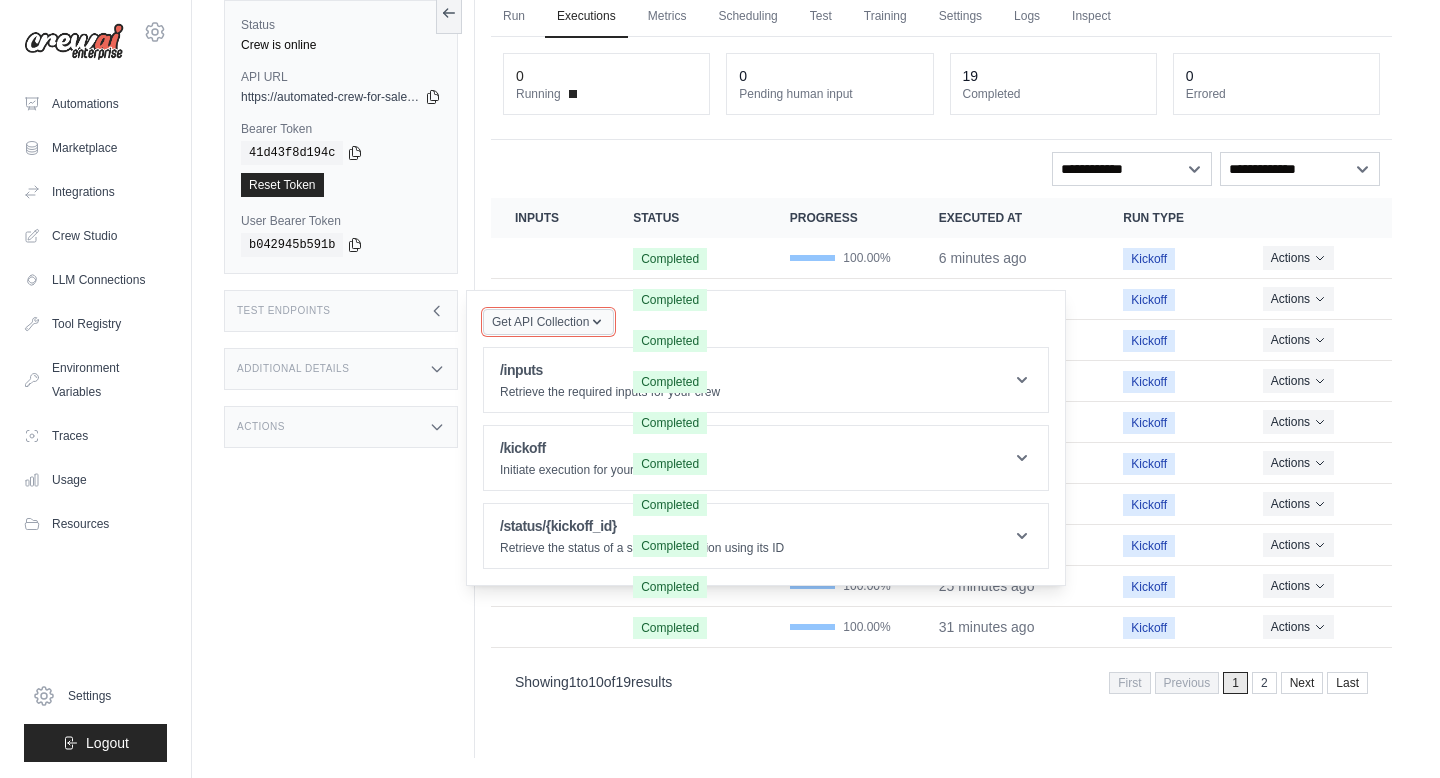 click 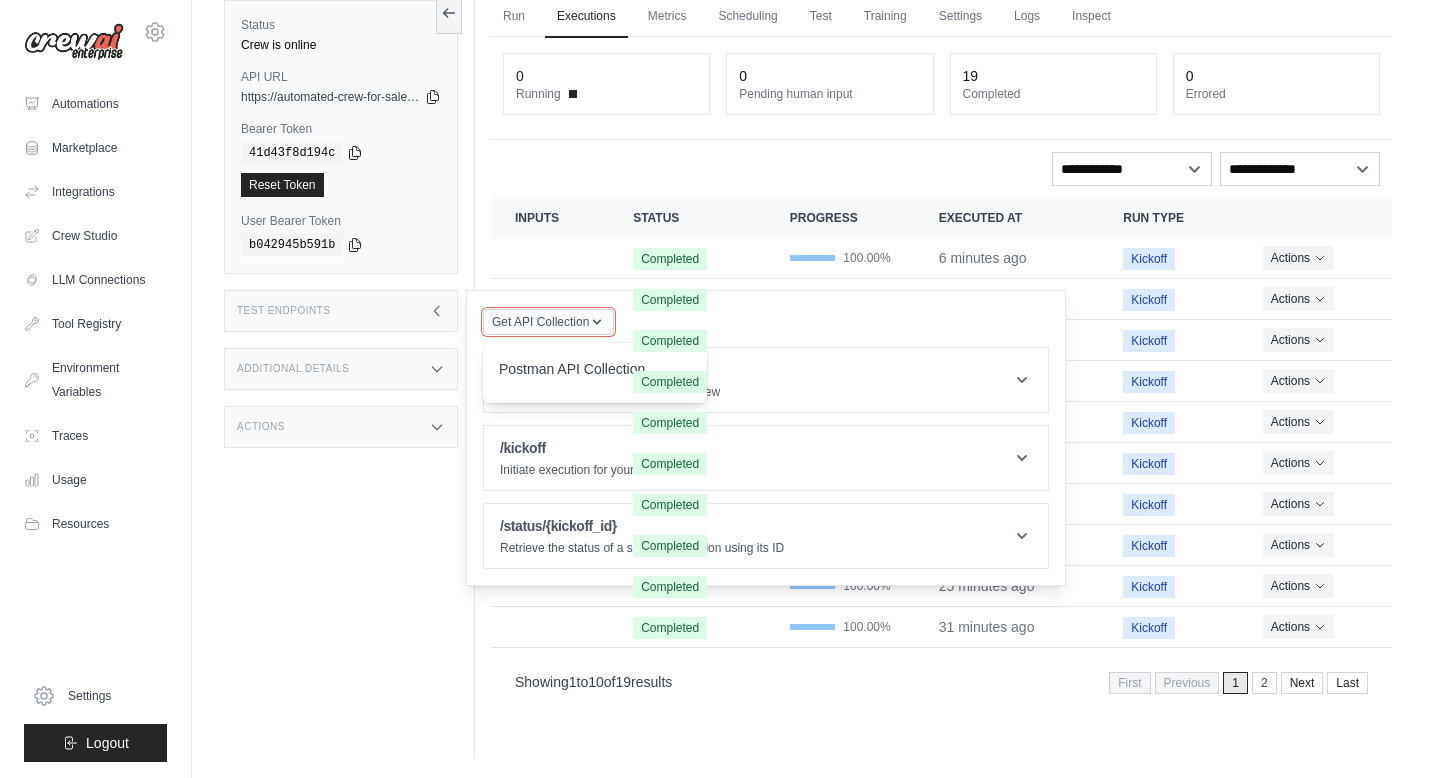 click 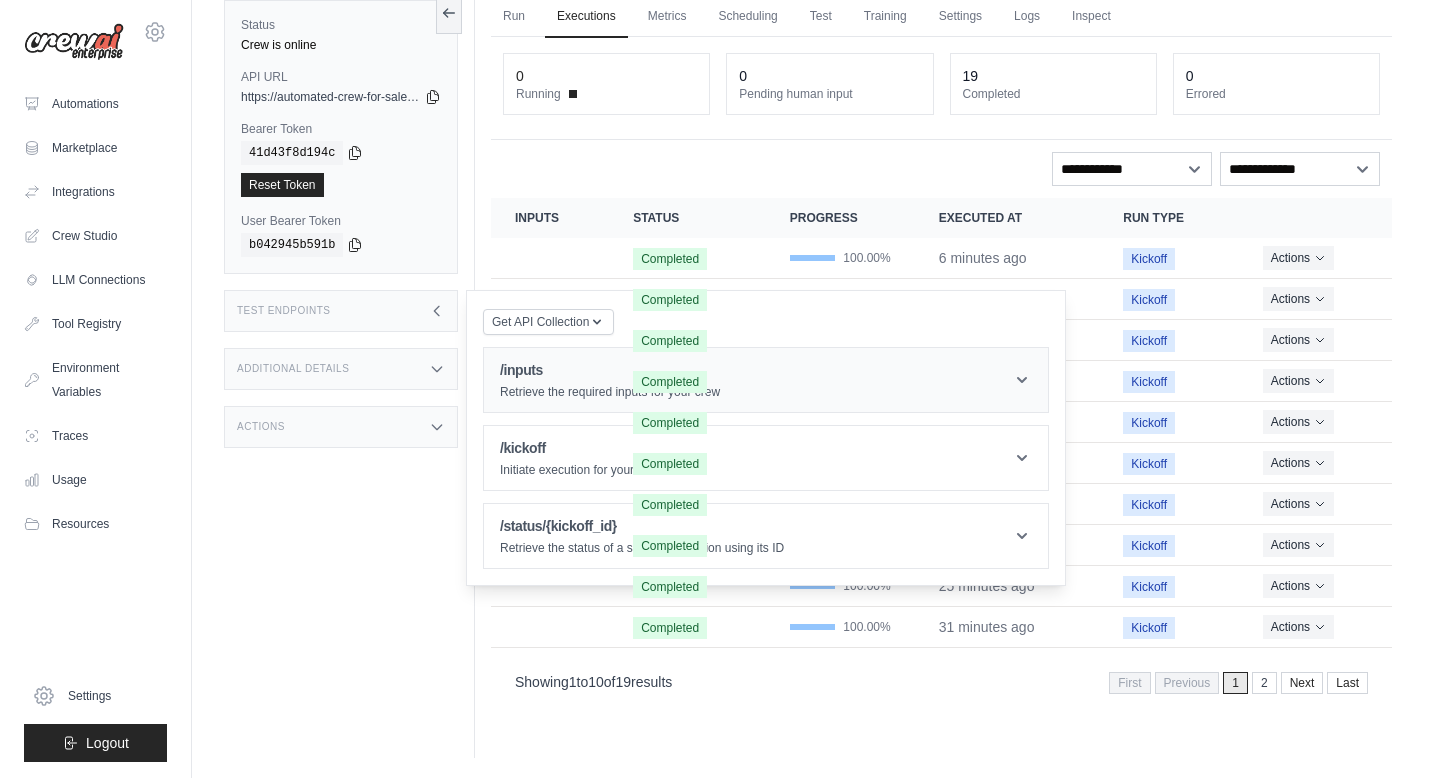click 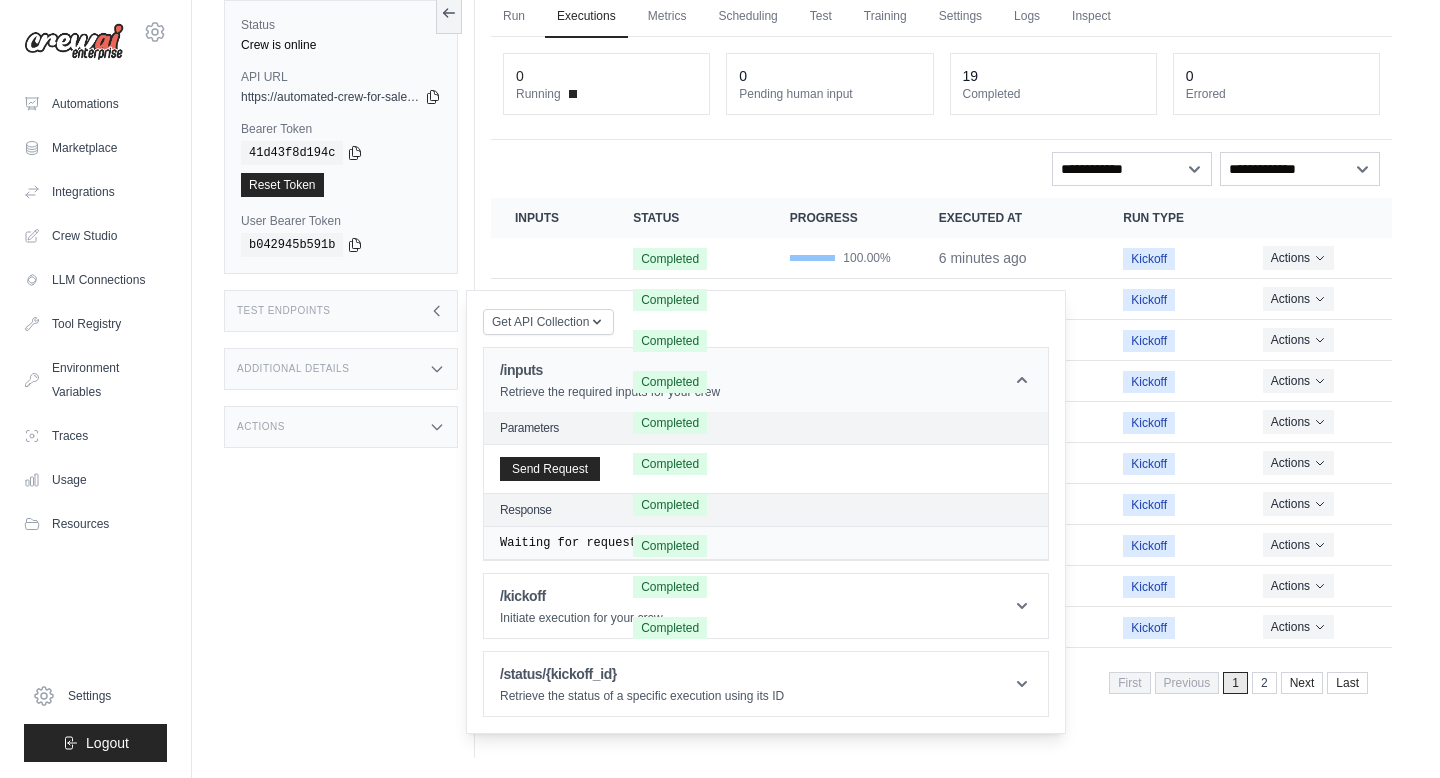 click 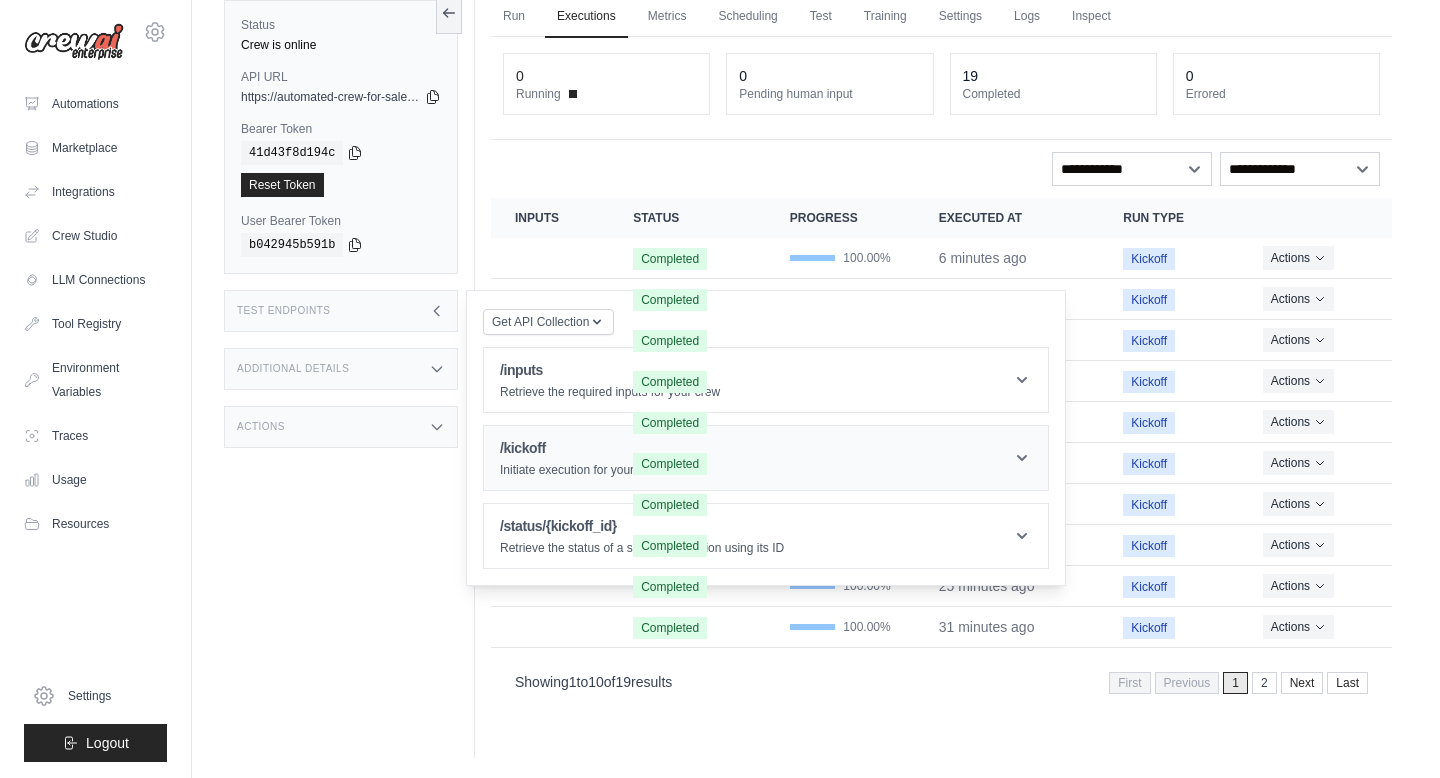 click on "/kickoff
Initiate execution for your crew" at bounding box center [766, 458] 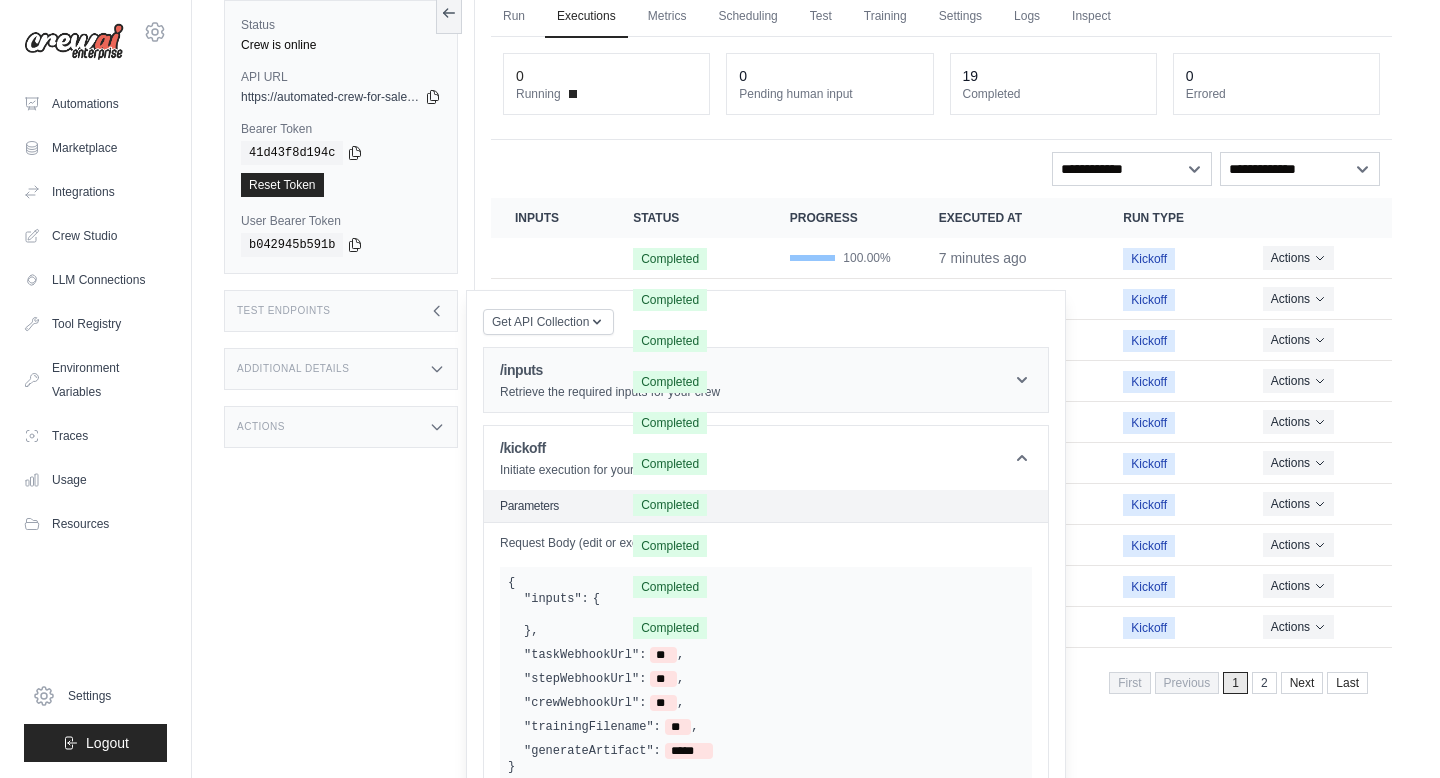 click 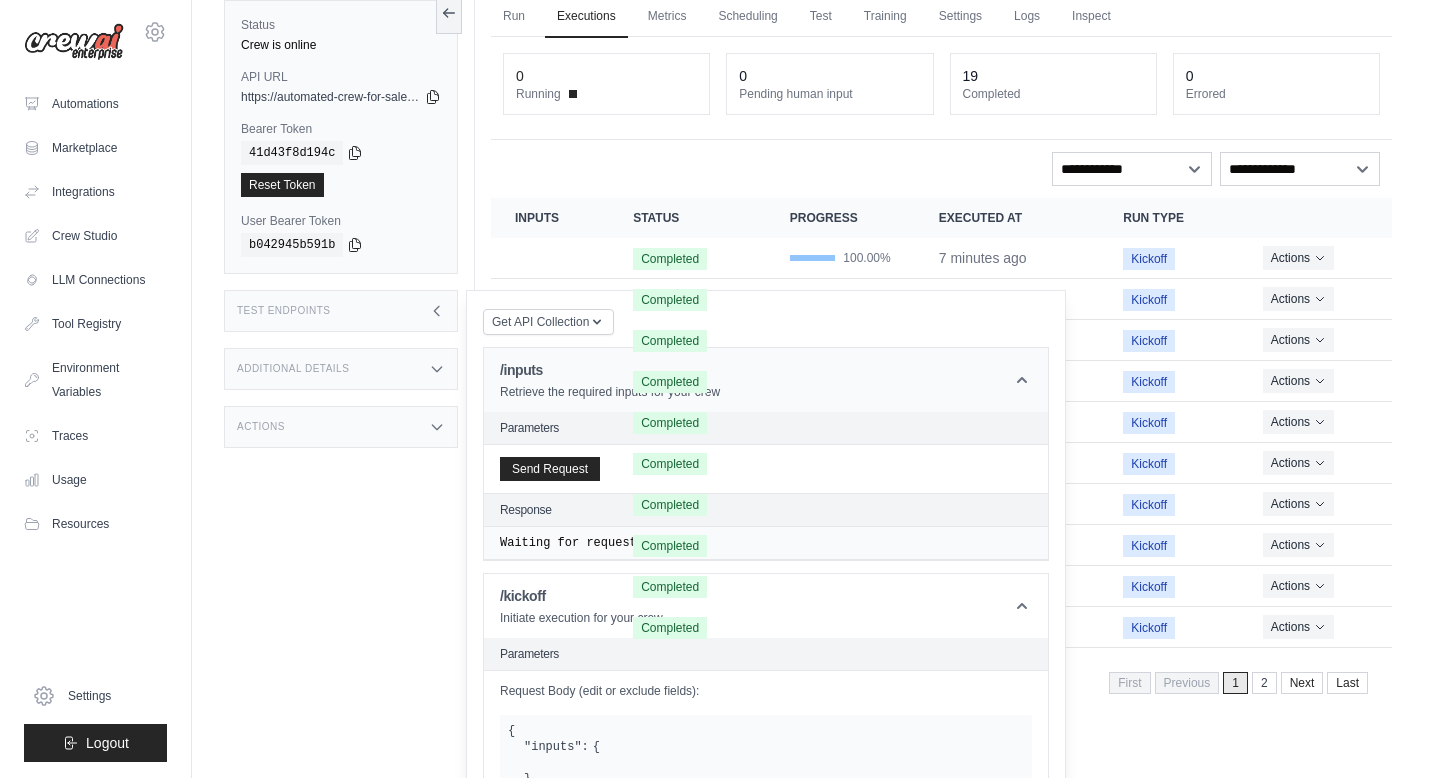 click 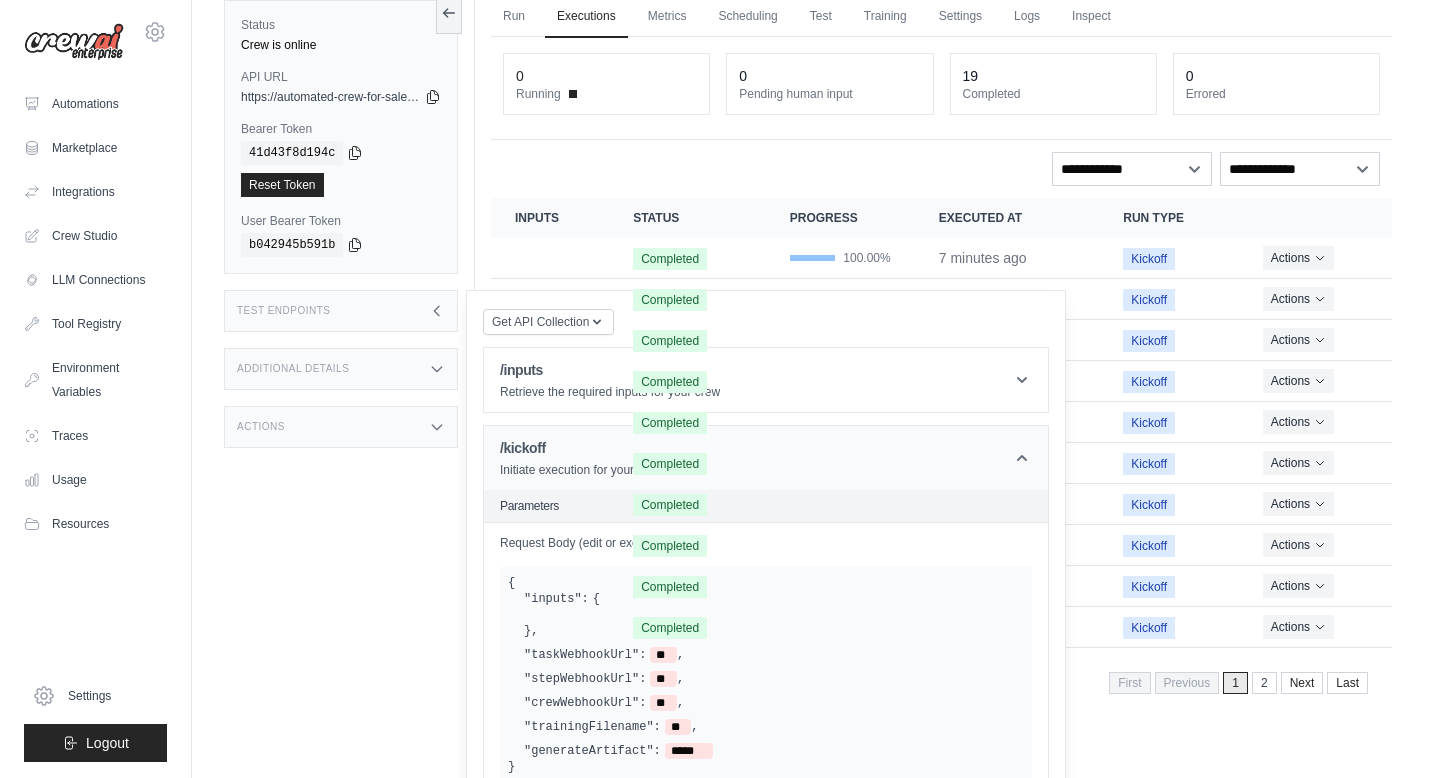 click 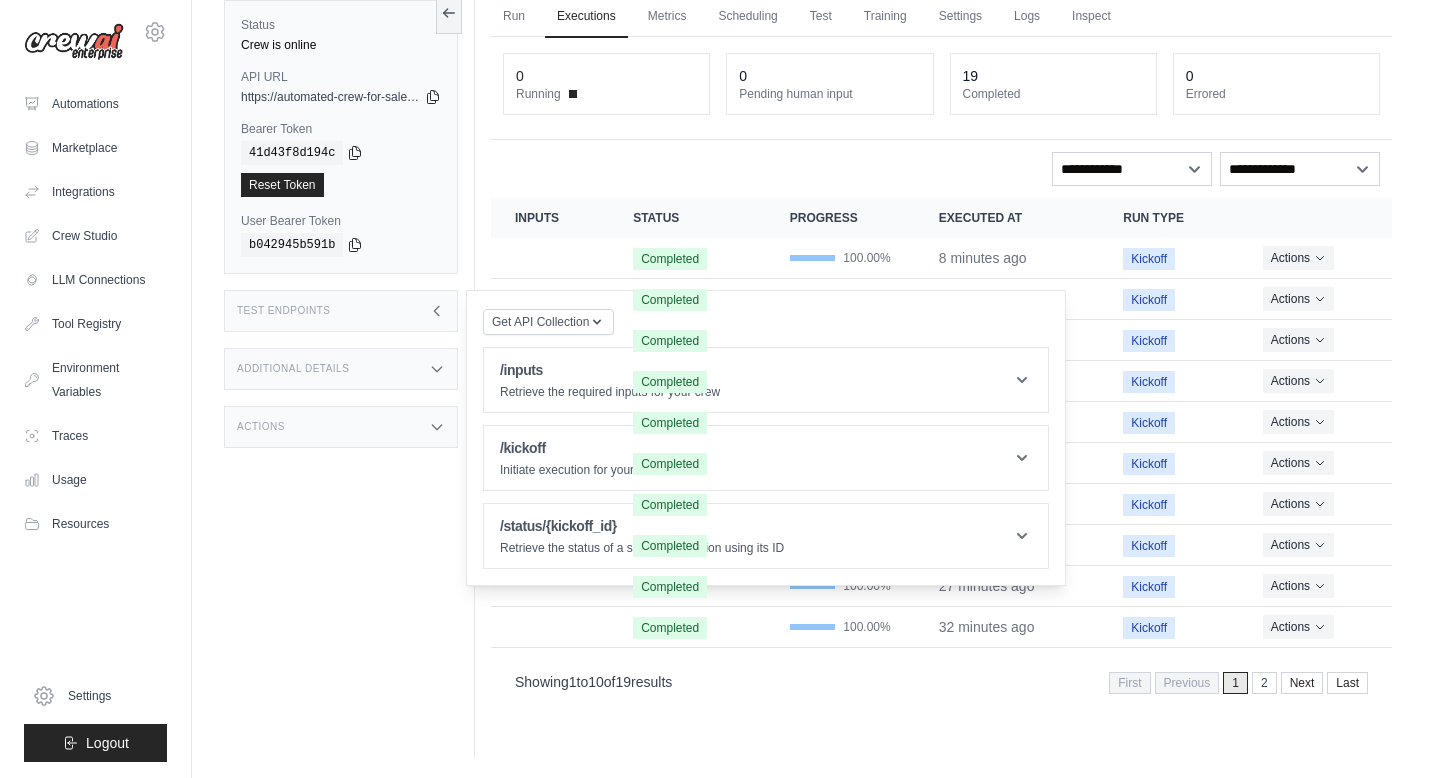 click on "Status
Crew is online
API URL
copied
https://automated-crew-for-sales-qualification-and--d2ddaa89.crewai.com
Bearer Token
copied
41d43f8d194c
Reset Token
User Bearer Token" at bounding box center (349, 369) 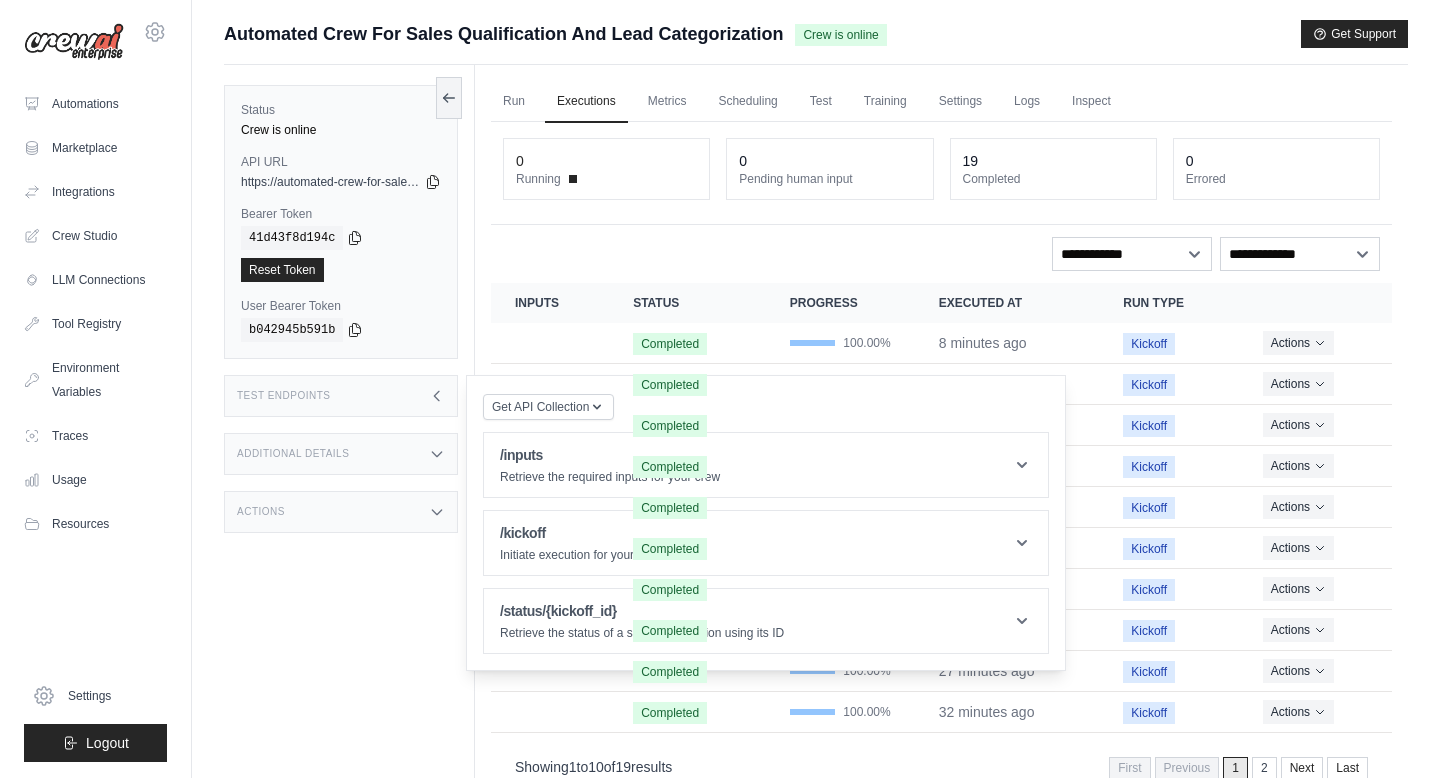 scroll, scrollTop: 1, scrollLeft: 0, axis: vertical 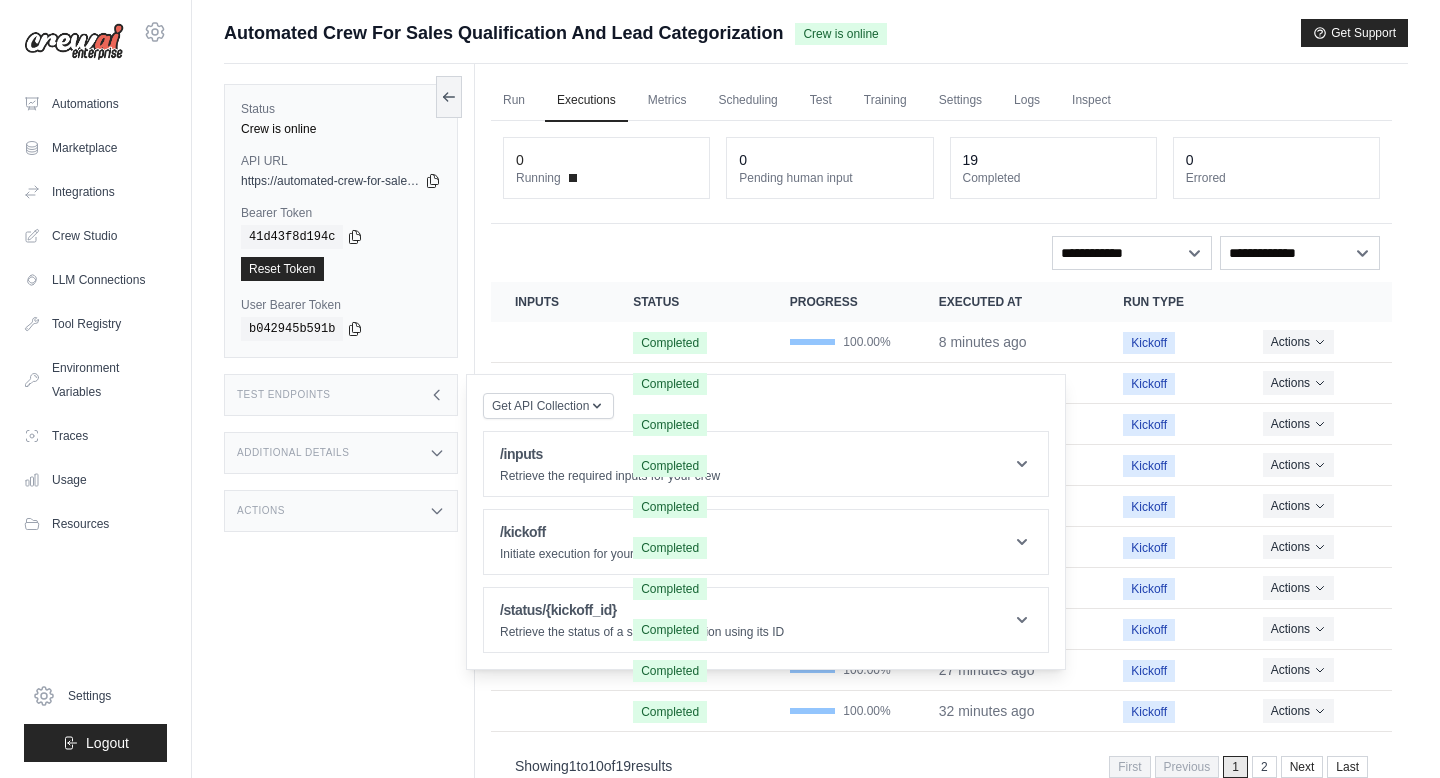 click on "Test Endpoints" at bounding box center (341, 395) 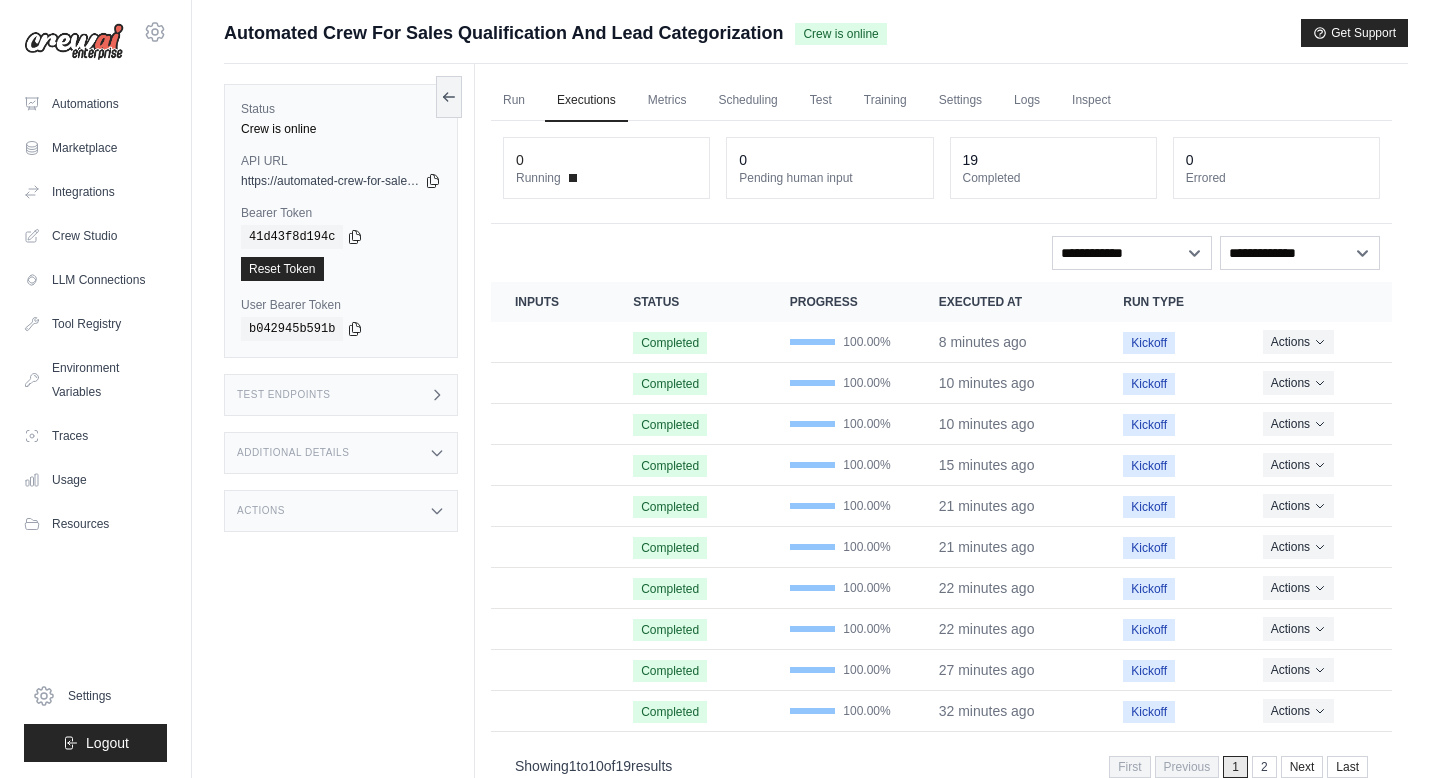 click 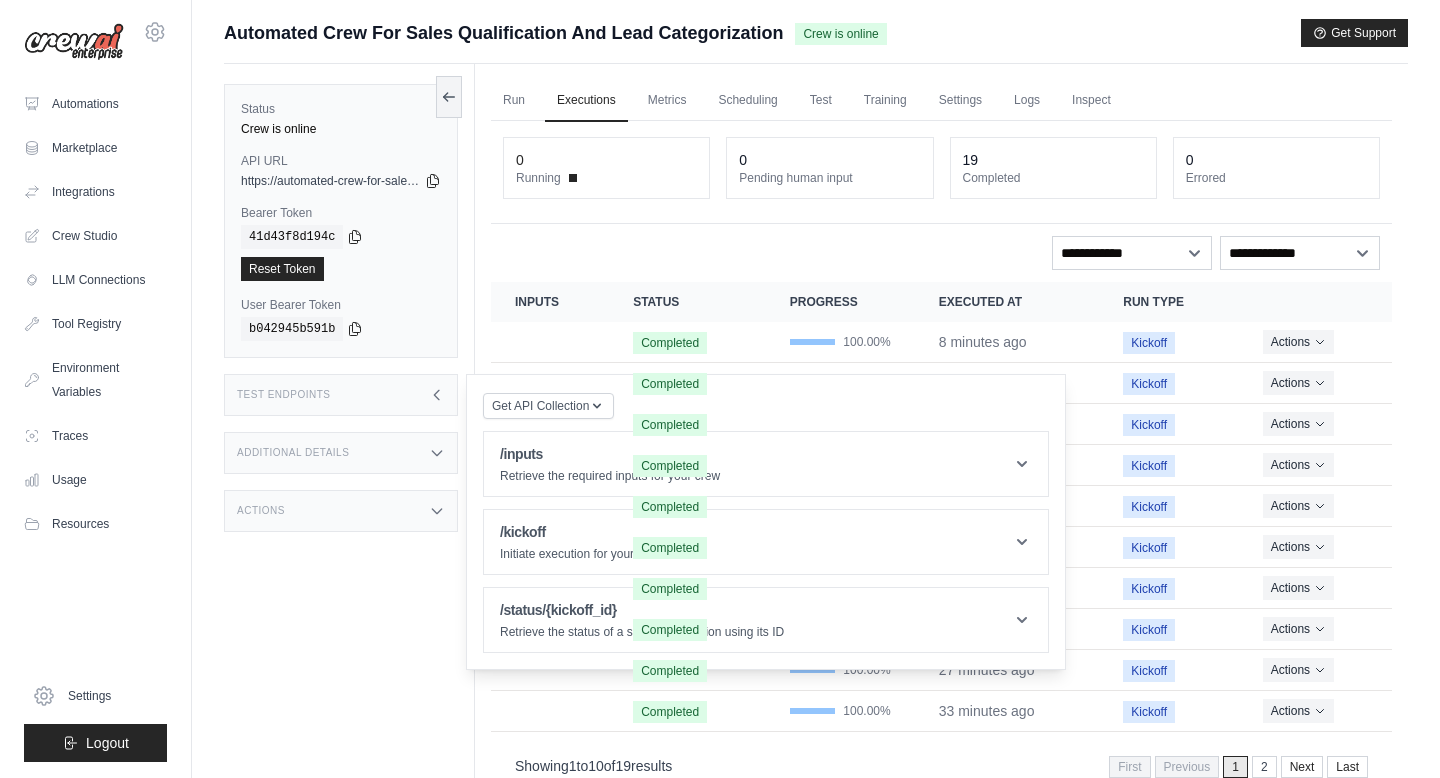 scroll, scrollTop: 85, scrollLeft: 0, axis: vertical 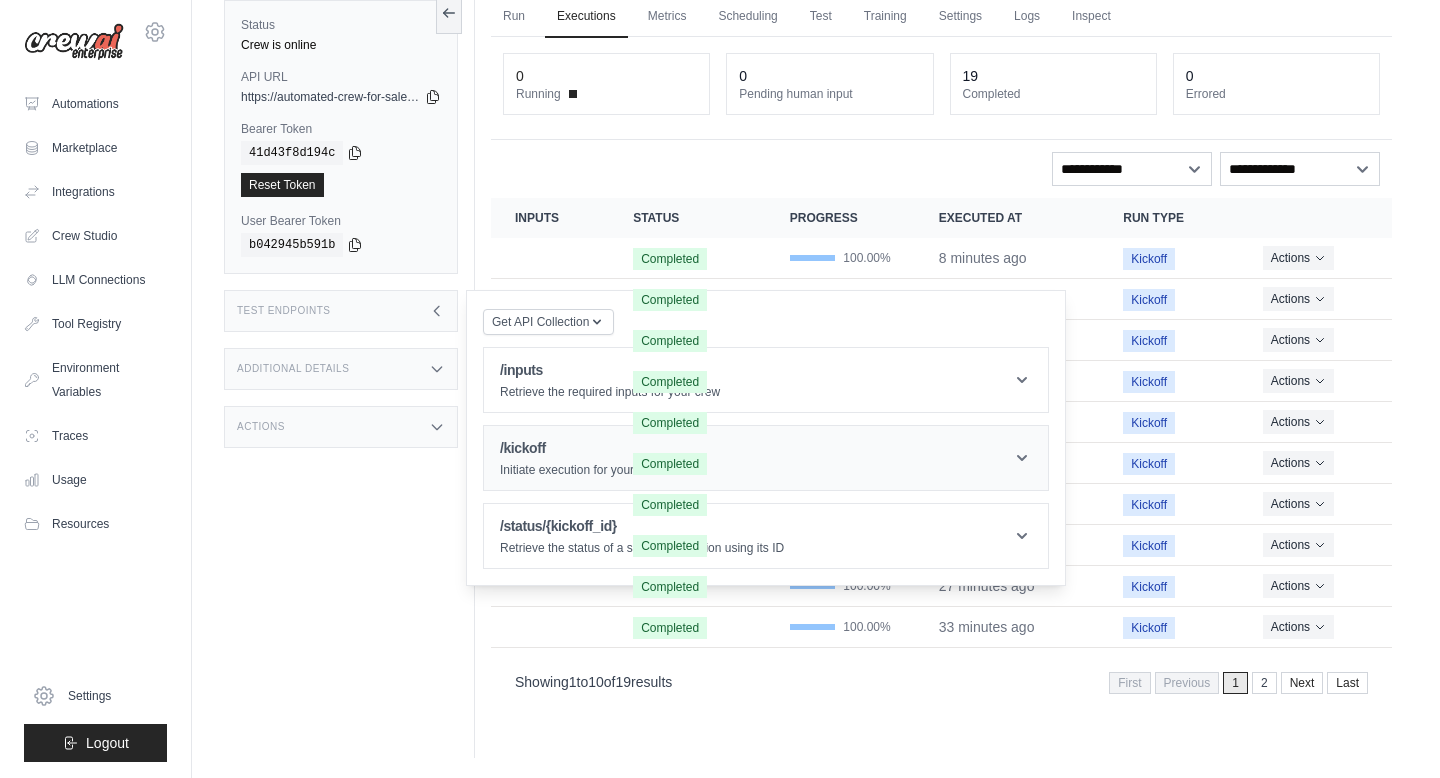 click on "/kickoff
Initiate execution for your crew" at bounding box center [766, 458] 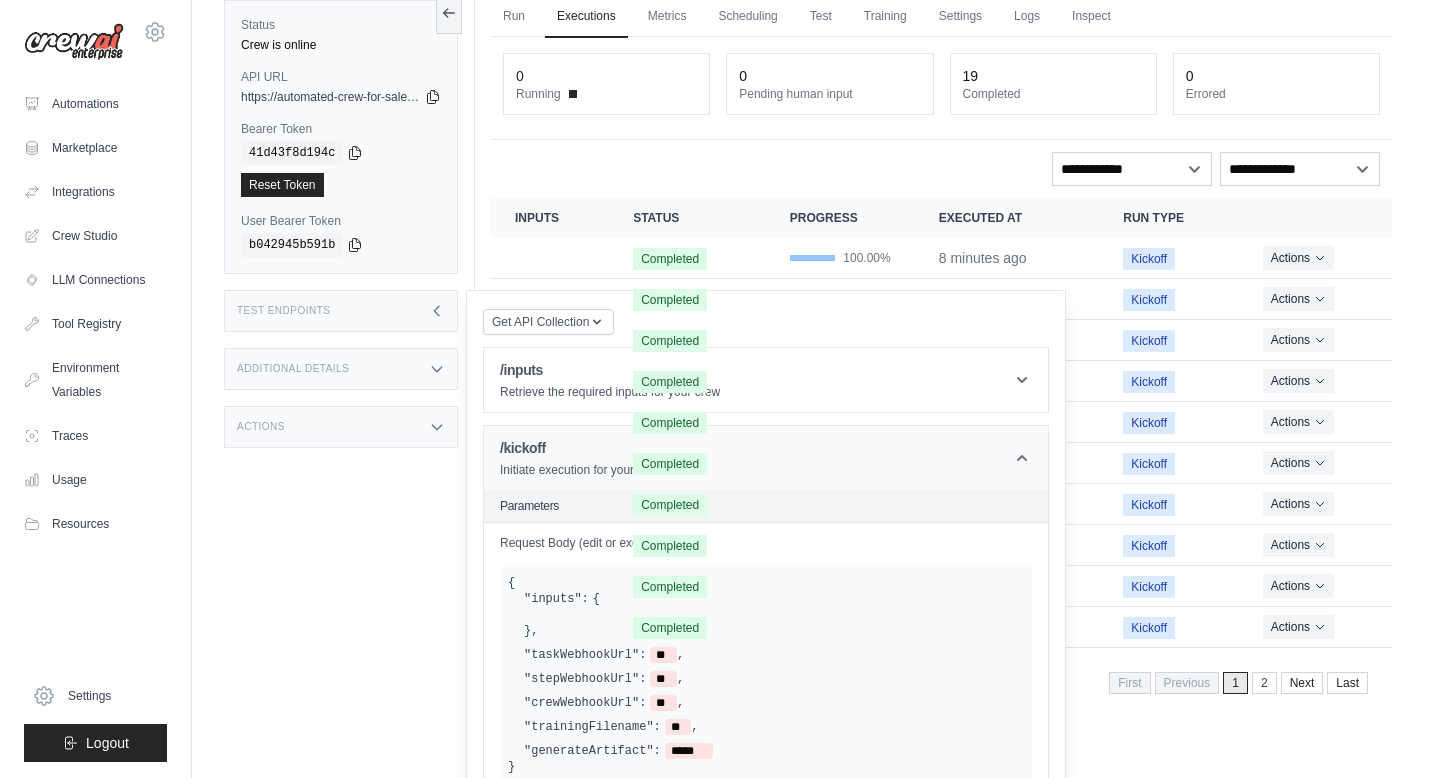 click on "/kickoff
Initiate execution for your crew" at bounding box center [766, 458] 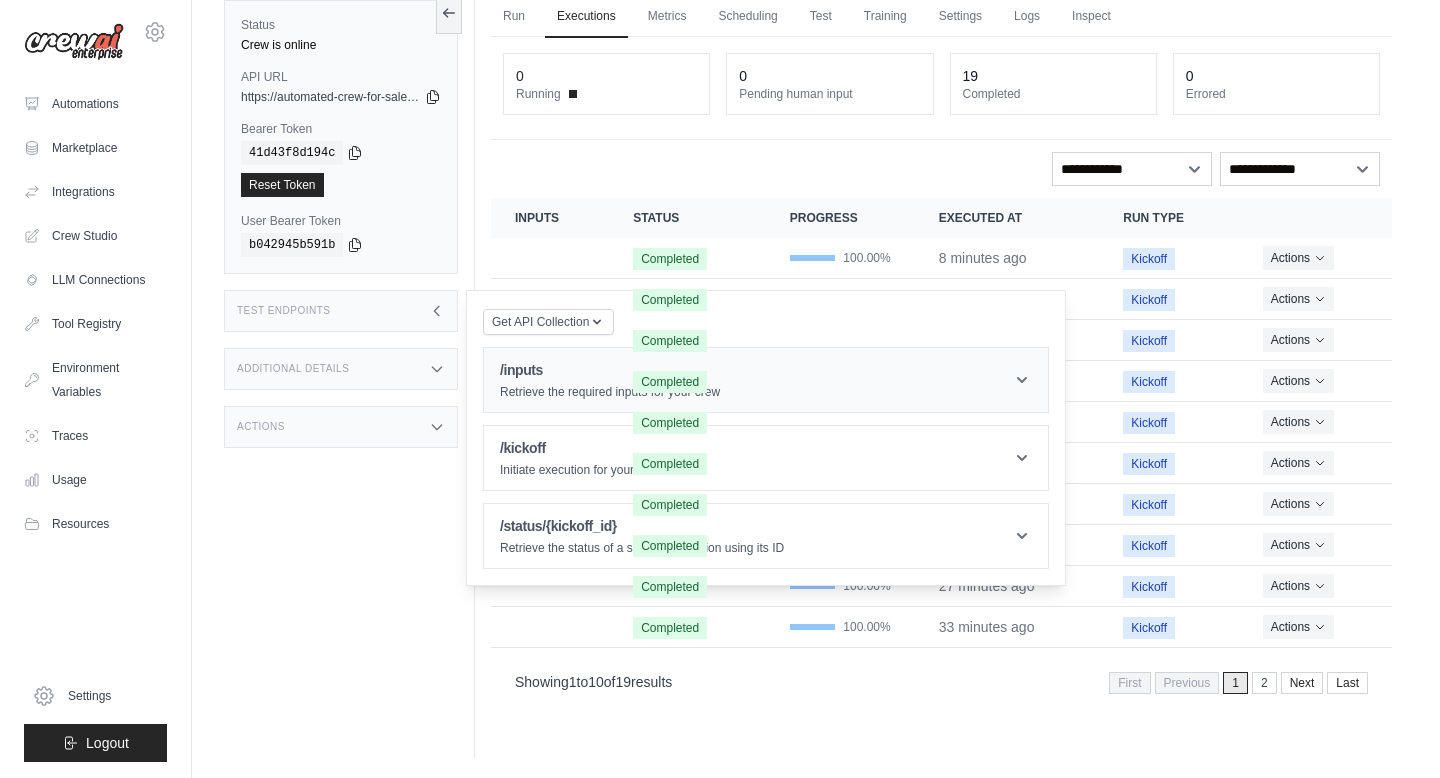 click on "/inputs
Retrieve the required inputs for your crew" at bounding box center (766, 380) 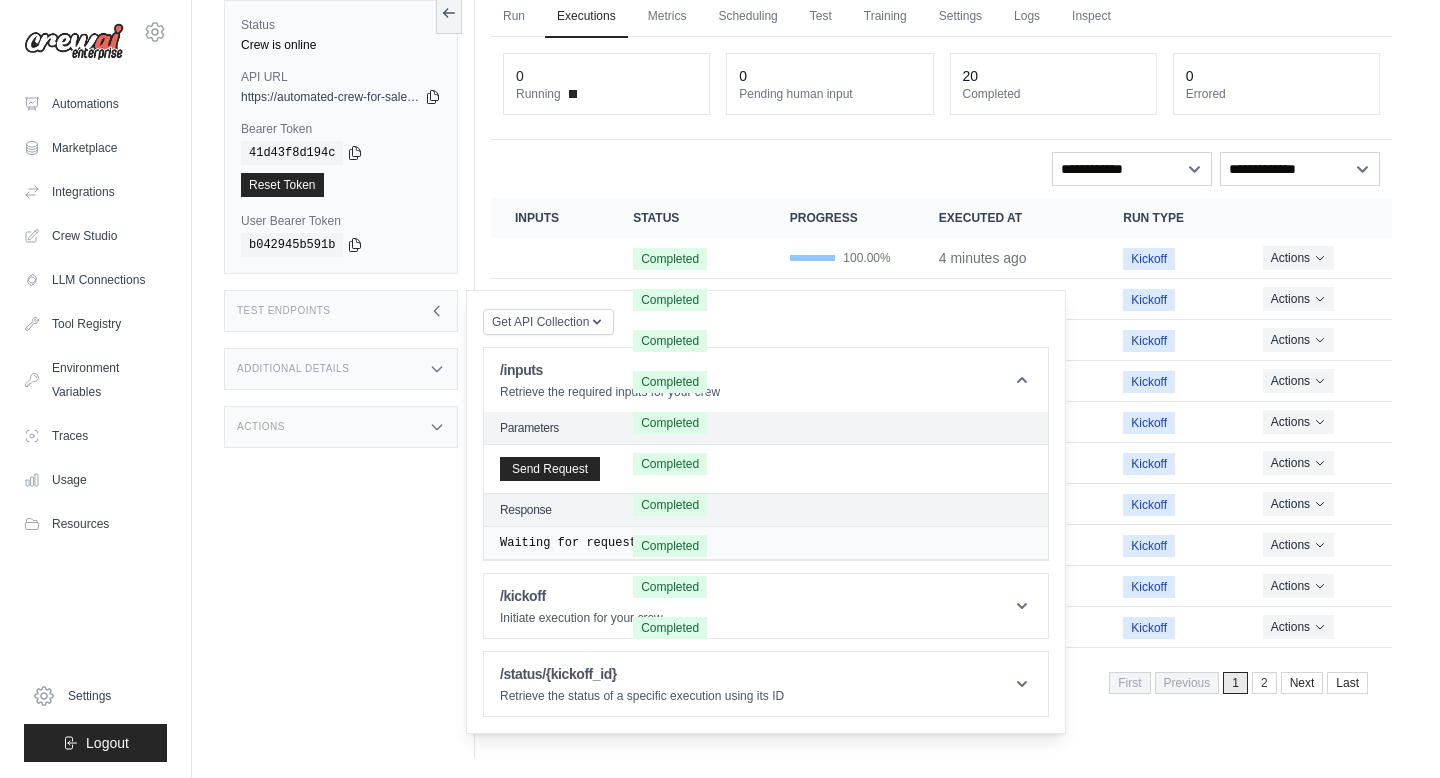 click on "Status
Crew is online
API URL
copied
https://automated-crew-for-sales-qualification-and--d2ddaa89.crewai.com
Bearer Token
copied
41d43f8d194c
Reset Token
User Bearer Token" at bounding box center [349, 369] 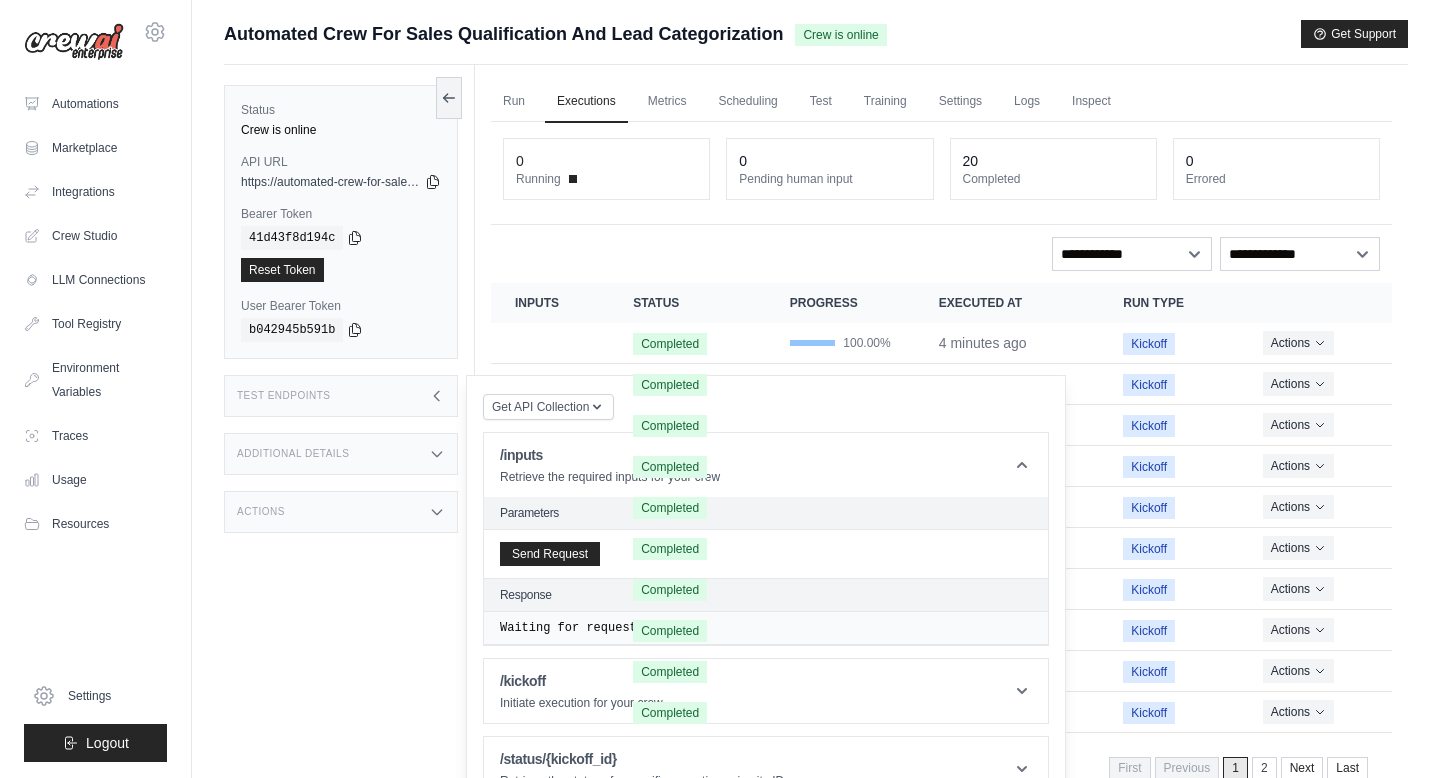 click on "Test Endpoints" at bounding box center [341, 396] 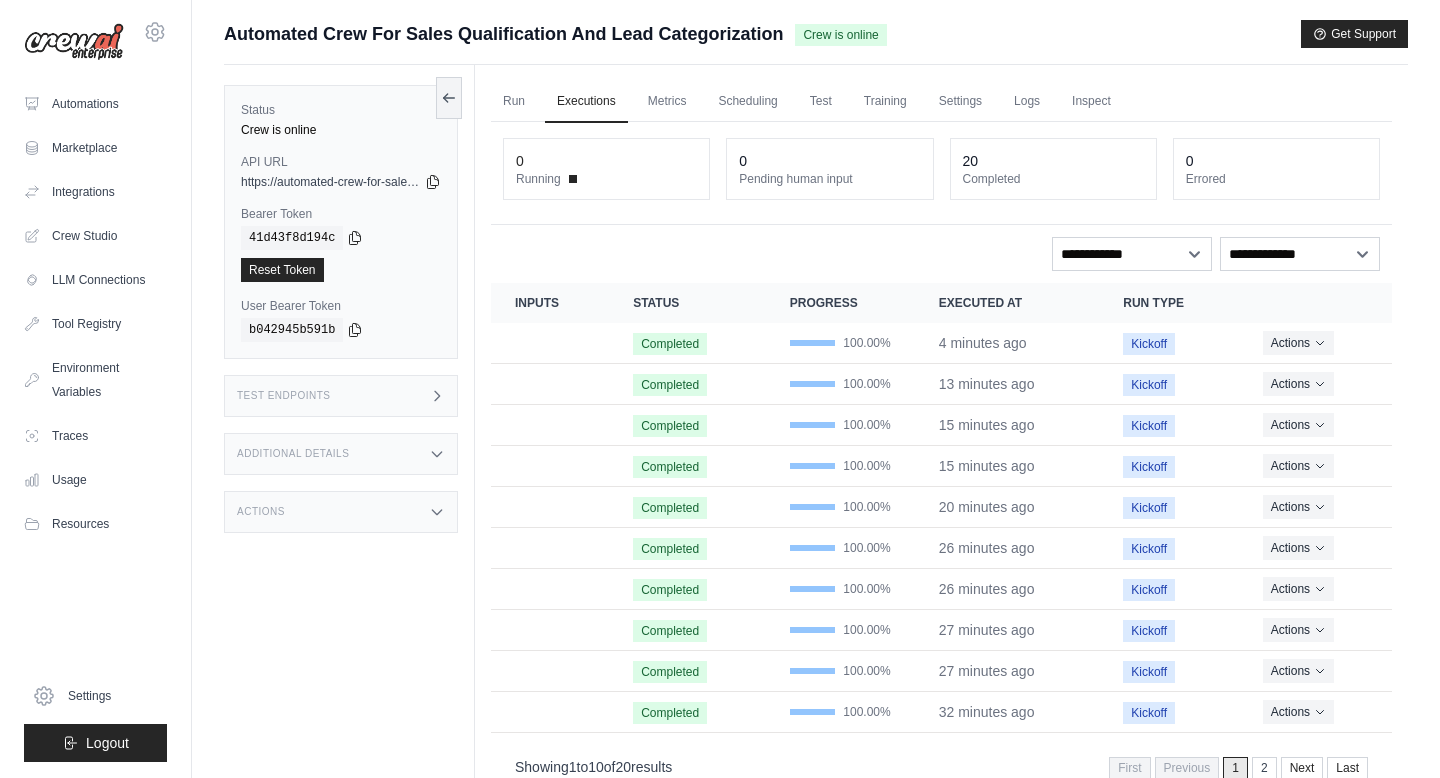 click on "Test Endpoints" at bounding box center [341, 396] 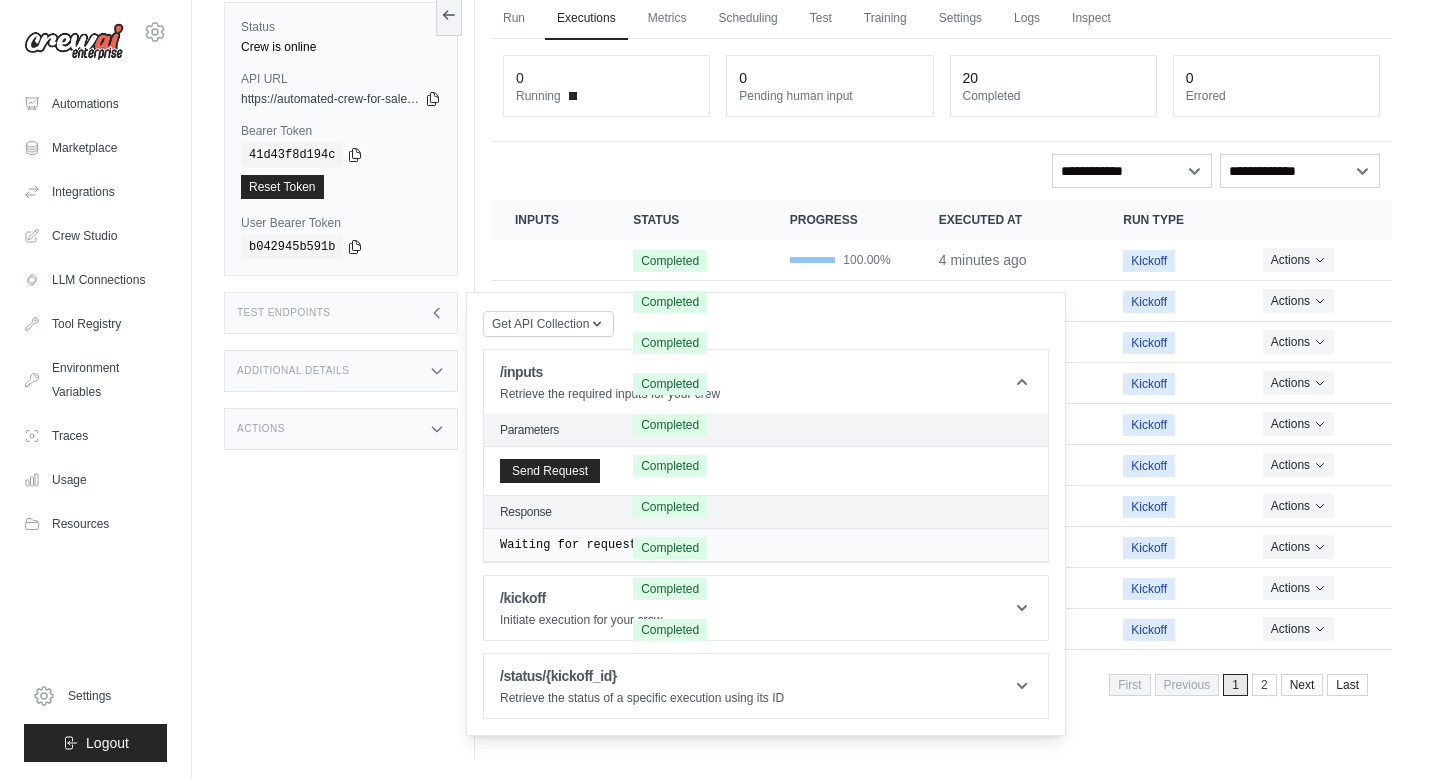 scroll, scrollTop: 85, scrollLeft: 0, axis: vertical 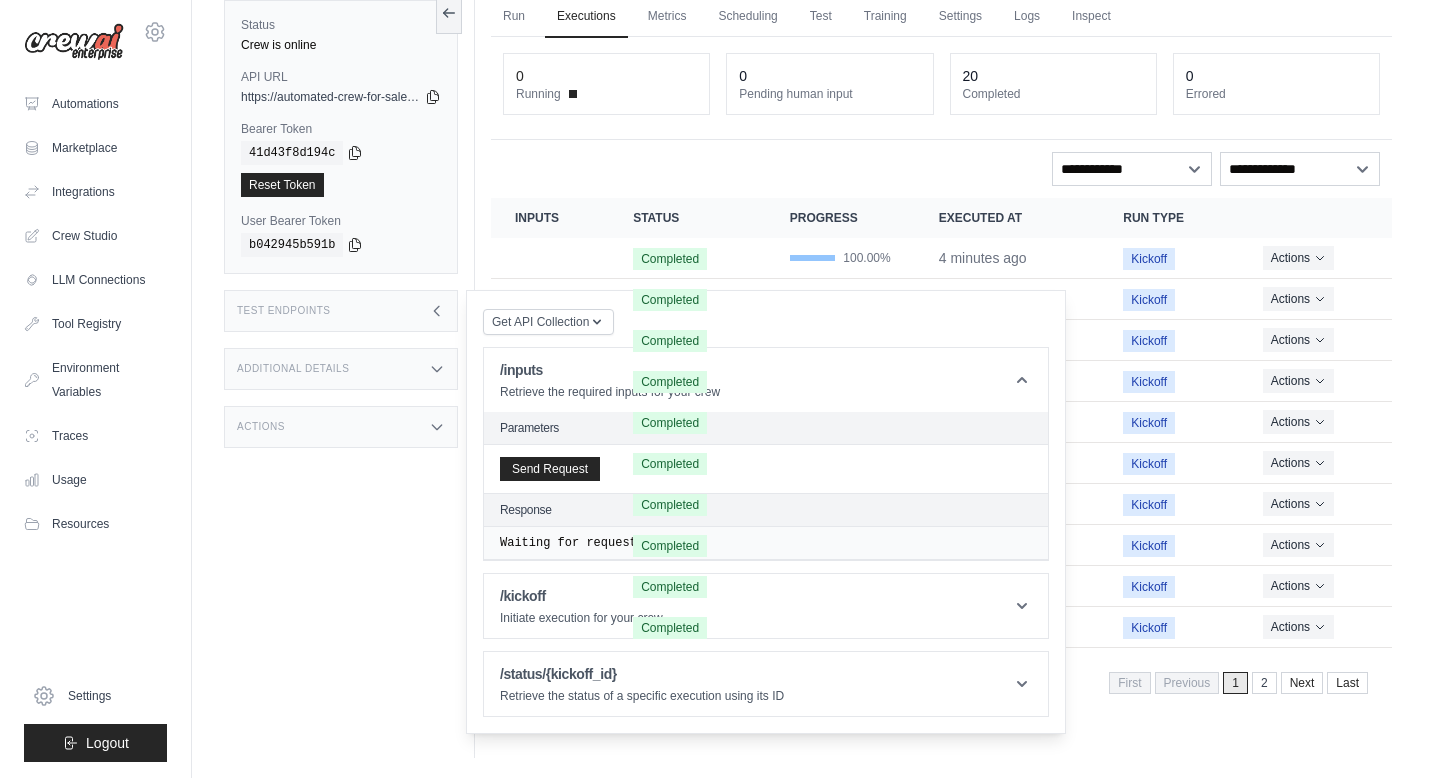 click 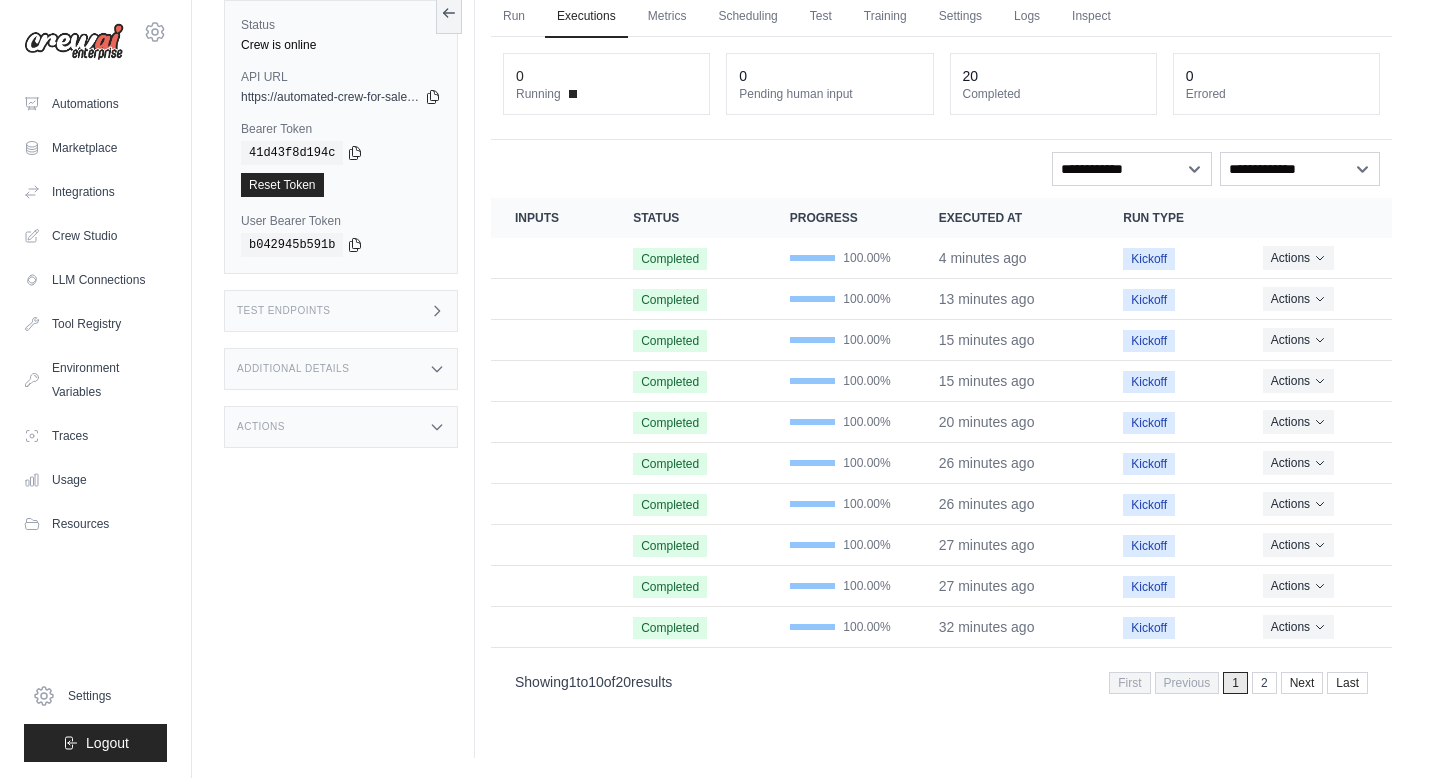 click 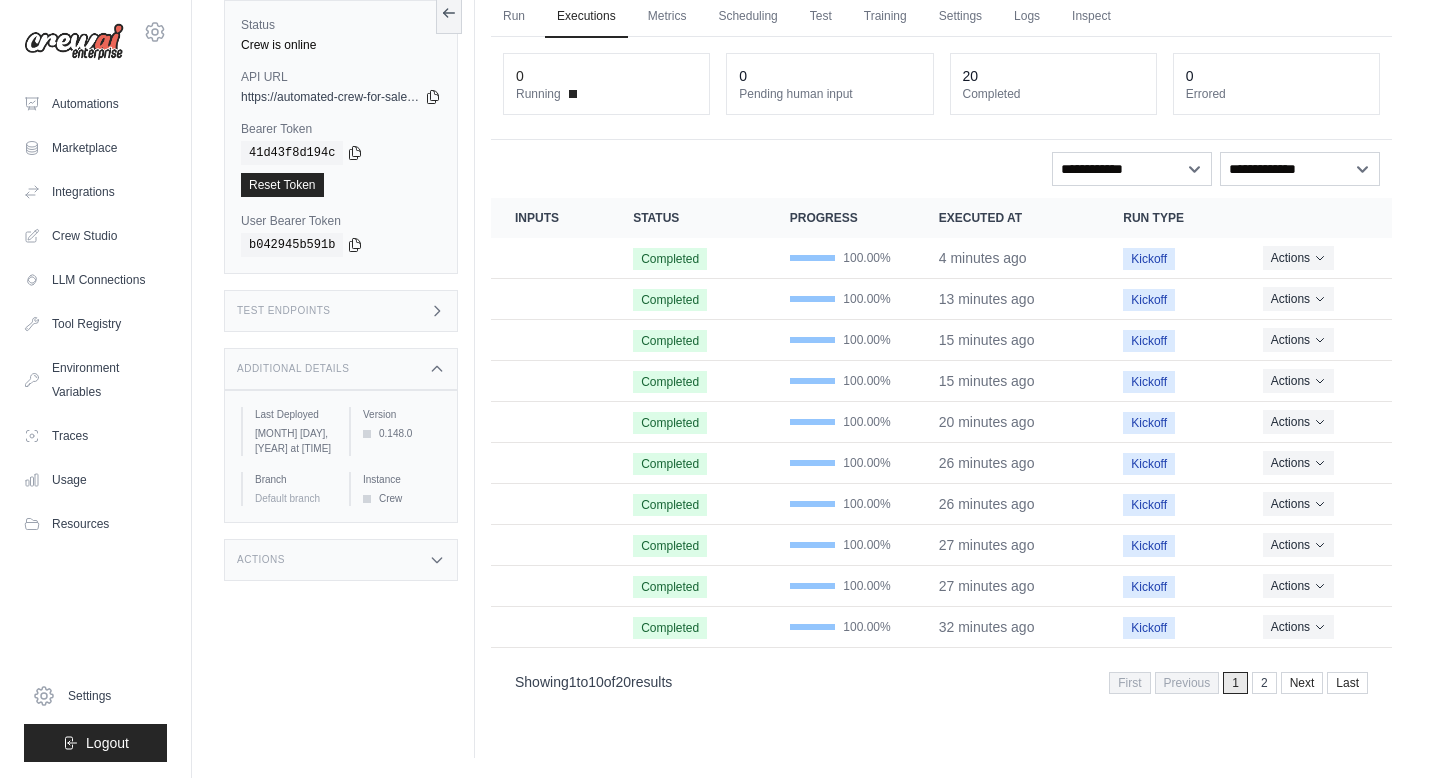 click 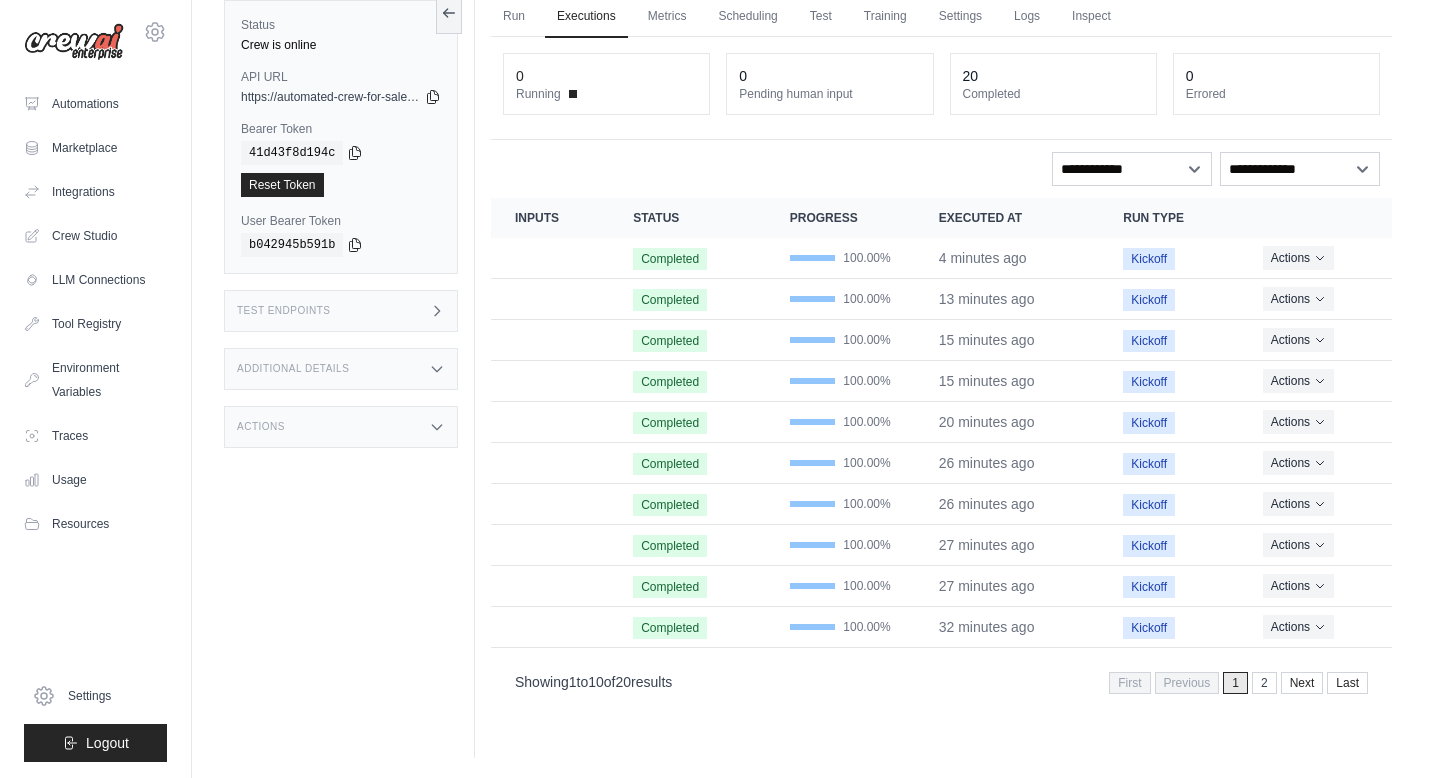 click on "Status
Crew is online
API URL
copied
https://automated-crew-for-sales-qualification-and--d2ddaa89.crewai.com
Bearer Token
copied
41d43f8d194c
Reset Token
User Bearer Token" at bounding box center [349, 369] 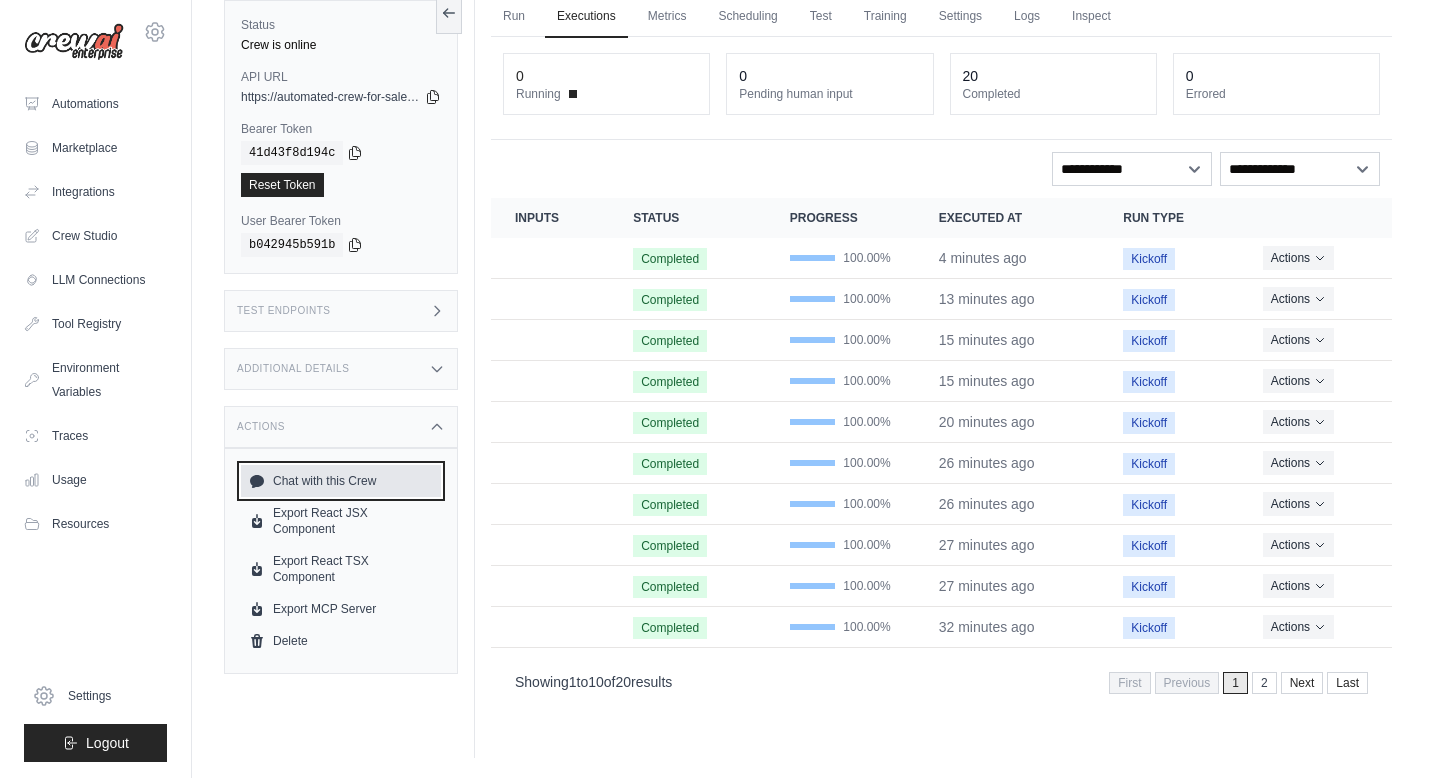 click on "Chat with this
Crew" at bounding box center [341, 481] 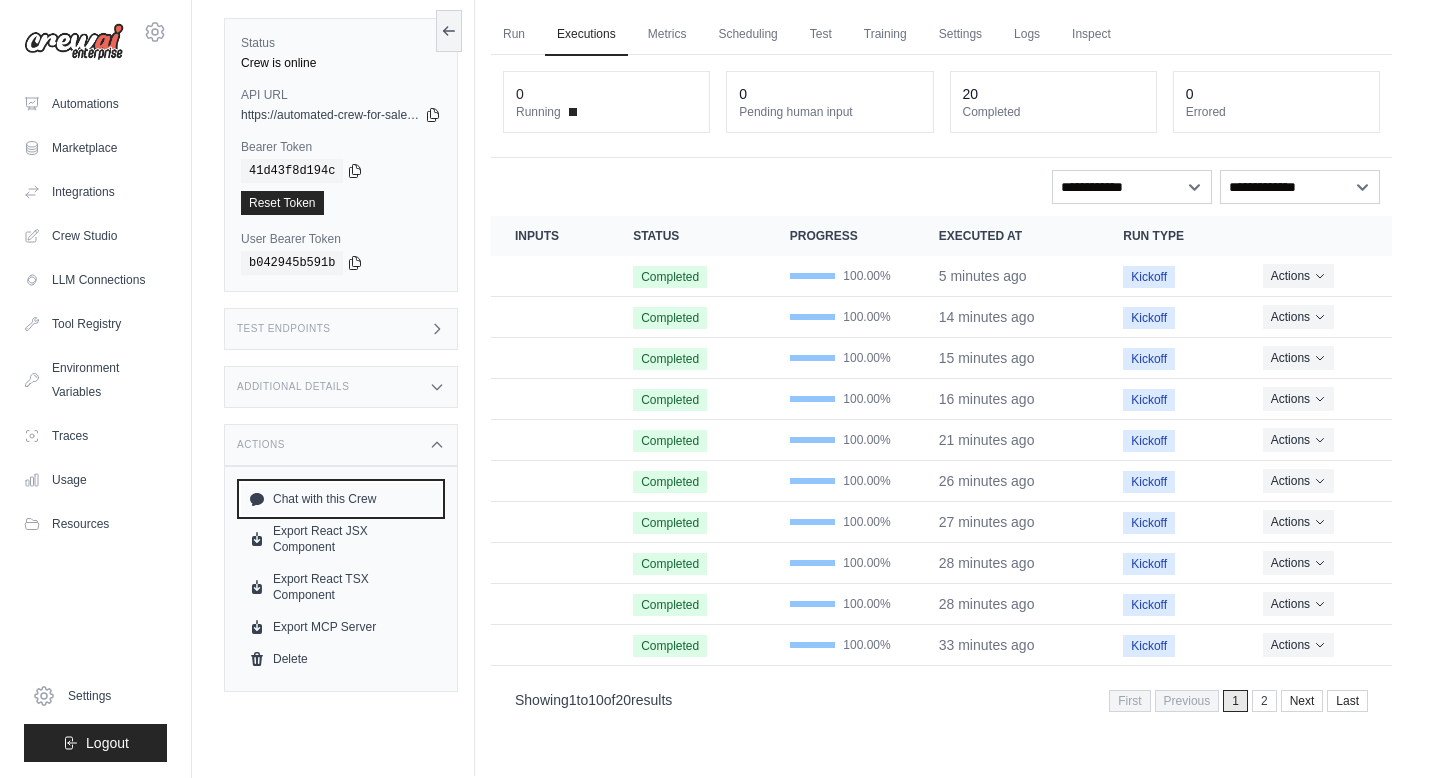 scroll, scrollTop: 85, scrollLeft: 0, axis: vertical 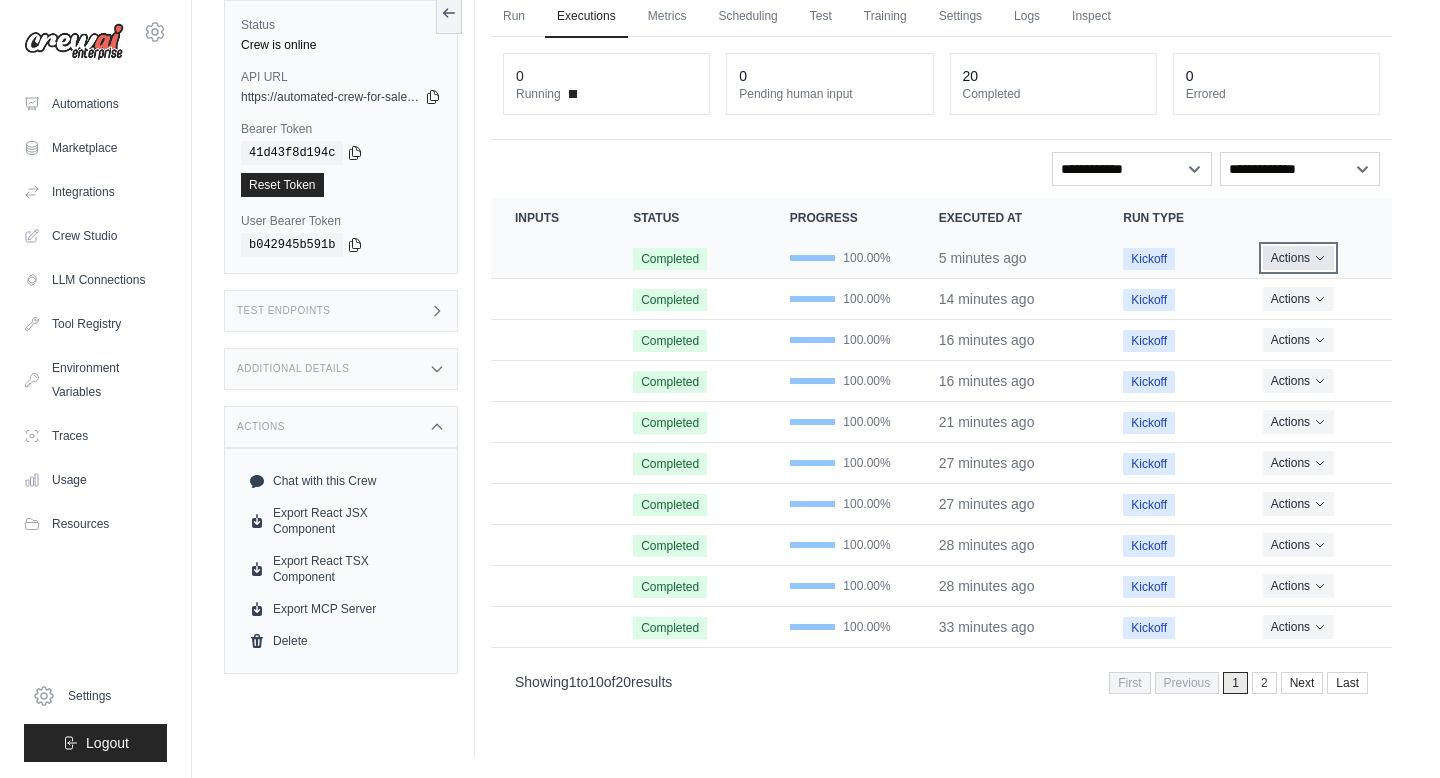 click 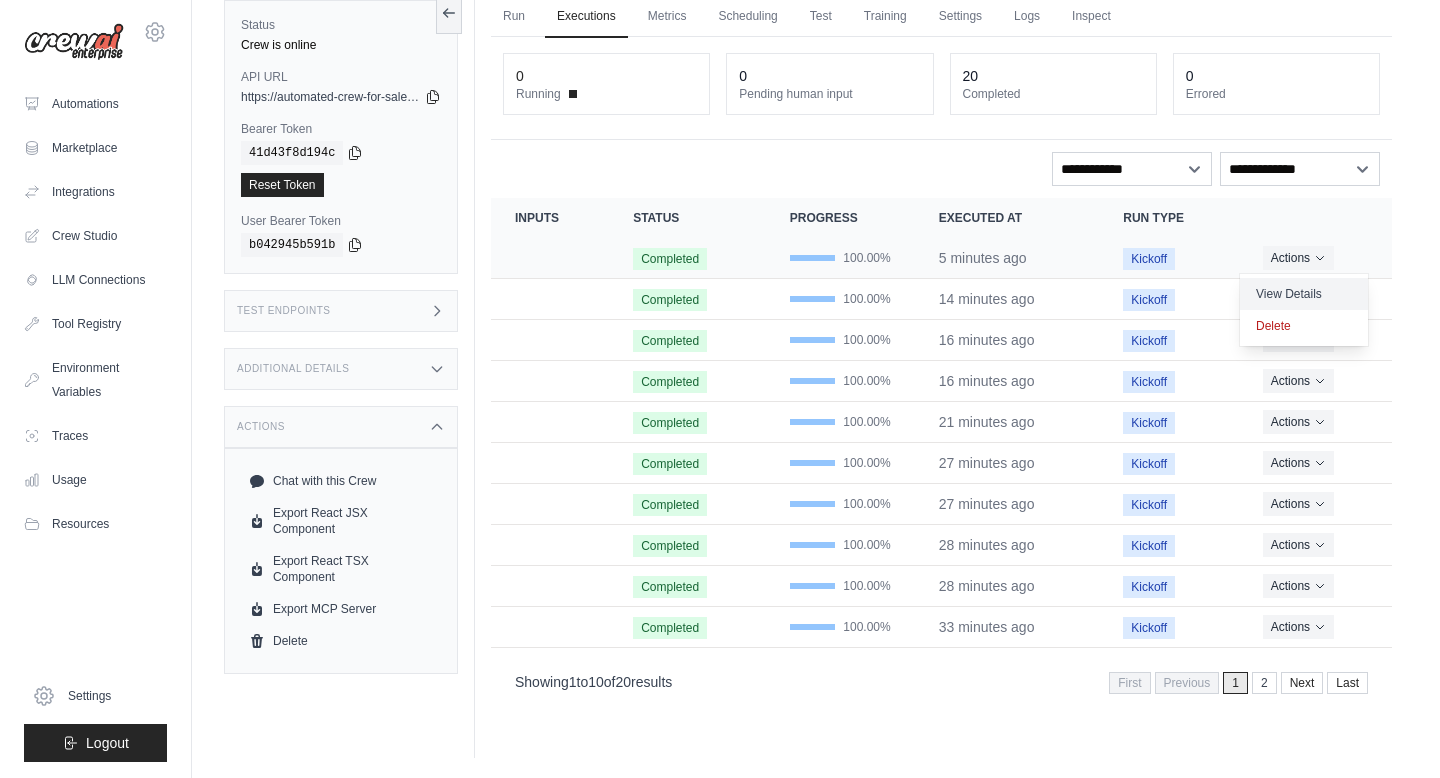 click on "View Details" at bounding box center [1304, 294] 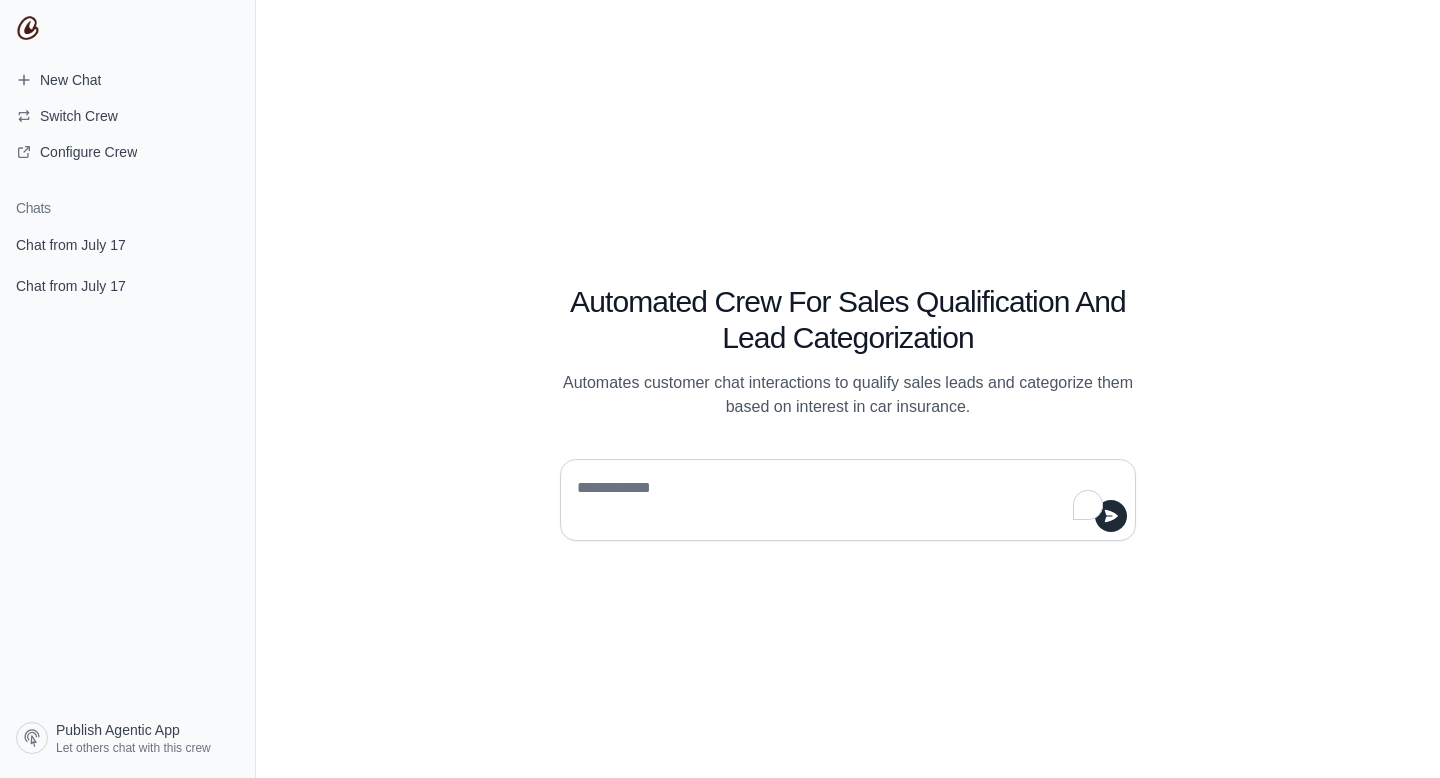 scroll, scrollTop: 0, scrollLeft: 0, axis: both 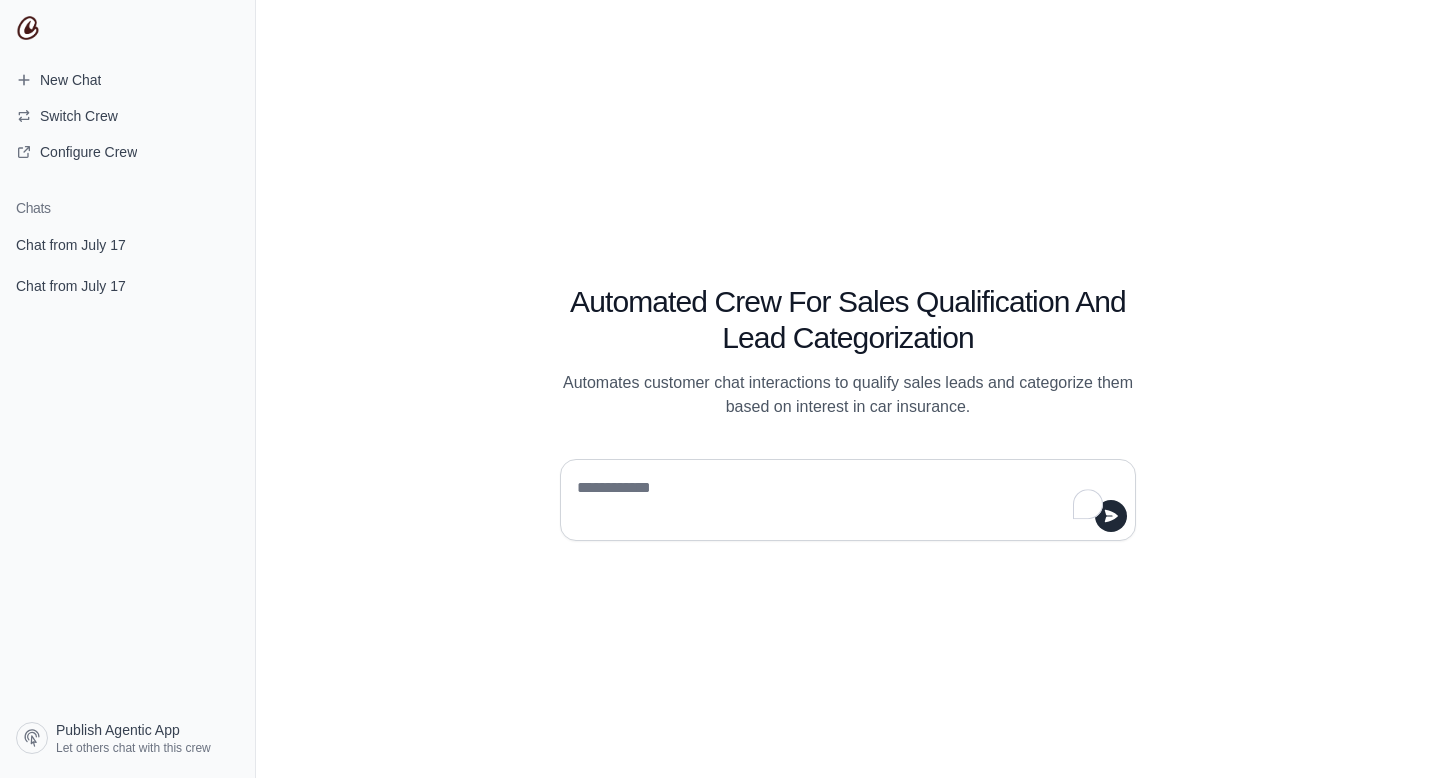 click at bounding box center (842, 500) 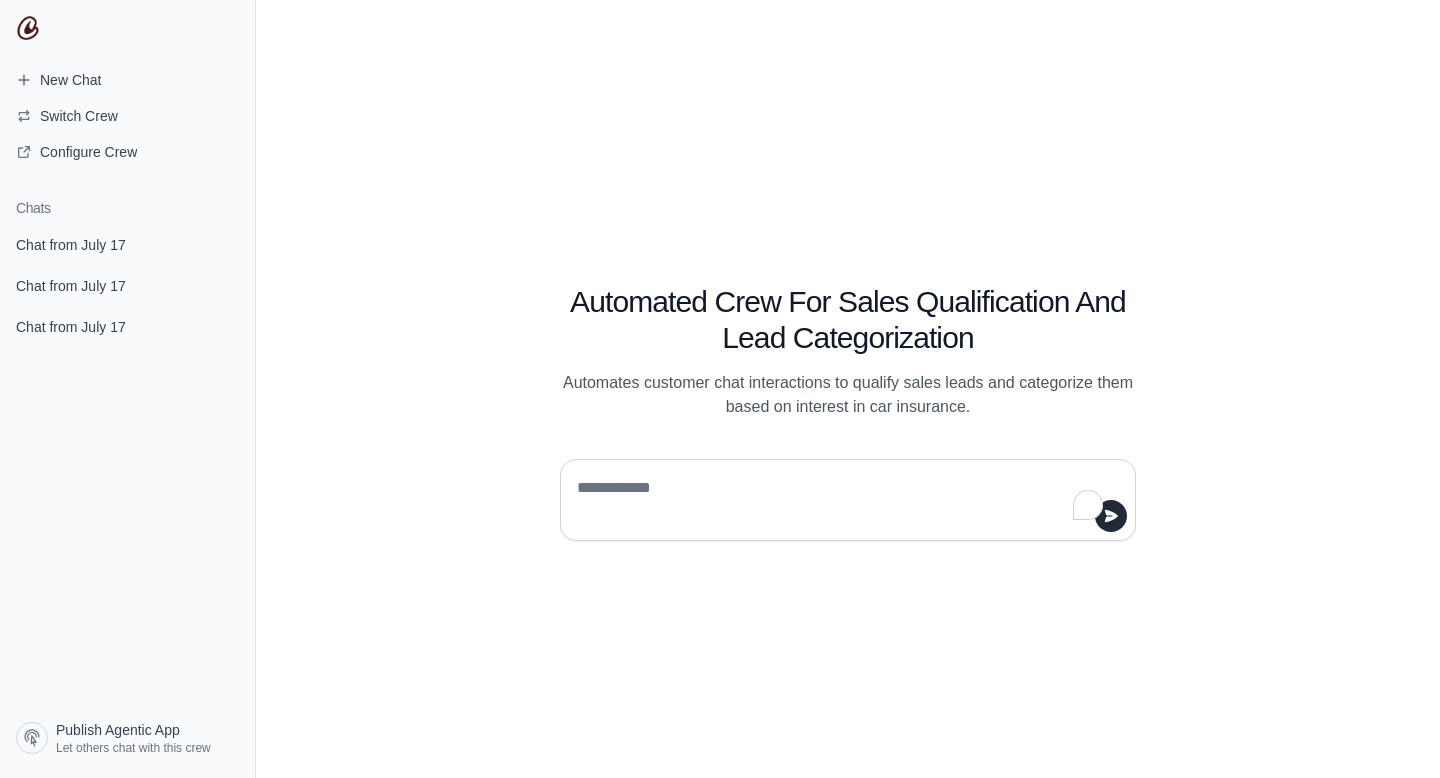 scroll, scrollTop: 0, scrollLeft: 0, axis: both 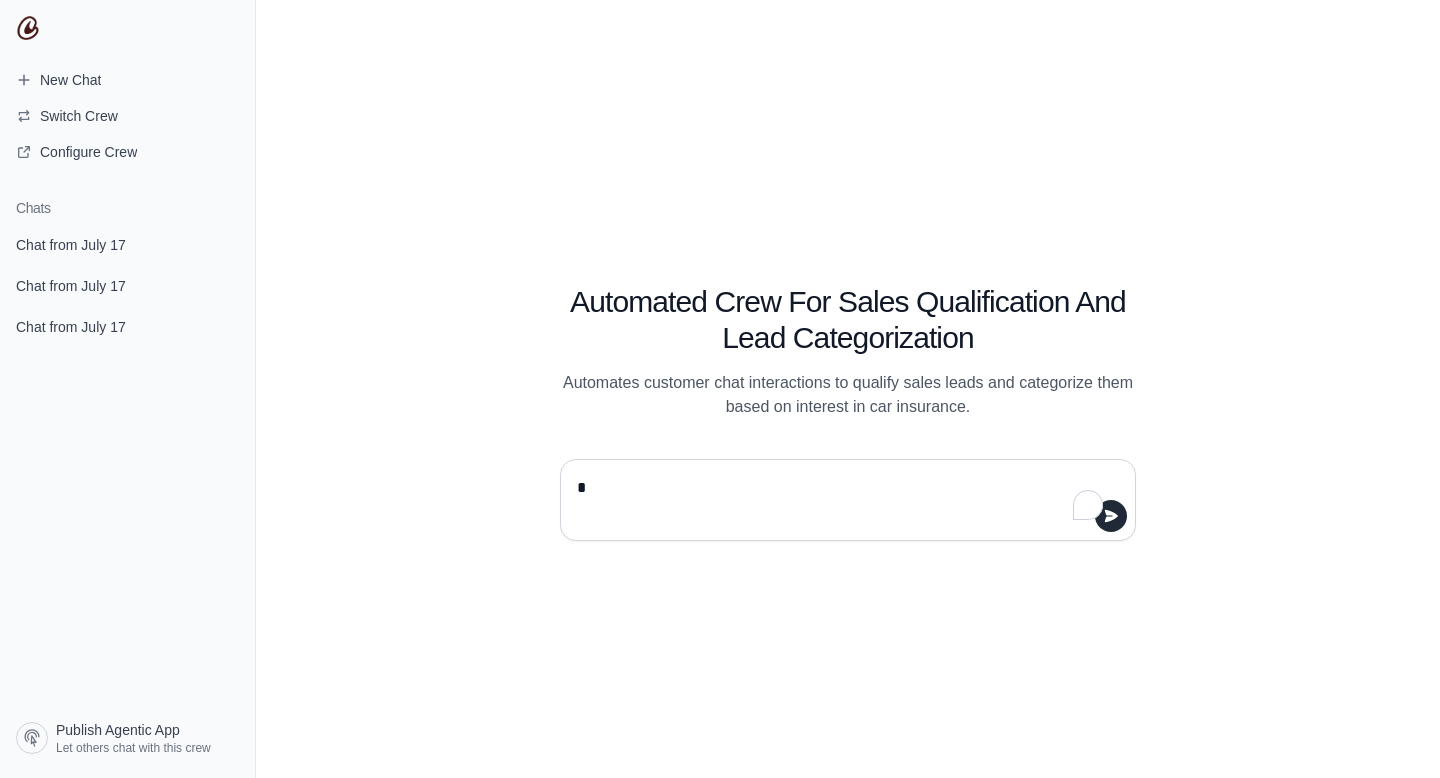 type on "**" 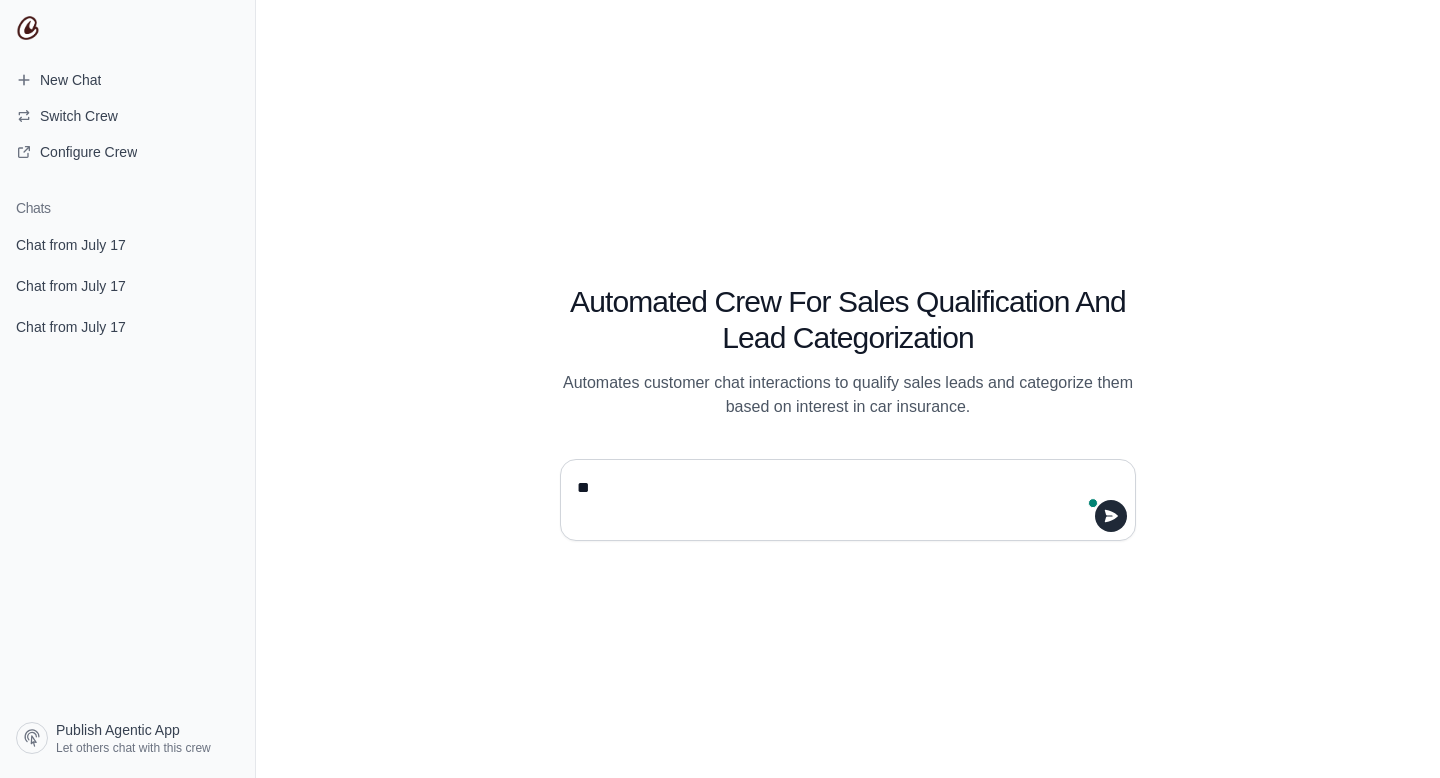 scroll, scrollTop: 0, scrollLeft: 0, axis: both 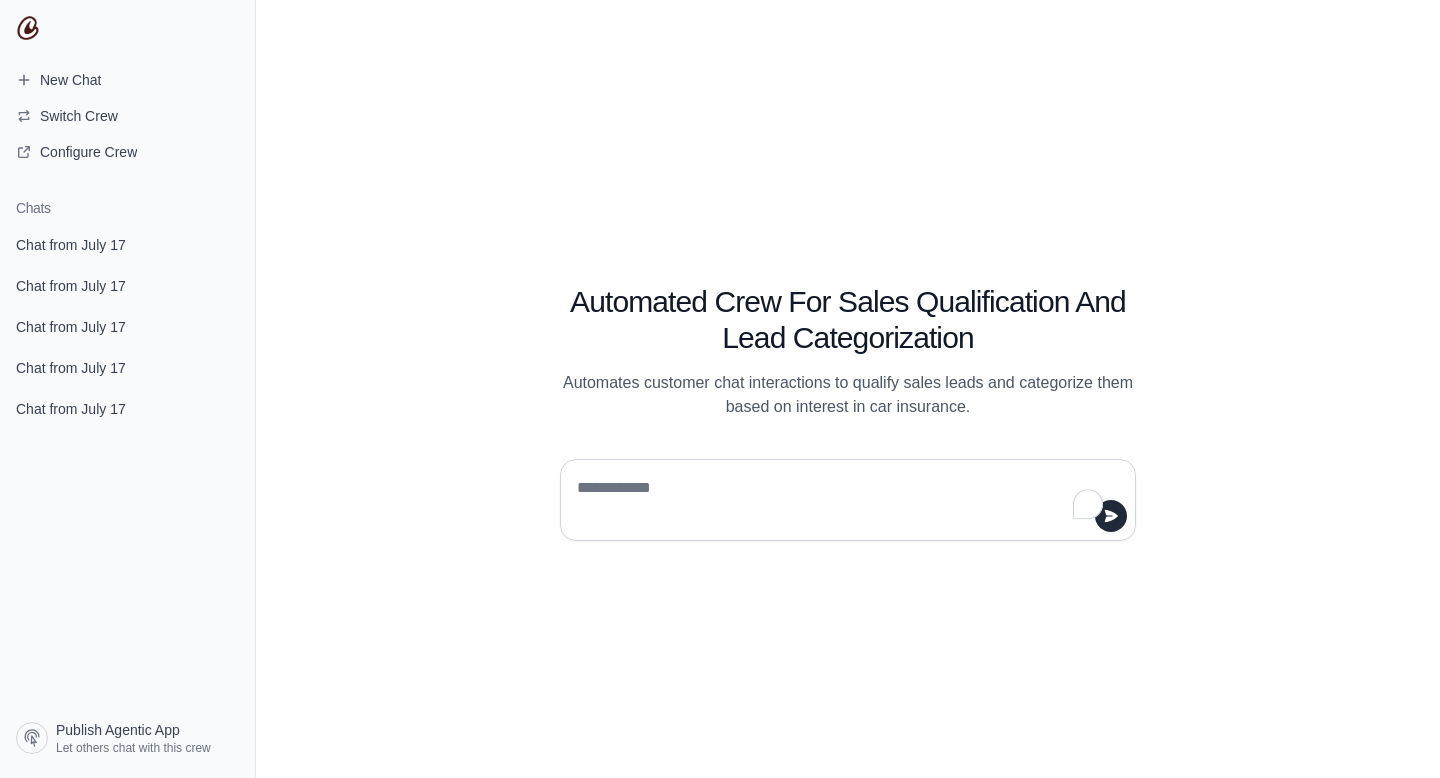 click at bounding box center (842, 500) 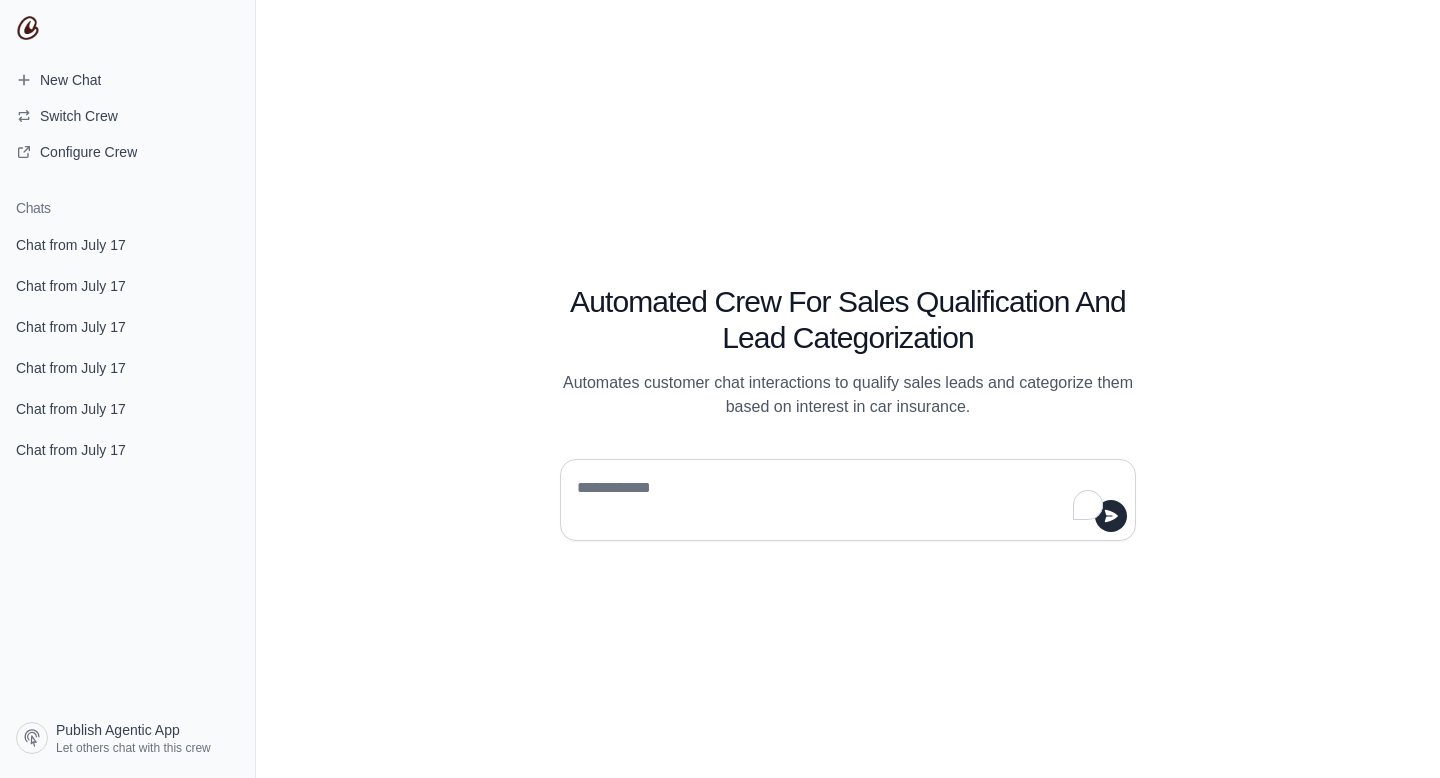 scroll, scrollTop: 0, scrollLeft: 0, axis: both 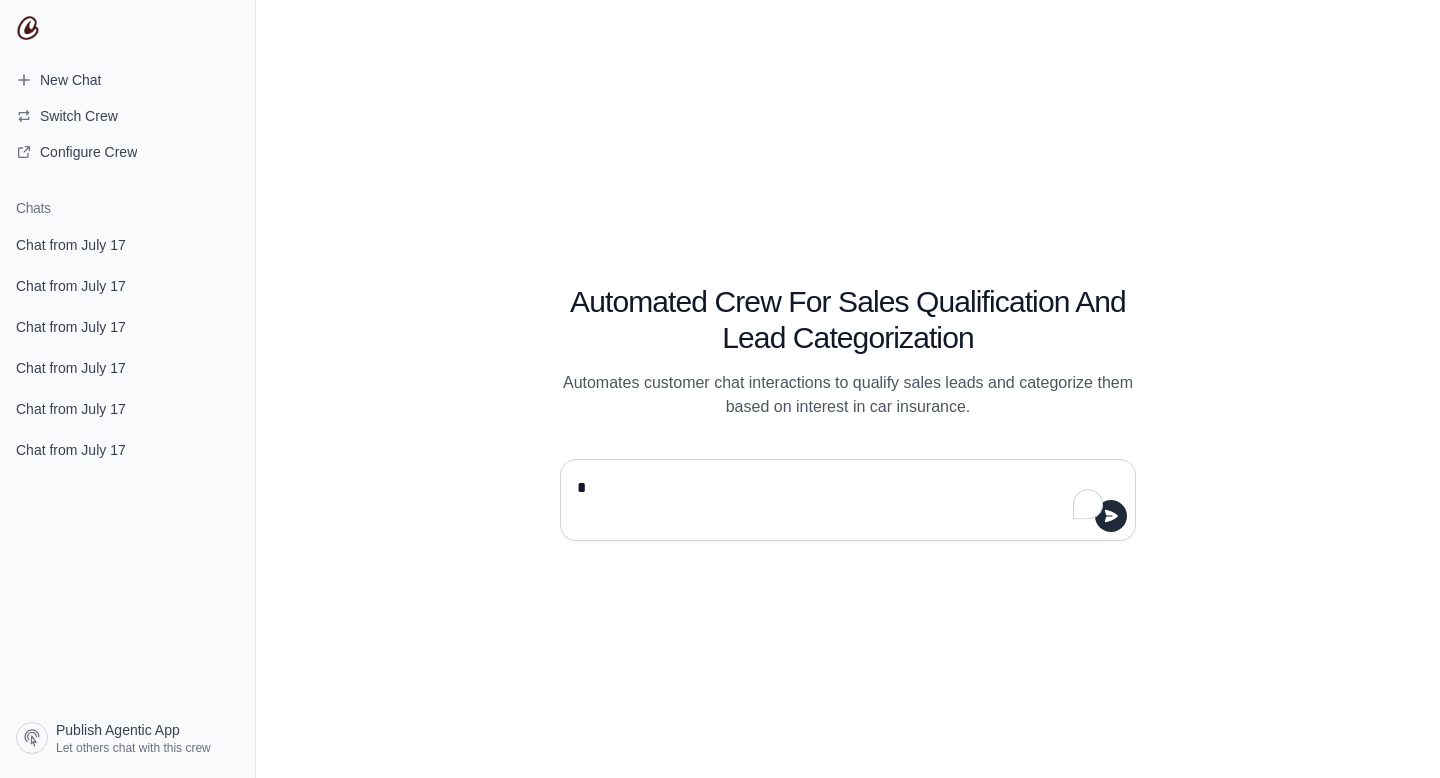 type on "**" 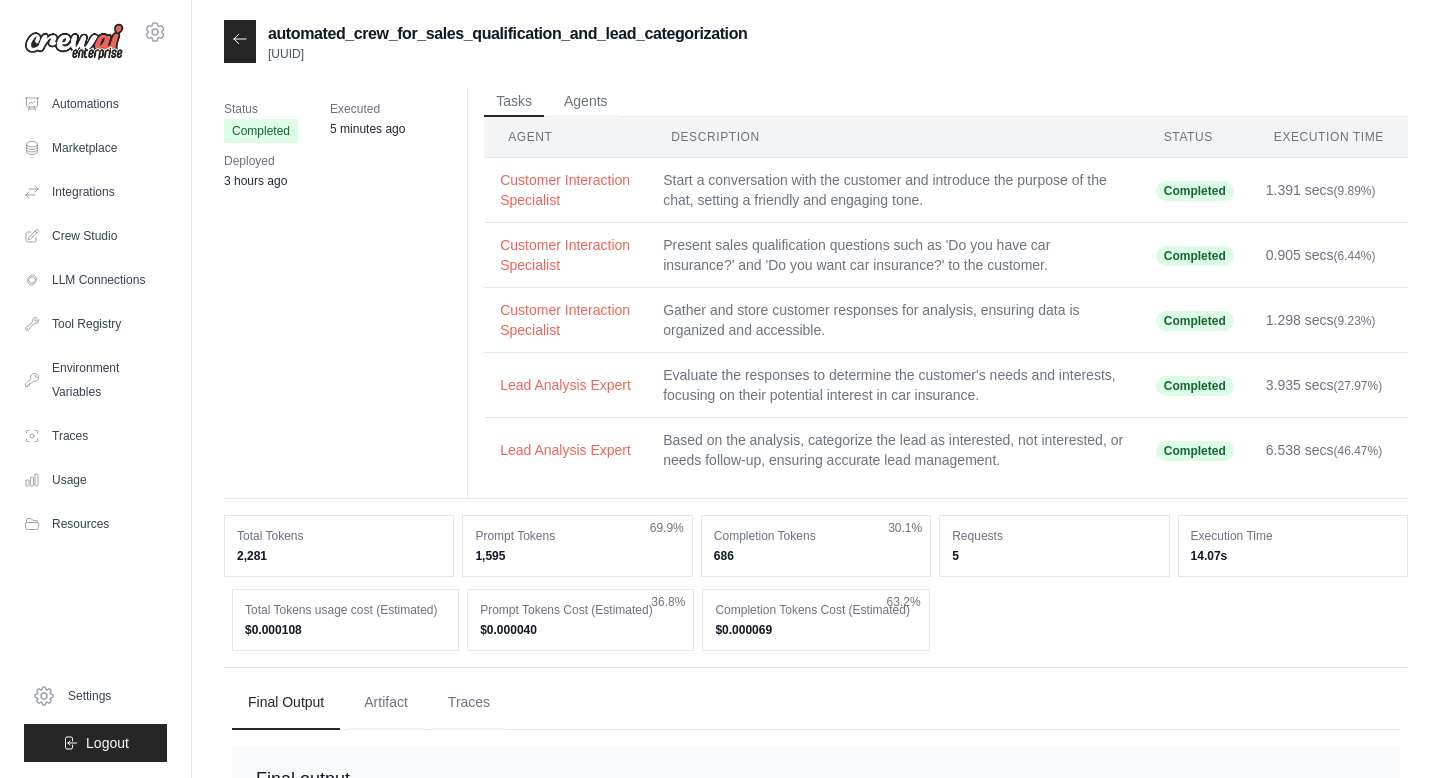scroll, scrollTop: 0, scrollLeft: 0, axis: both 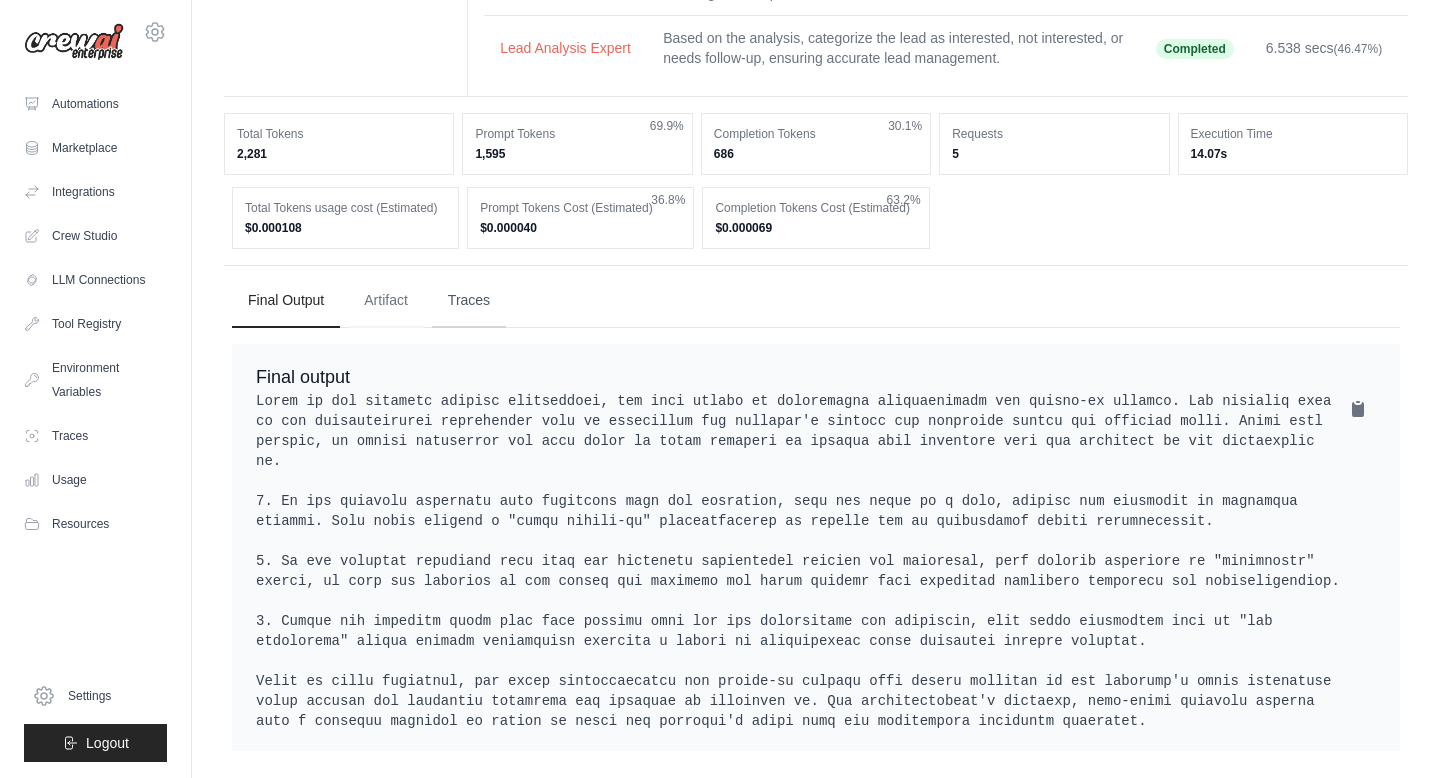 click on "Traces" at bounding box center (469, 301) 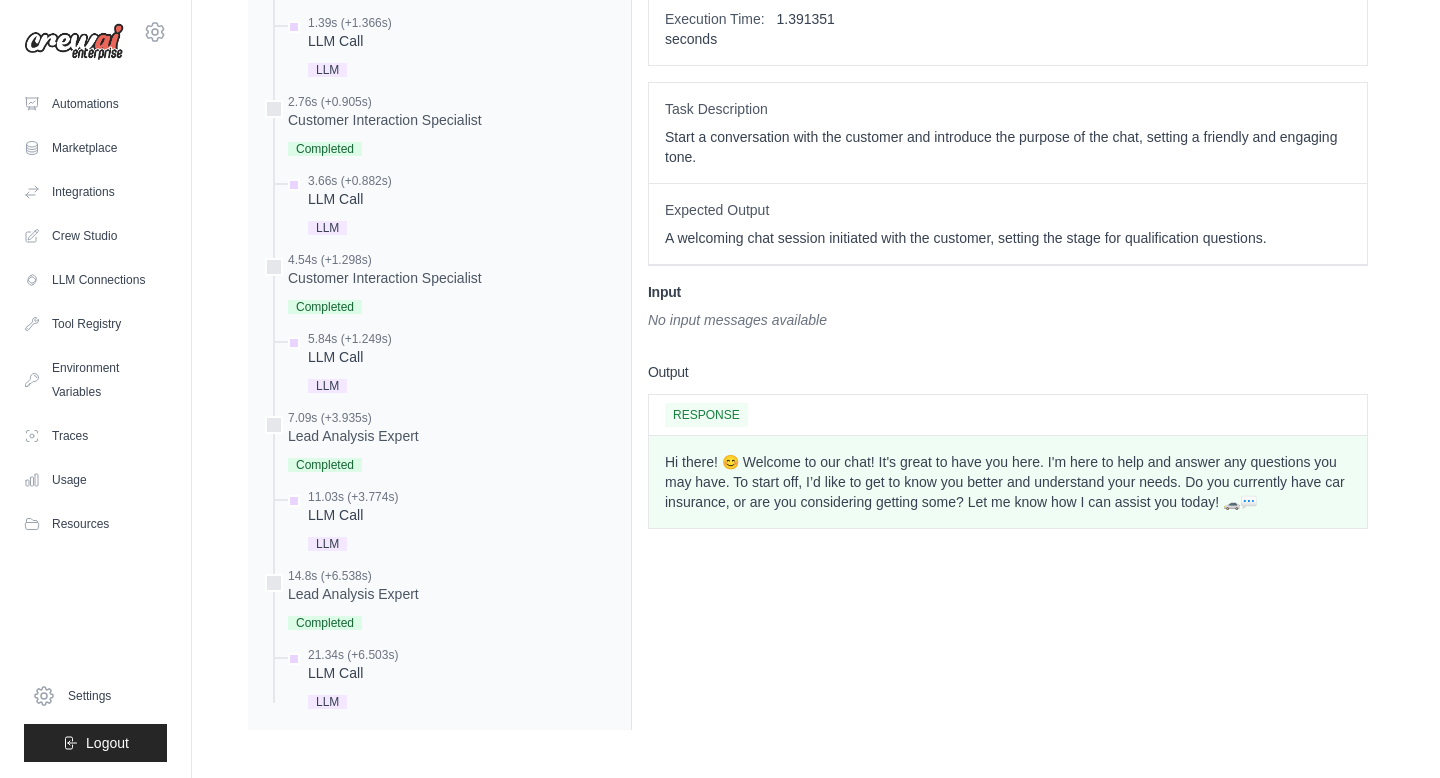 scroll, scrollTop: 938, scrollLeft: 0, axis: vertical 